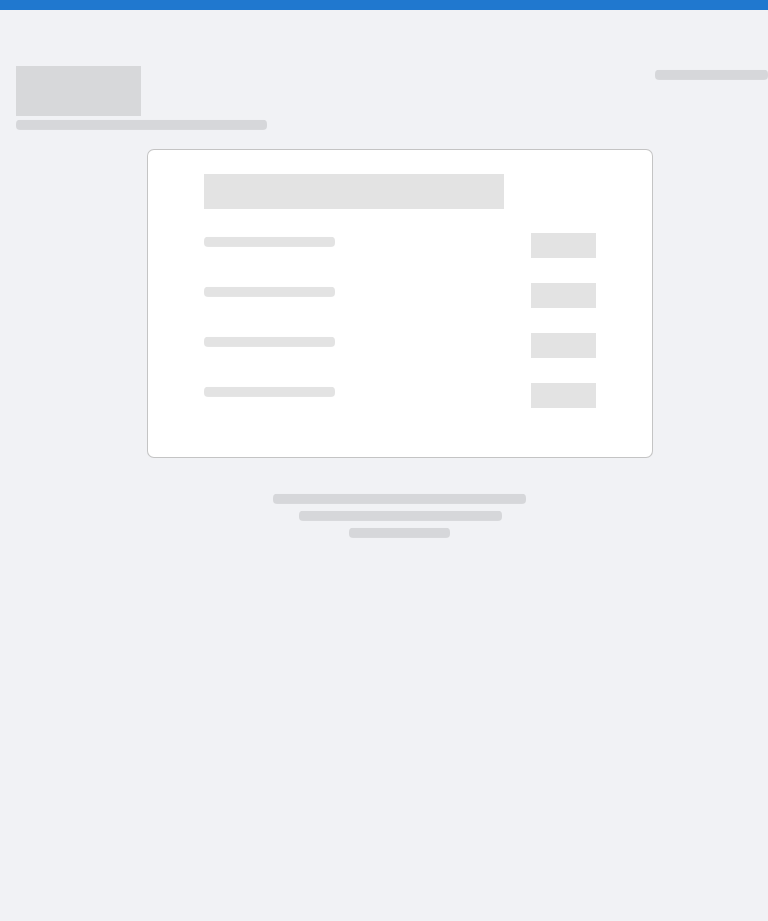 scroll, scrollTop: 0, scrollLeft: 0, axis: both 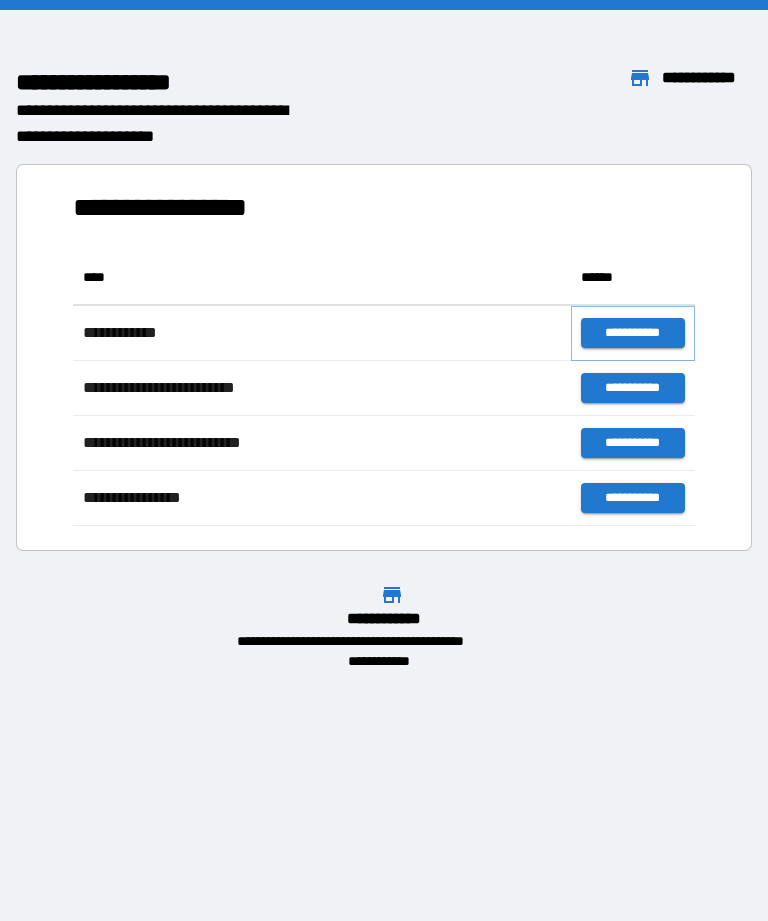 click on "**********" at bounding box center (633, 333) 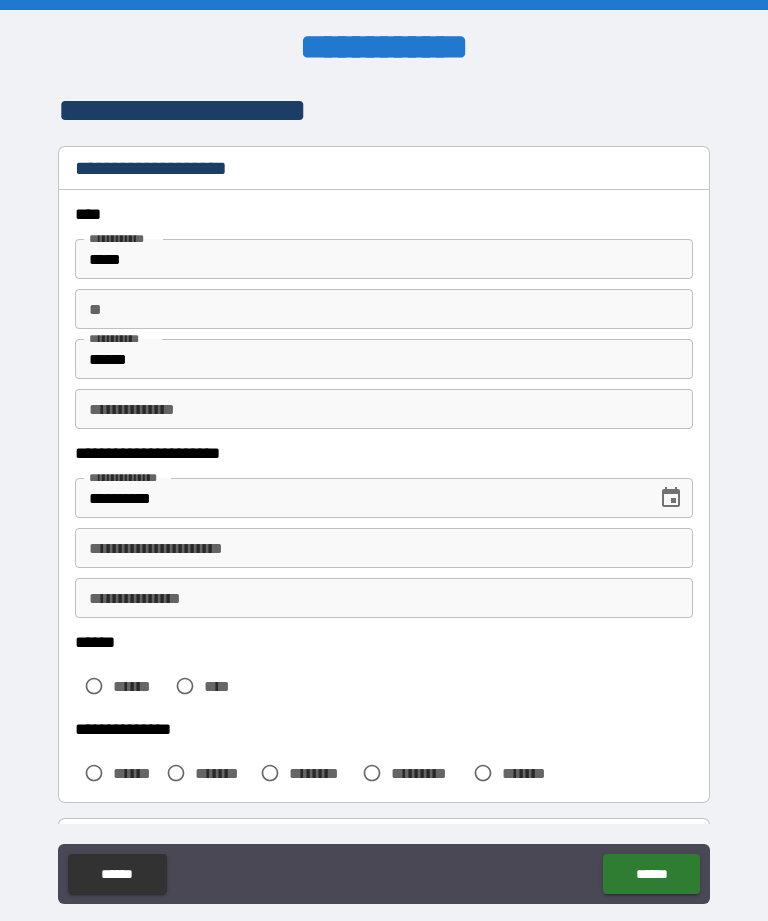 click on "**********" at bounding box center [384, 548] 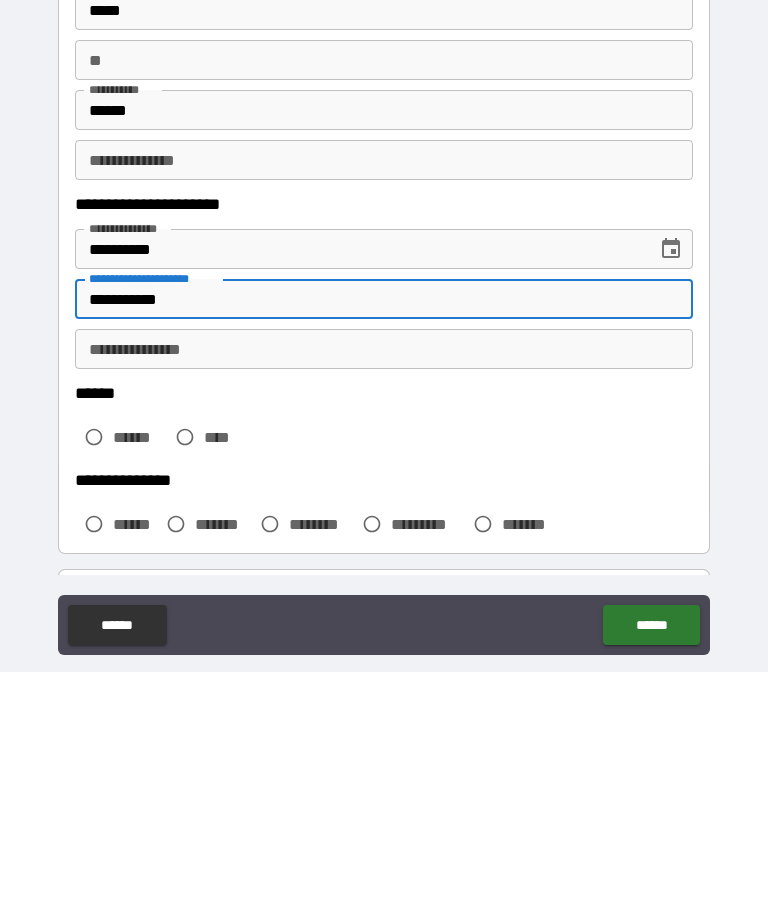 type on "**********" 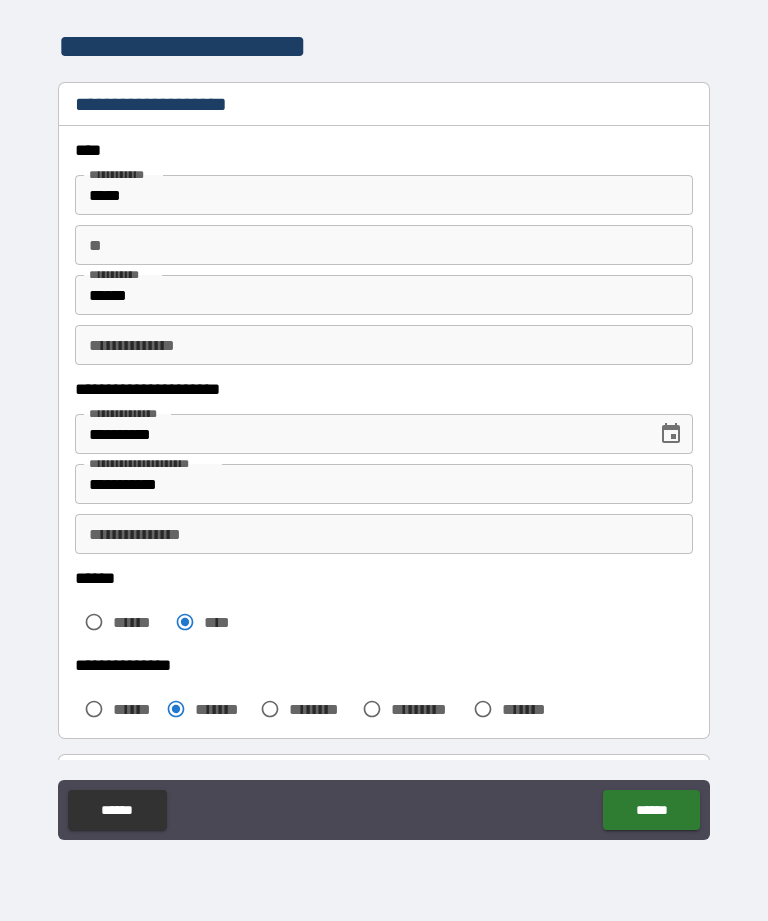 click on "******" at bounding box center [651, 810] 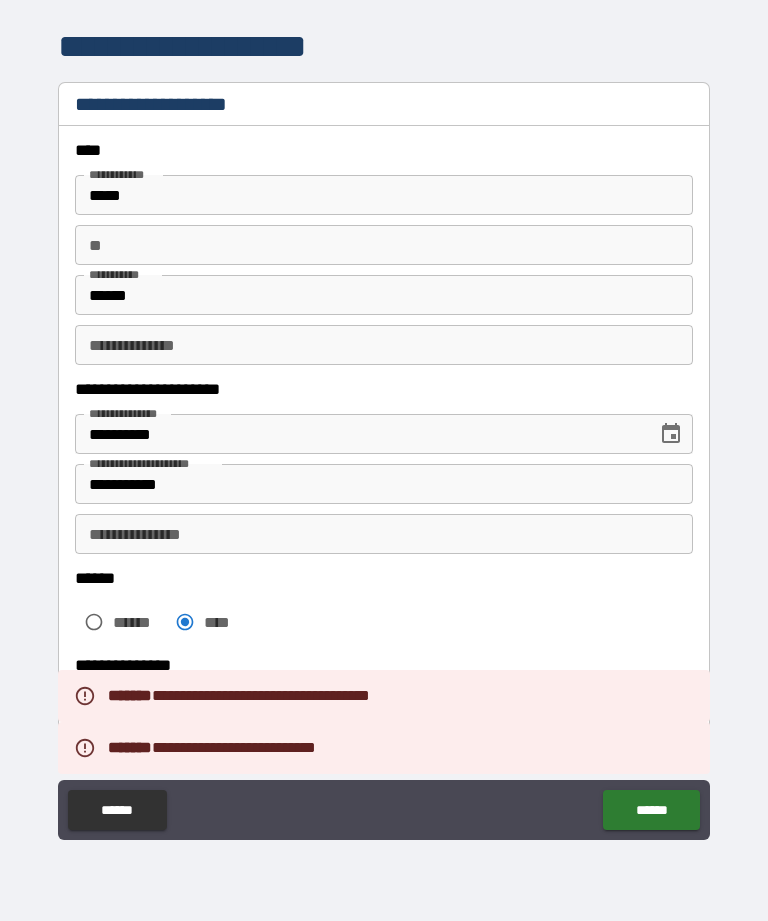 click on "******" at bounding box center (651, 810) 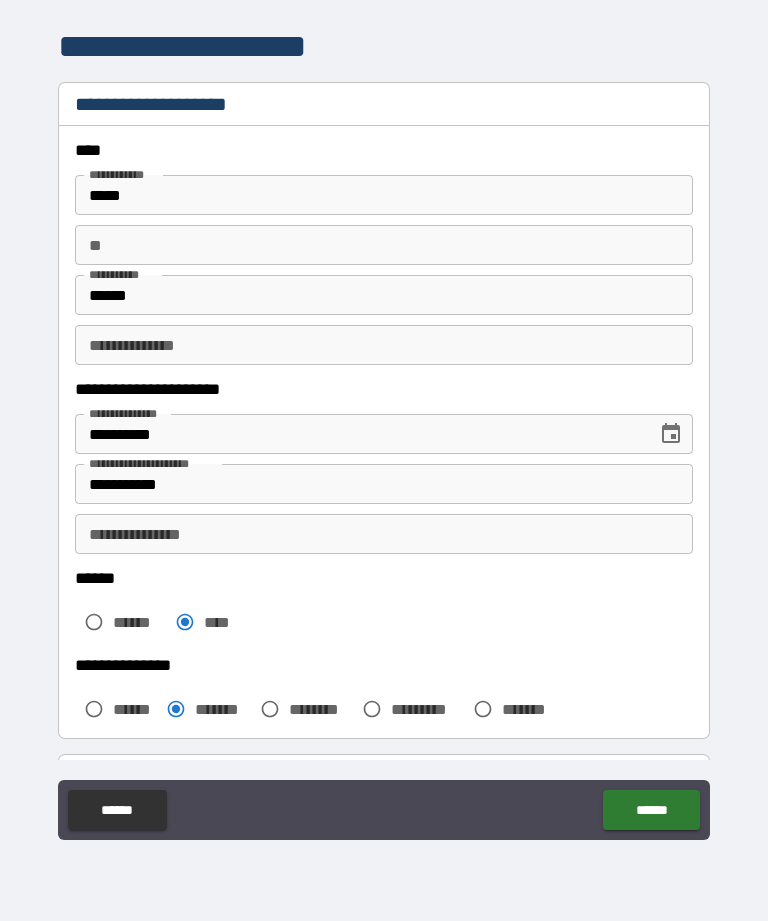 click on "**********" at bounding box center (384, 534) 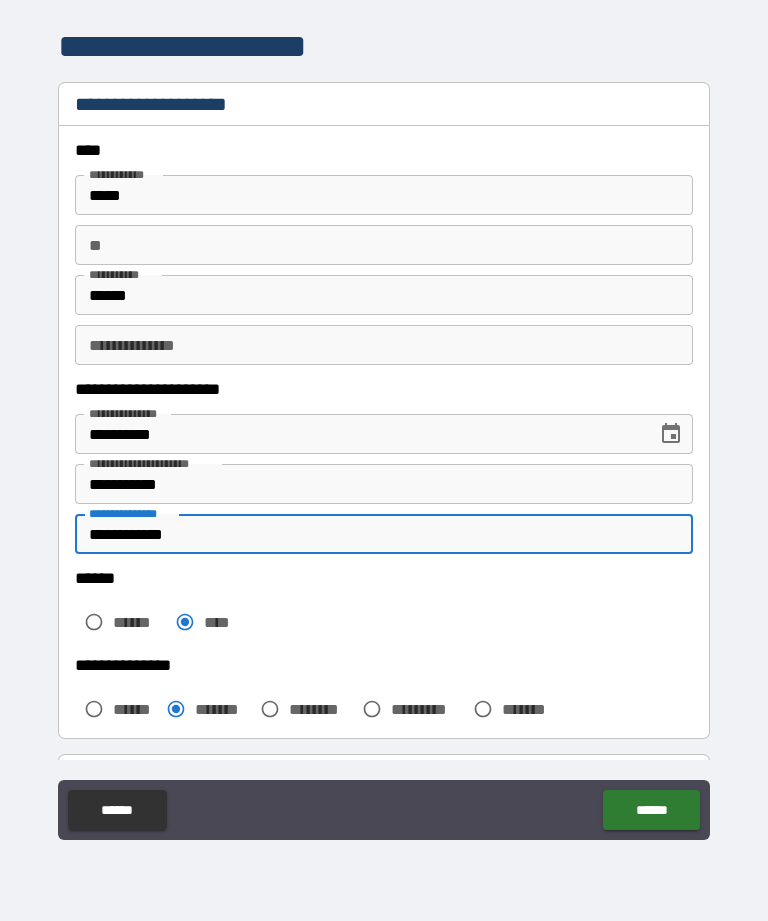 type on "**********" 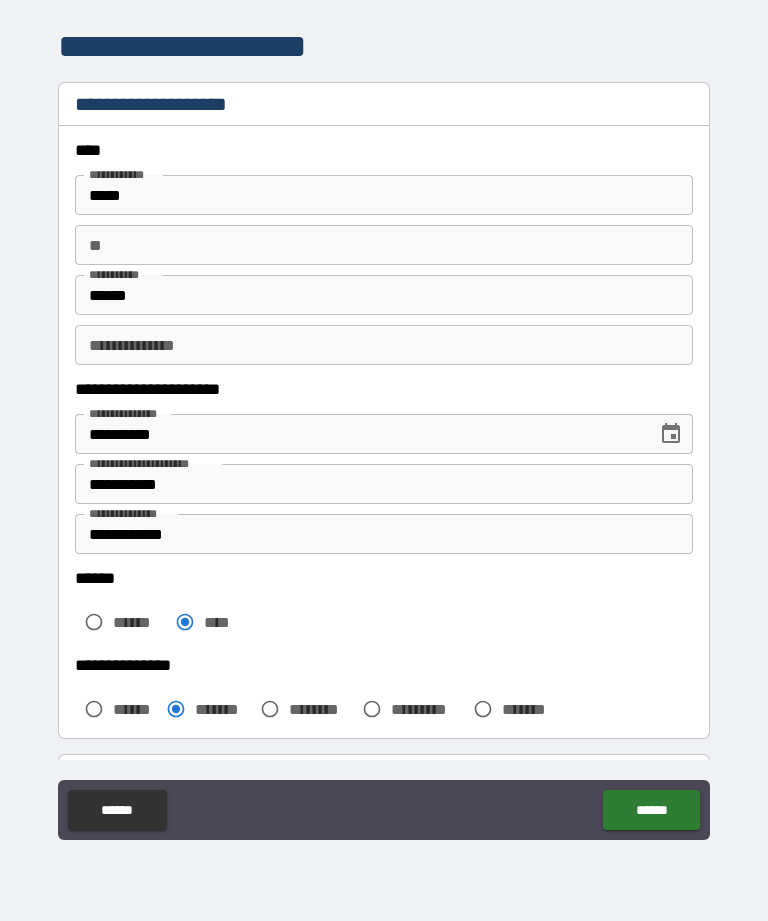 click on "**********" at bounding box center [384, 431] 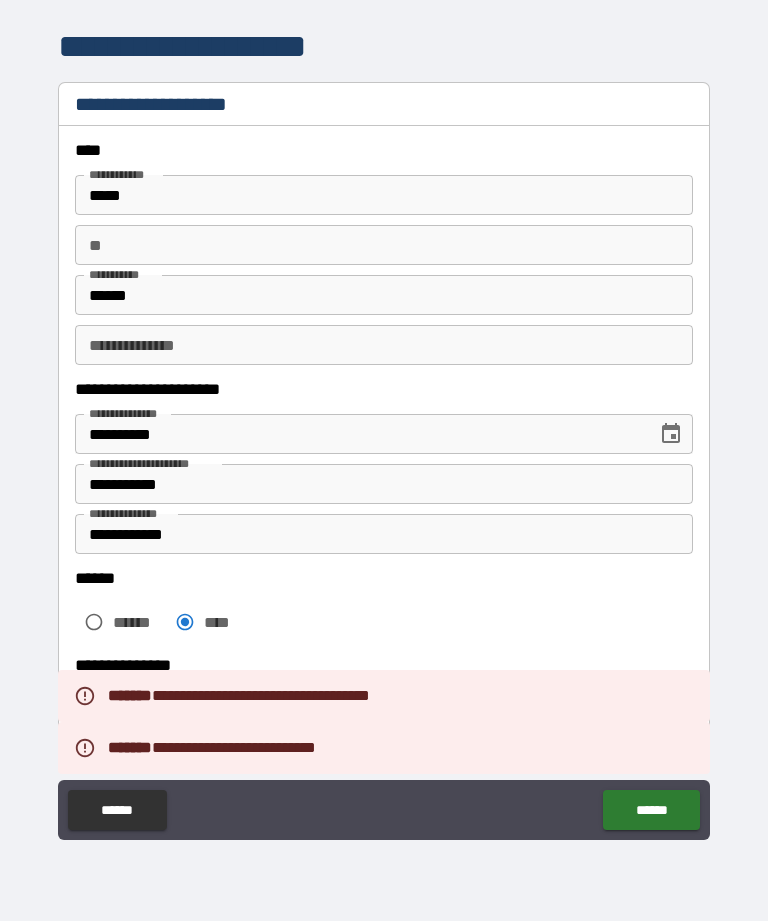 click on "******" at bounding box center (651, 810) 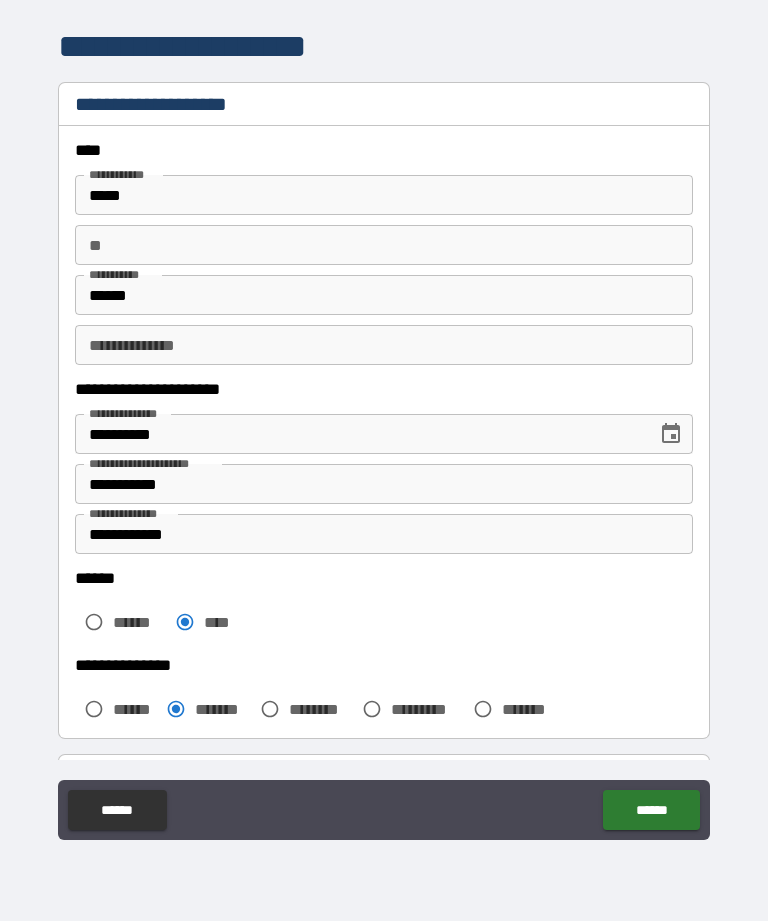 click on "**" at bounding box center [384, 245] 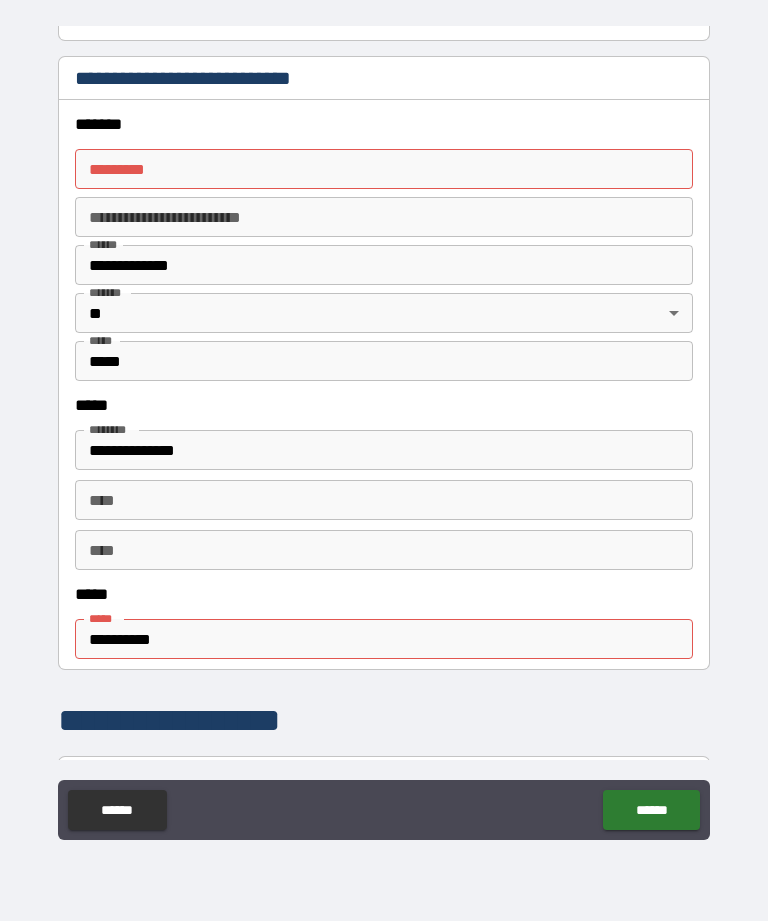 scroll, scrollTop: 700, scrollLeft: 0, axis: vertical 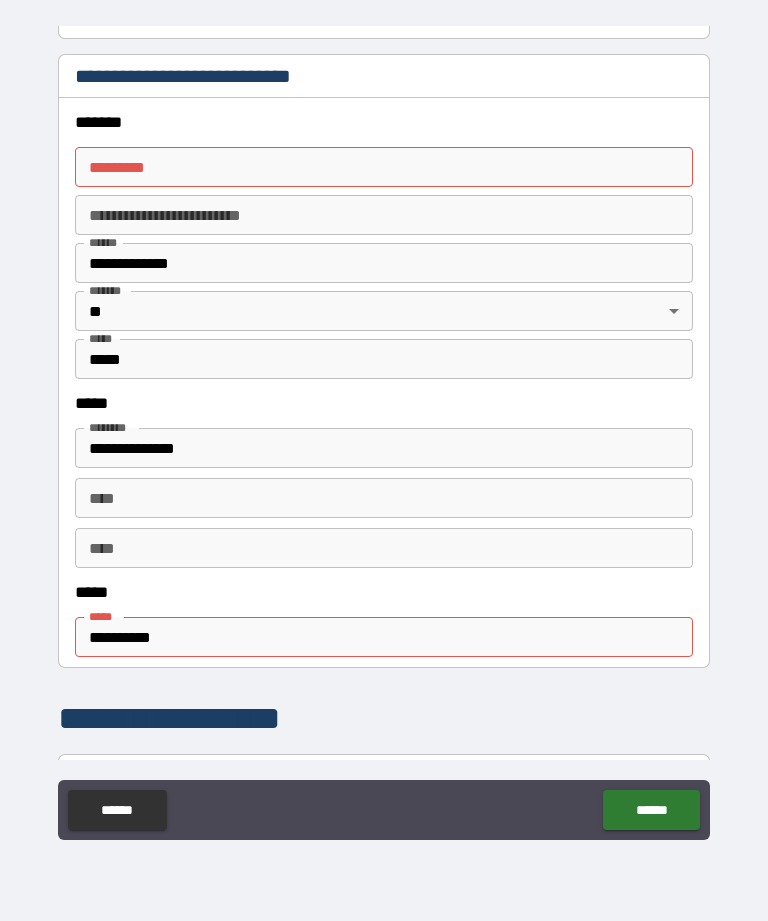 type on "*" 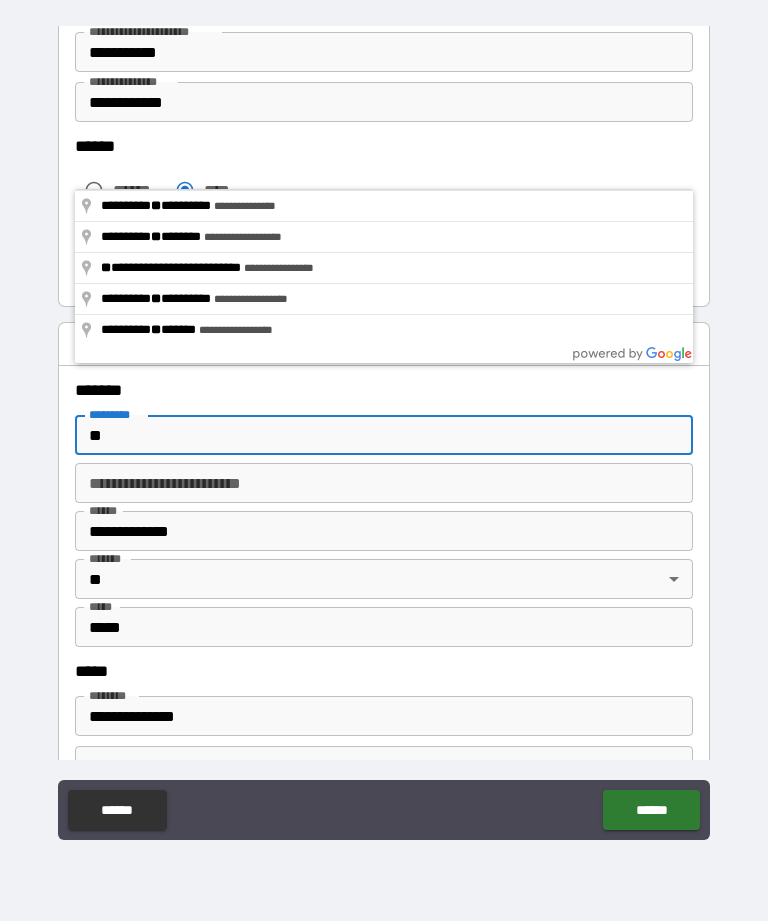 scroll, scrollTop: 426, scrollLeft: 0, axis: vertical 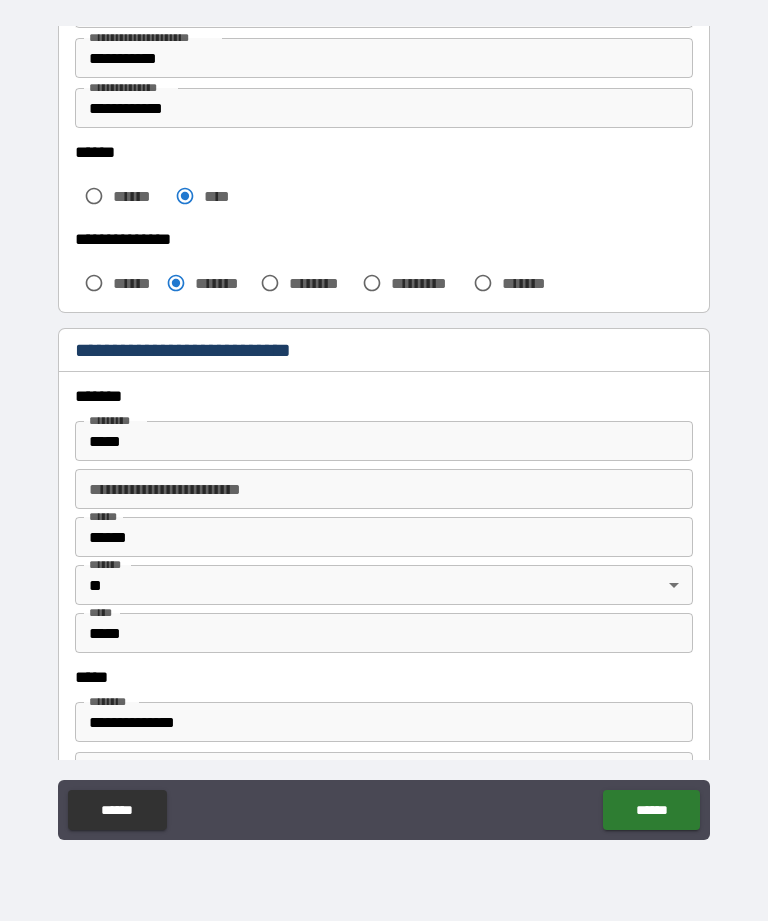 type on "**********" 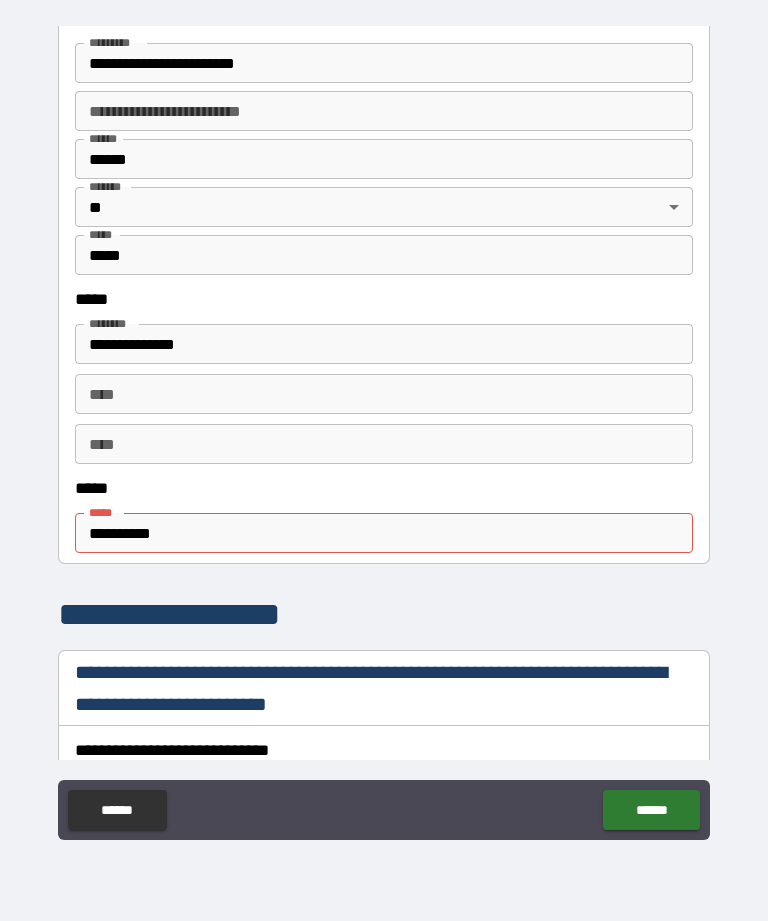 scroll, scrollTop: 806, scrollLeft: 0, axis: vertical 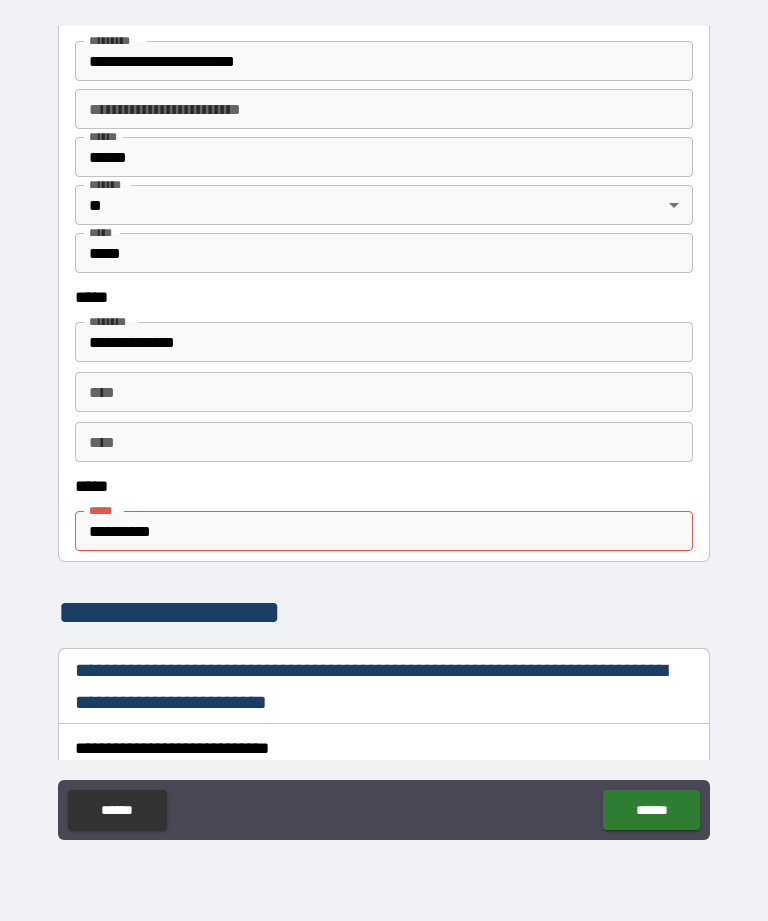click on "**********" at bounding box center (384, 531) 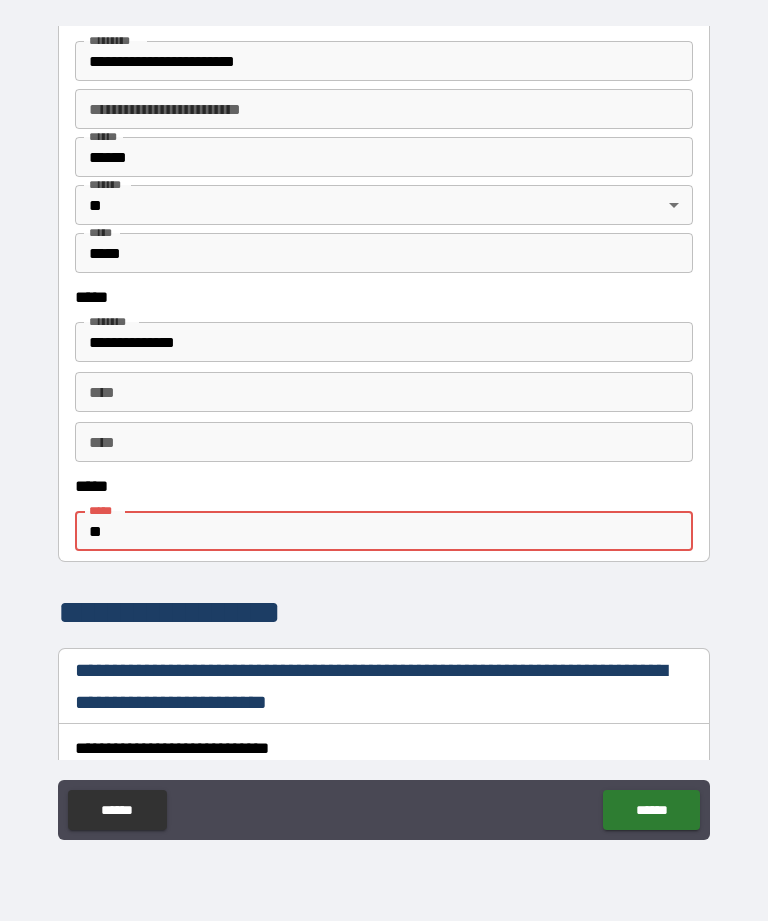 type on "*" 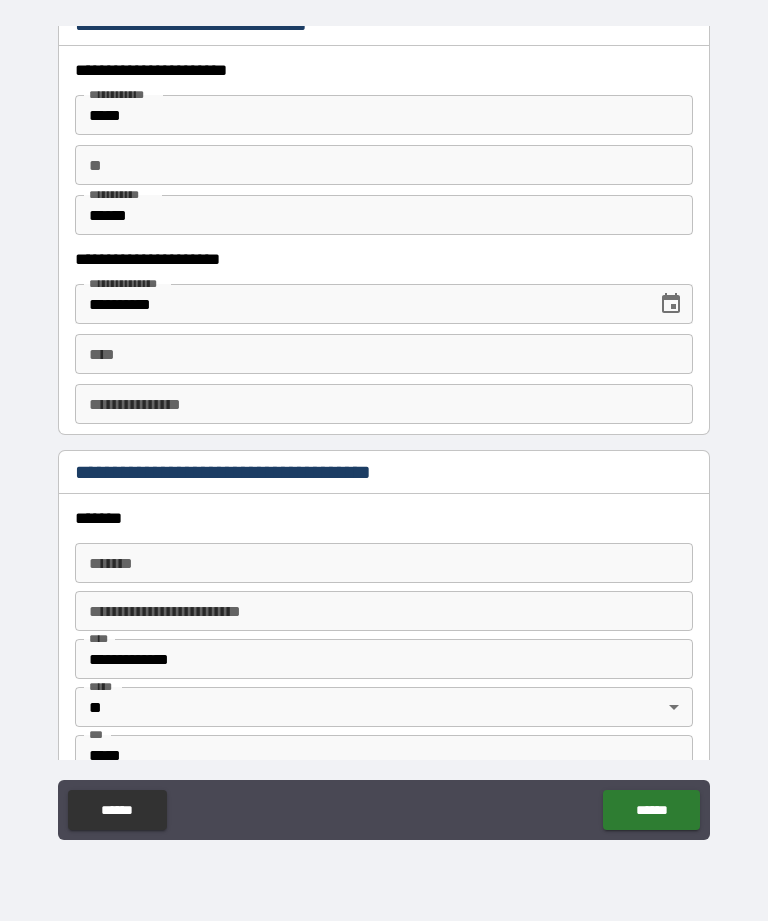 scroll, scrollTop: 1646, scrollLeft: 0, axis: vertical 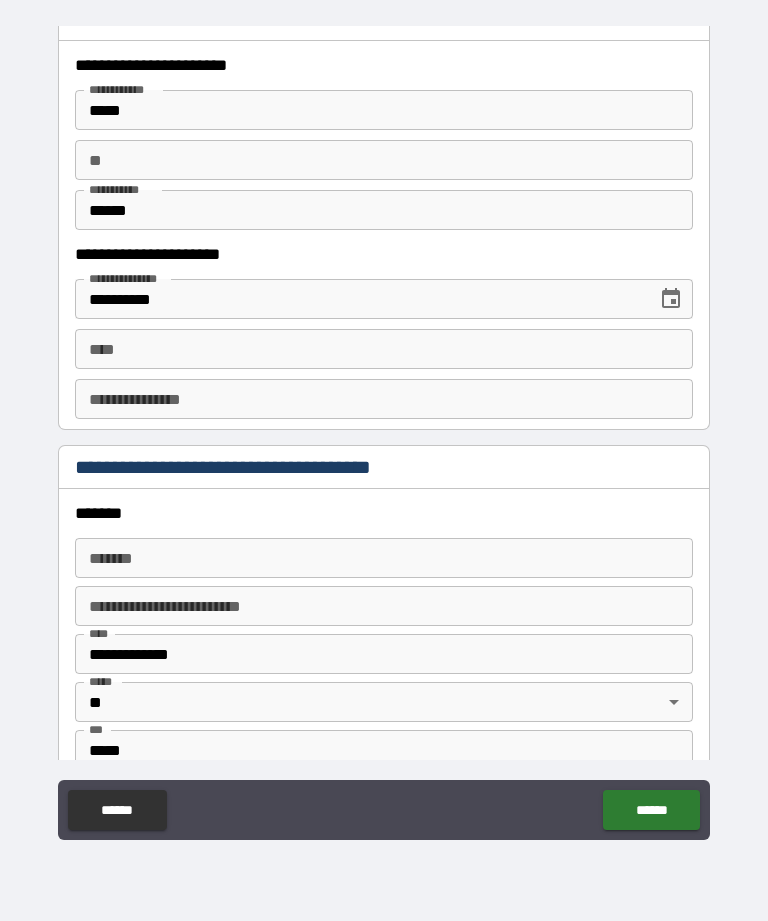 type on "**********" 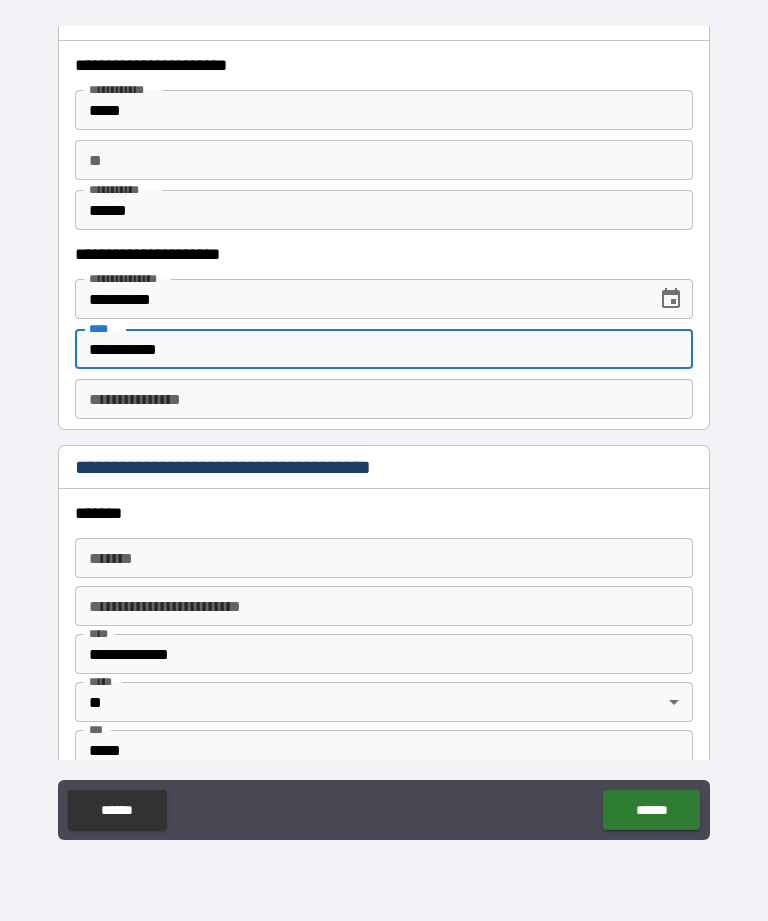 type on "**********" 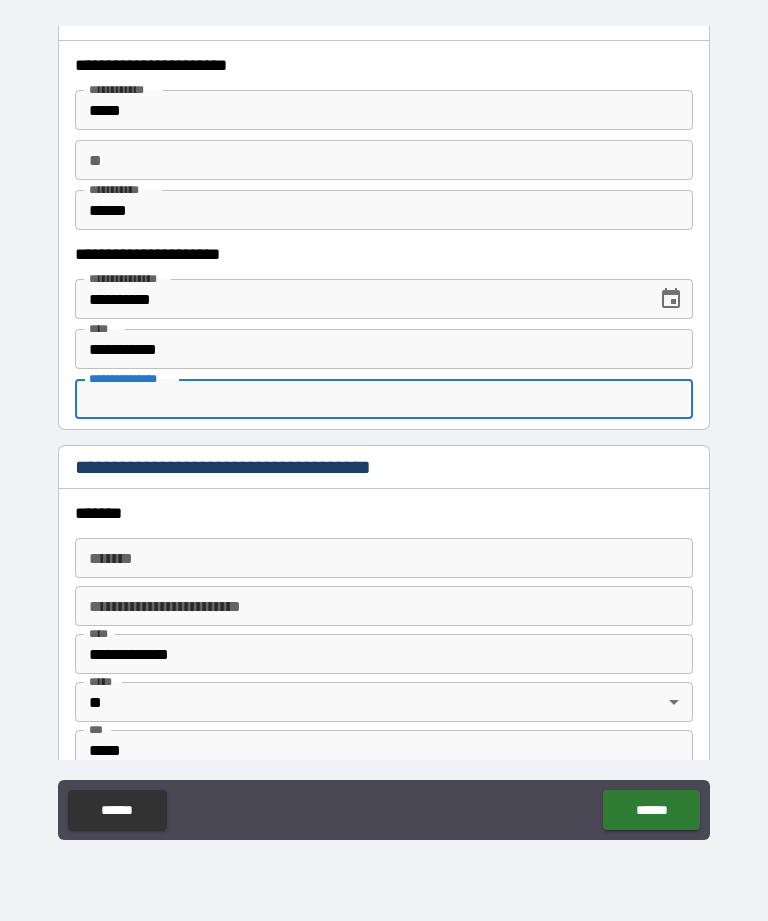 click on "**********" at bounding box center [384, 399] 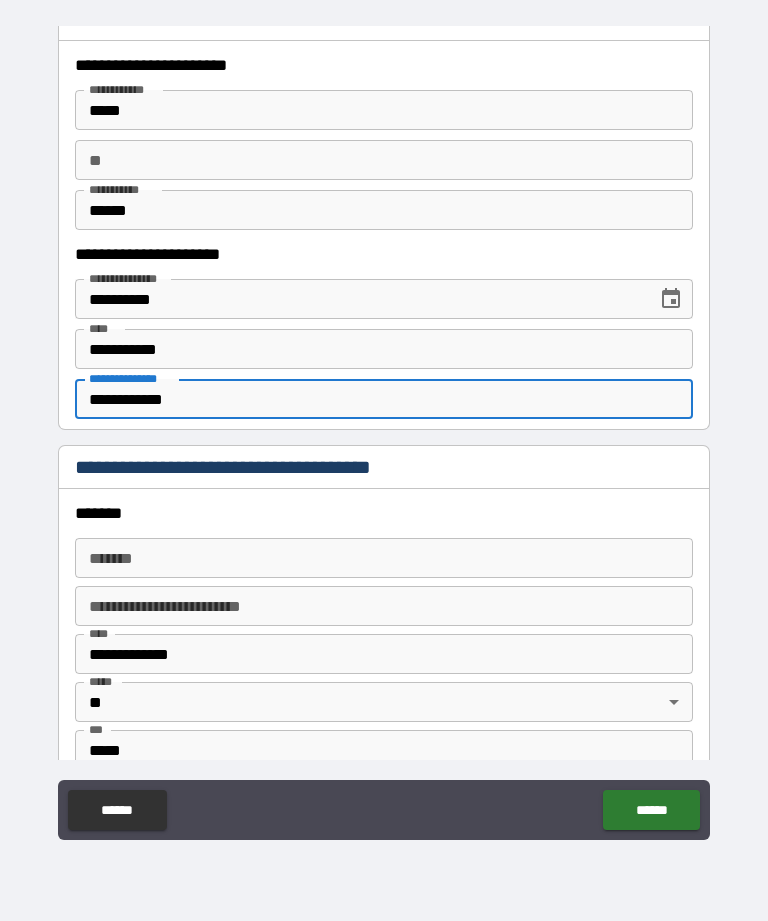 type on "**********" 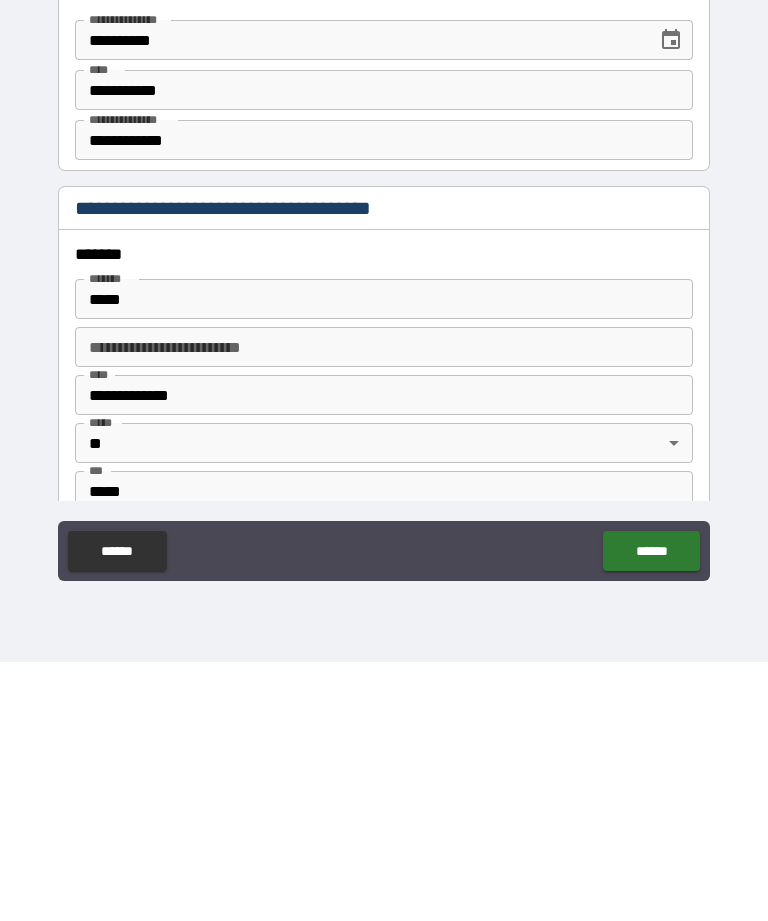 type on "**********" 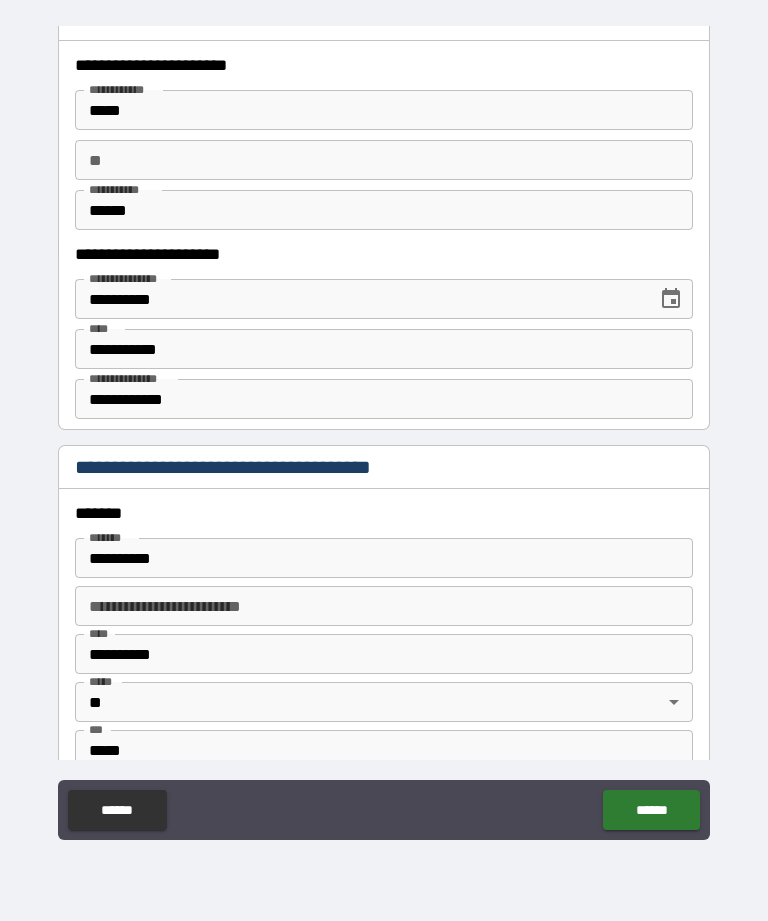 click on "**********" at bounding box center [384, 558] 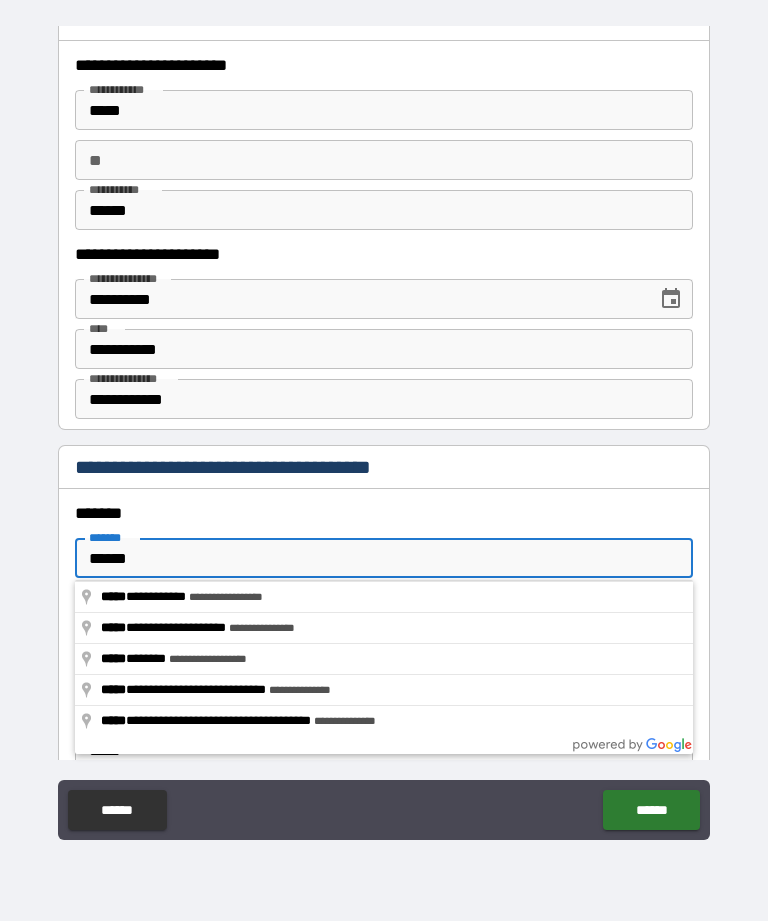 type on "**********" 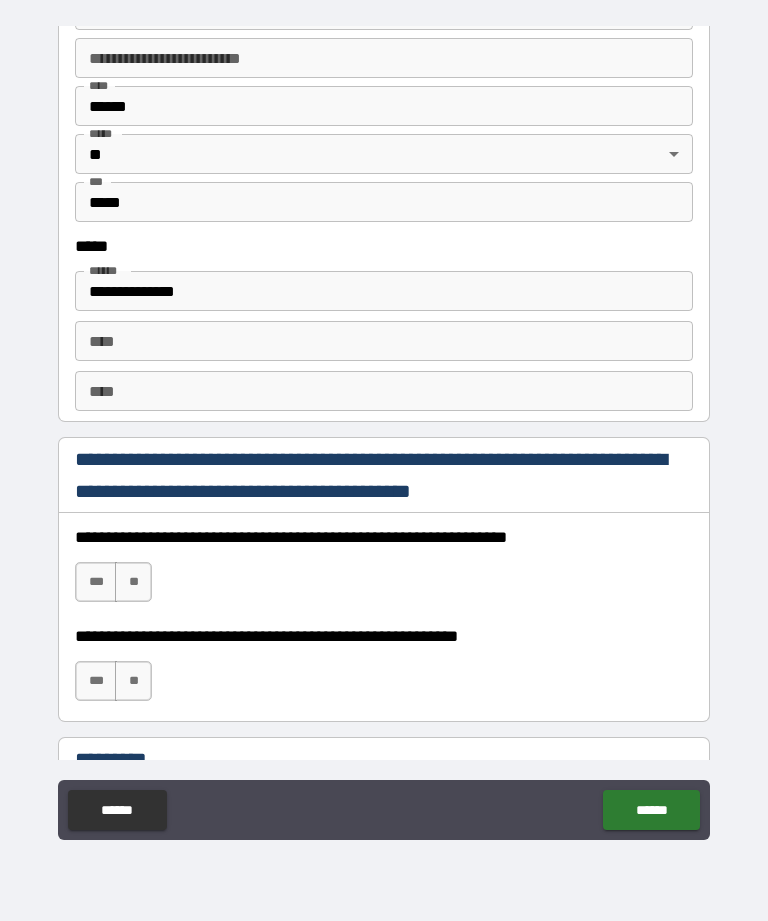 scroll, scrollTop: 2202, scrollLeft: 0, axis: vertical 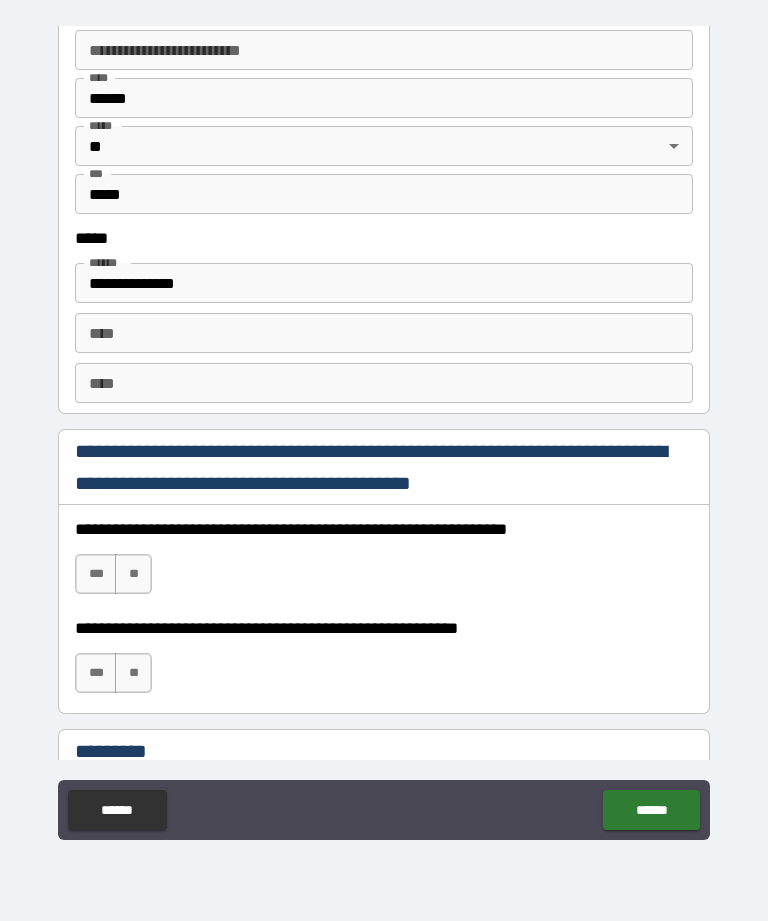 click on "***" at bounding box center [96, 574] 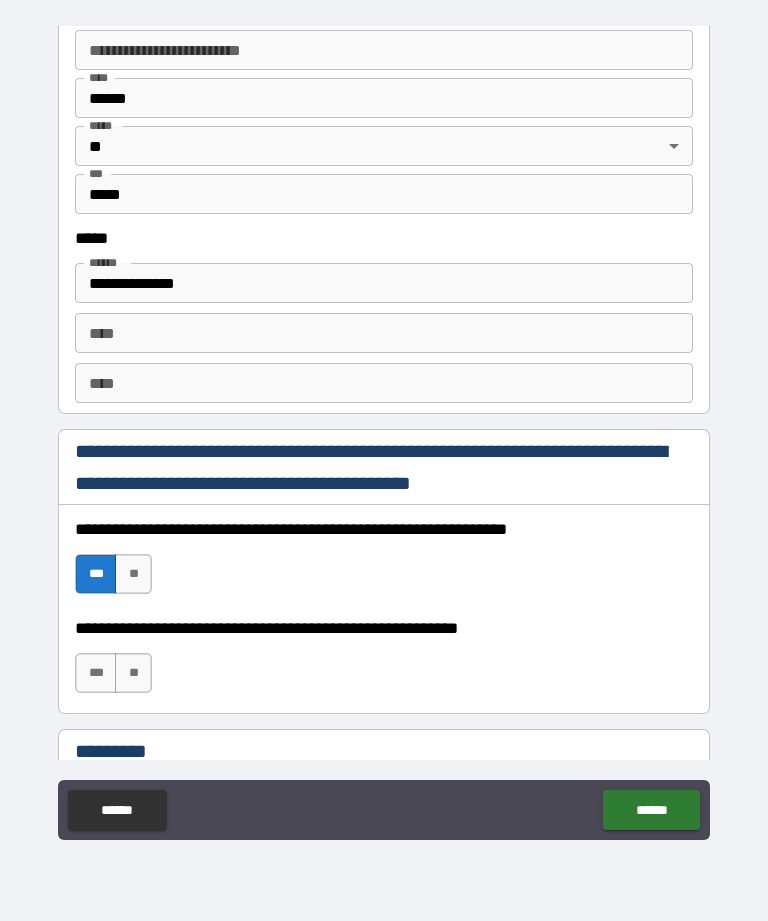 click on "***" at bounding box center [96, 673] 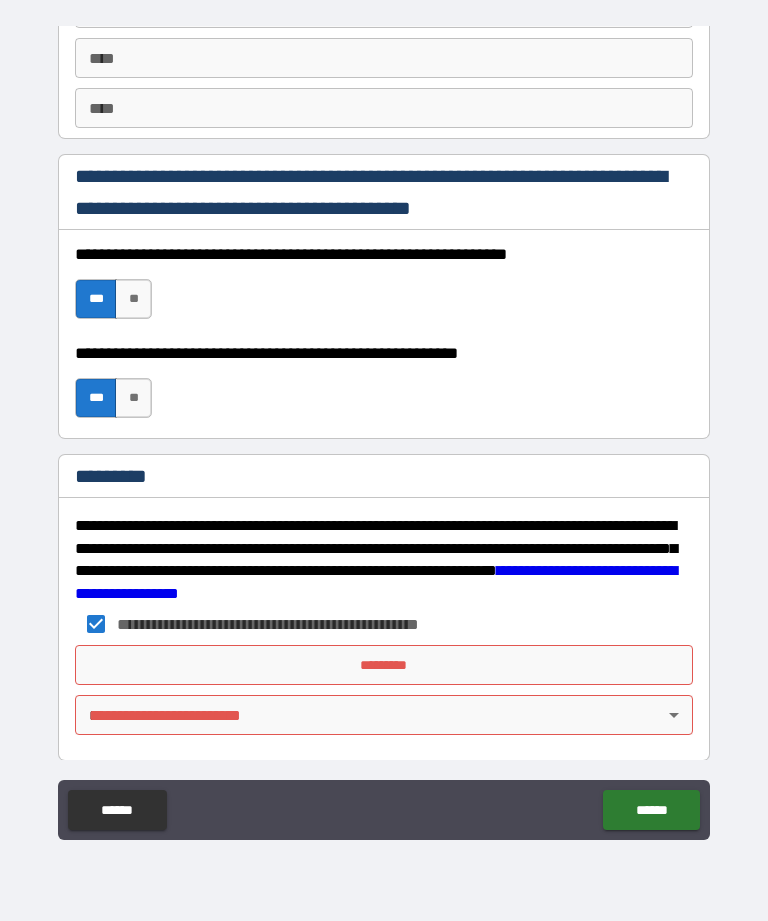 scroll, scrollTop: 2477, scrollLeft: 0, axis: vertical 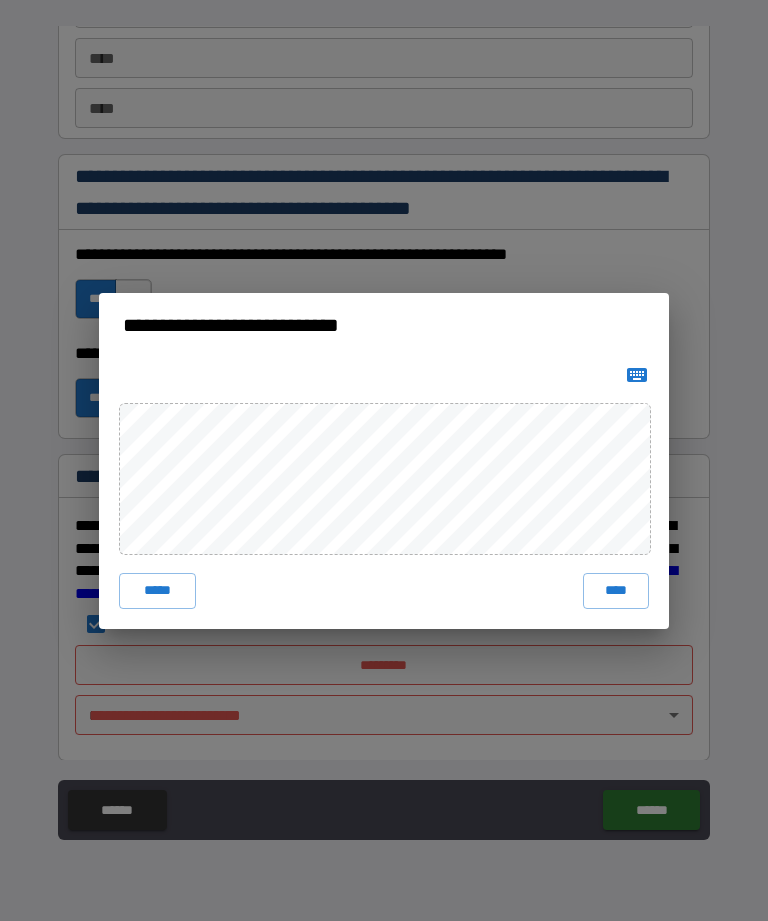 click on "****" at bounding box center (616, 591) 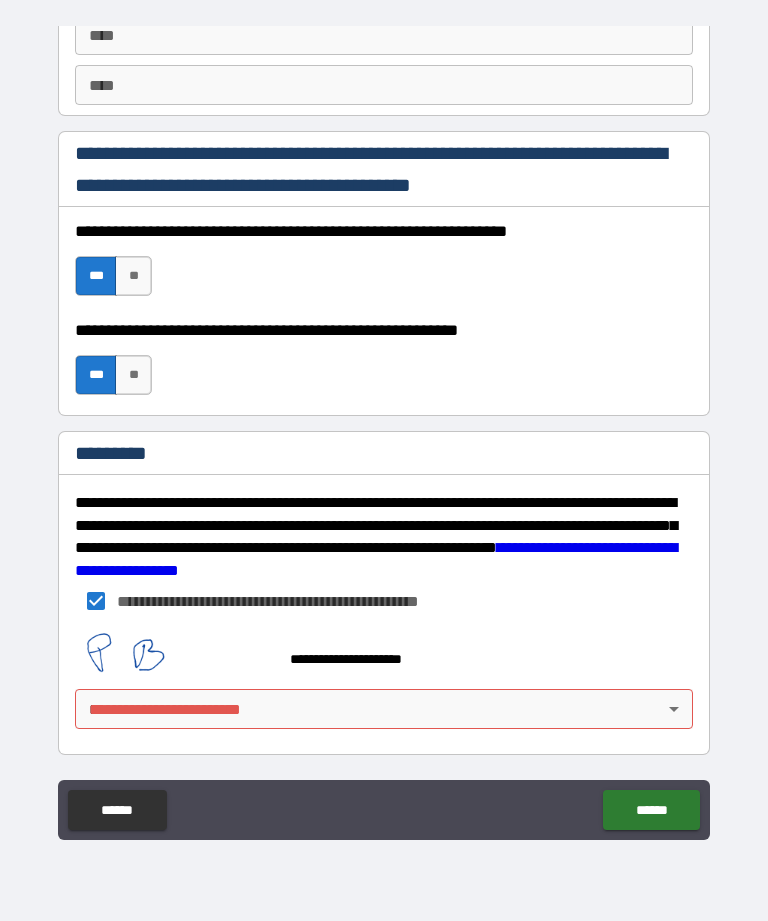 scroll, scrollTop: 2500, scrollLeft: 0, axis: vertical 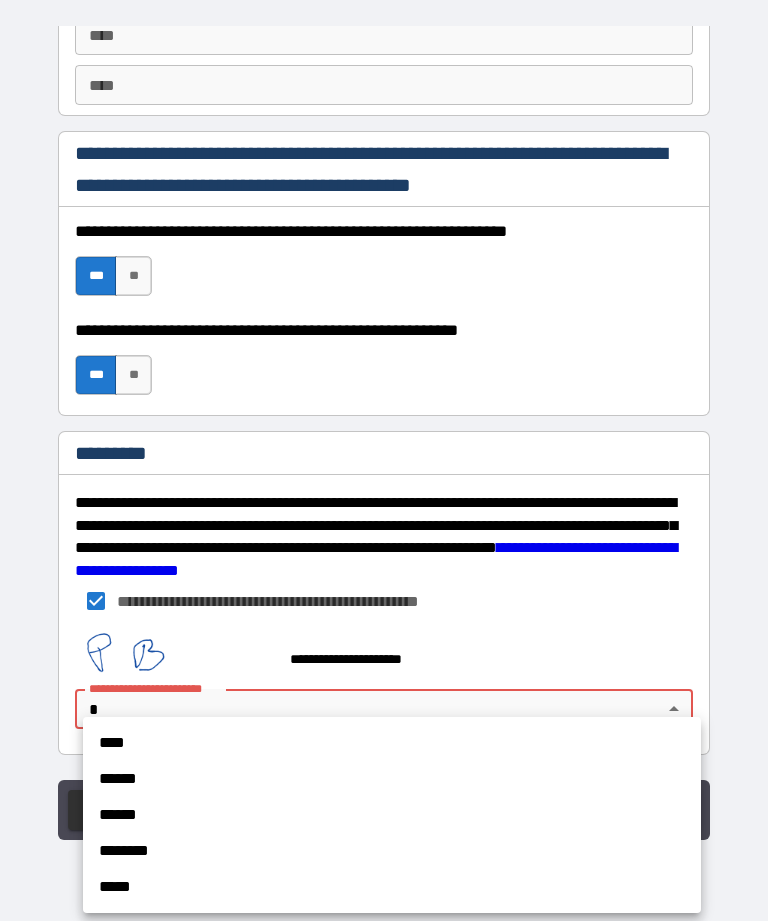 click on "****" at bounding box center (392, 743) 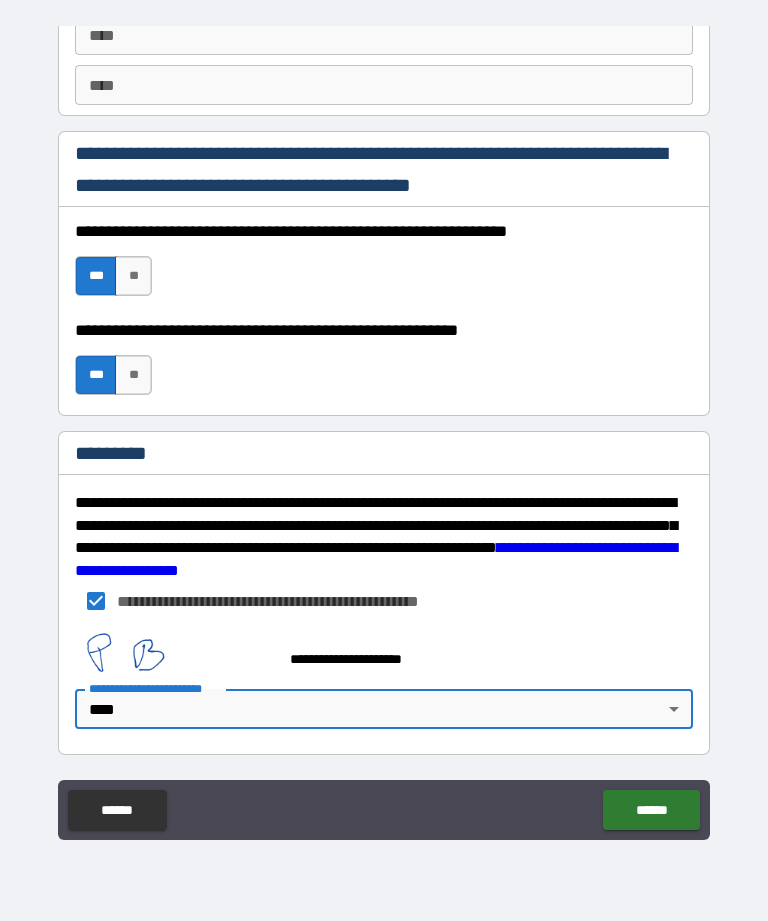 click on "******" at bounding box center [651, 810] 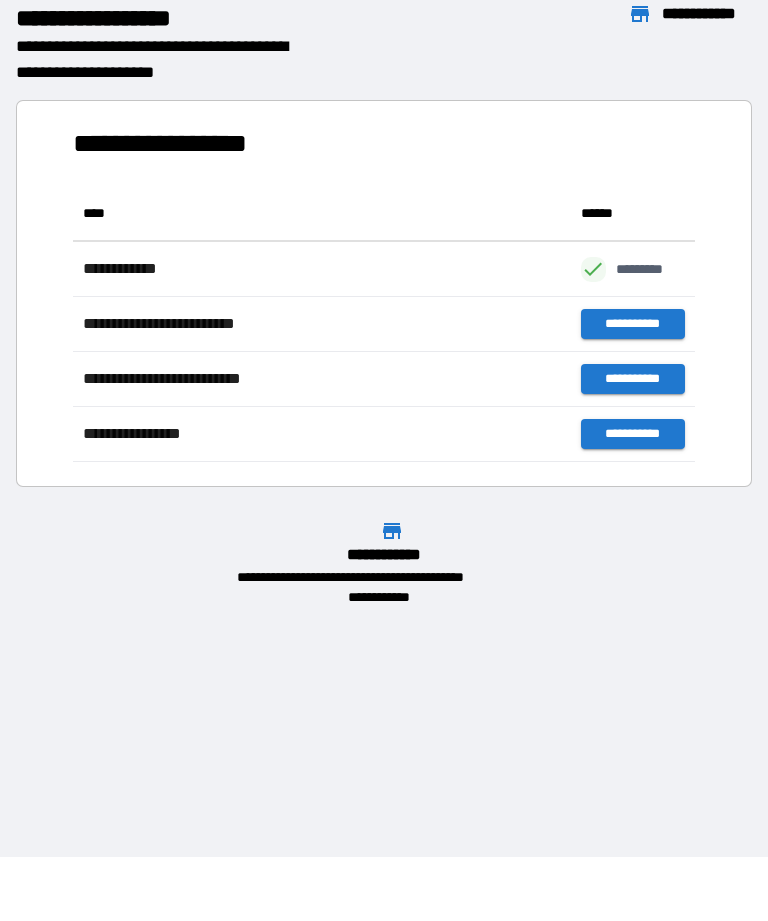 scroll, scrollTop: 1, scrollLeft: 1, axis: both 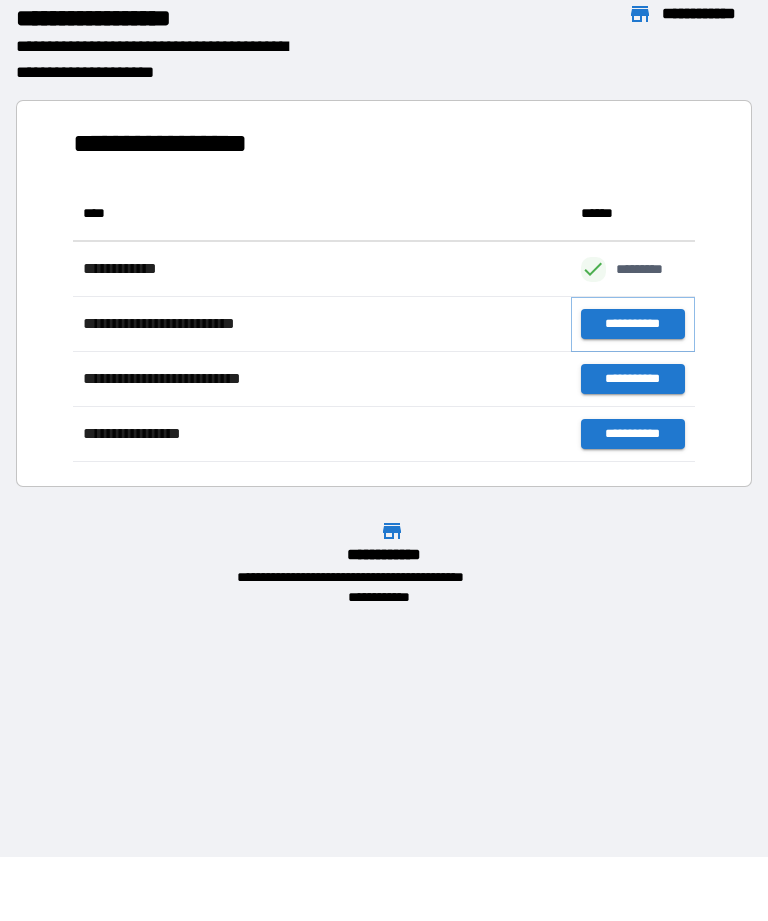 click on "**********" at bounding box center (633, 324) 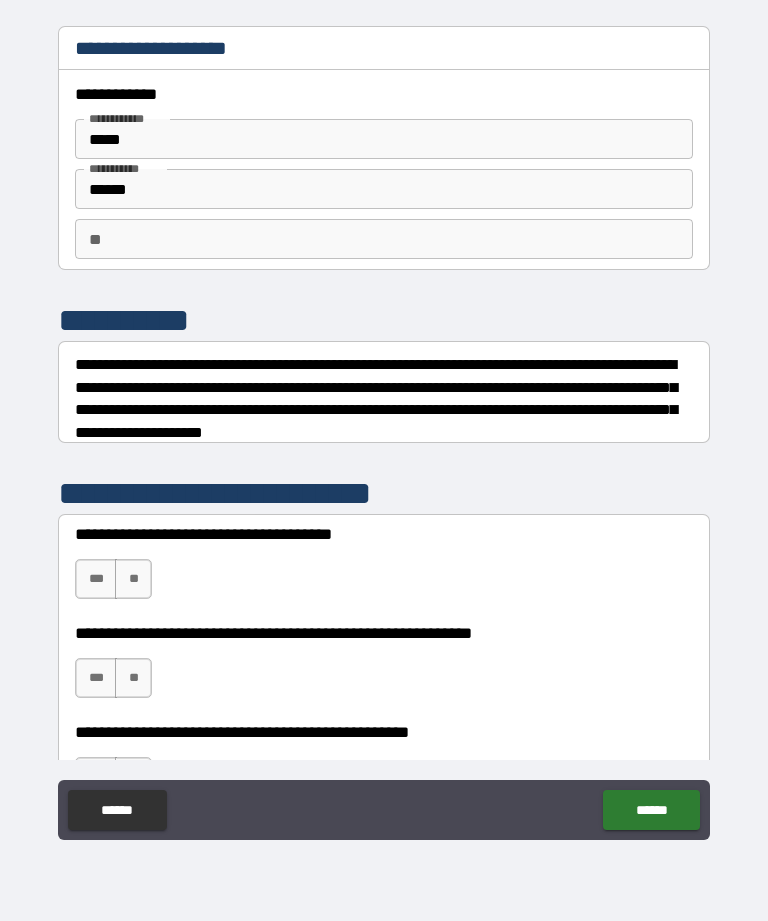 click on "**" at bounding box center (133, 579) 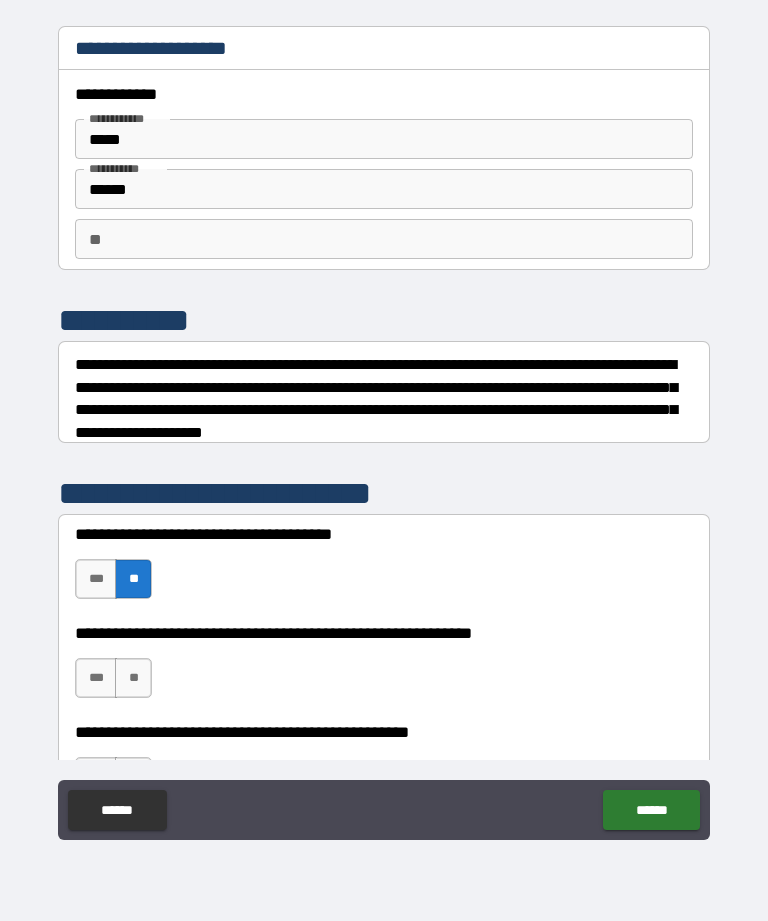 click on "**" at bounding box center [133, 678] 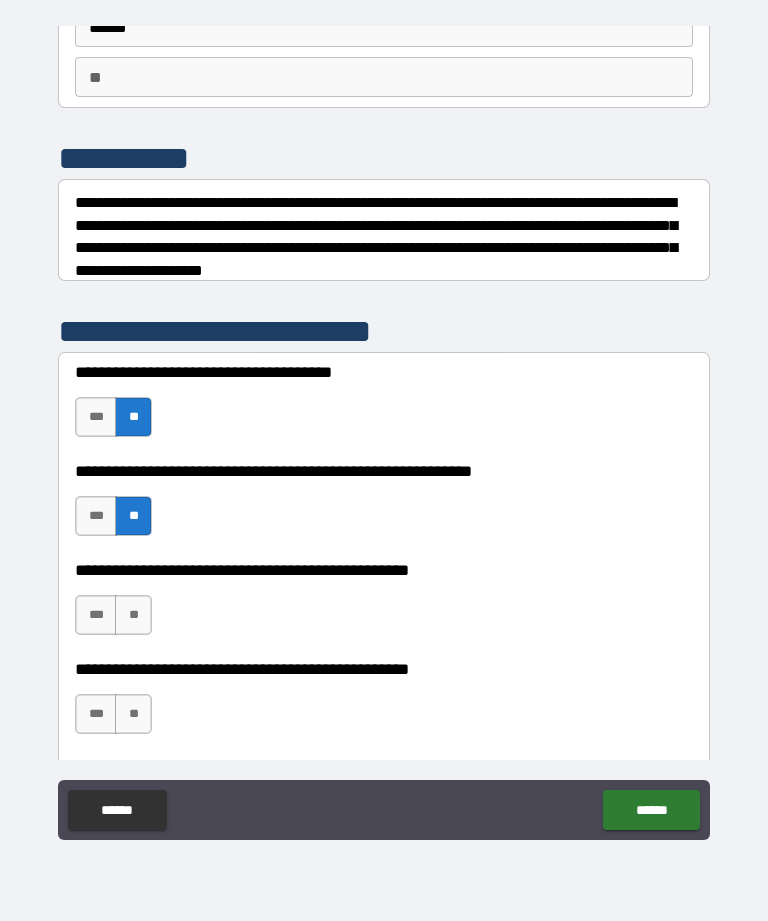 scroll, scrollTop: 210, scrollLeft: 0, axis: vertical 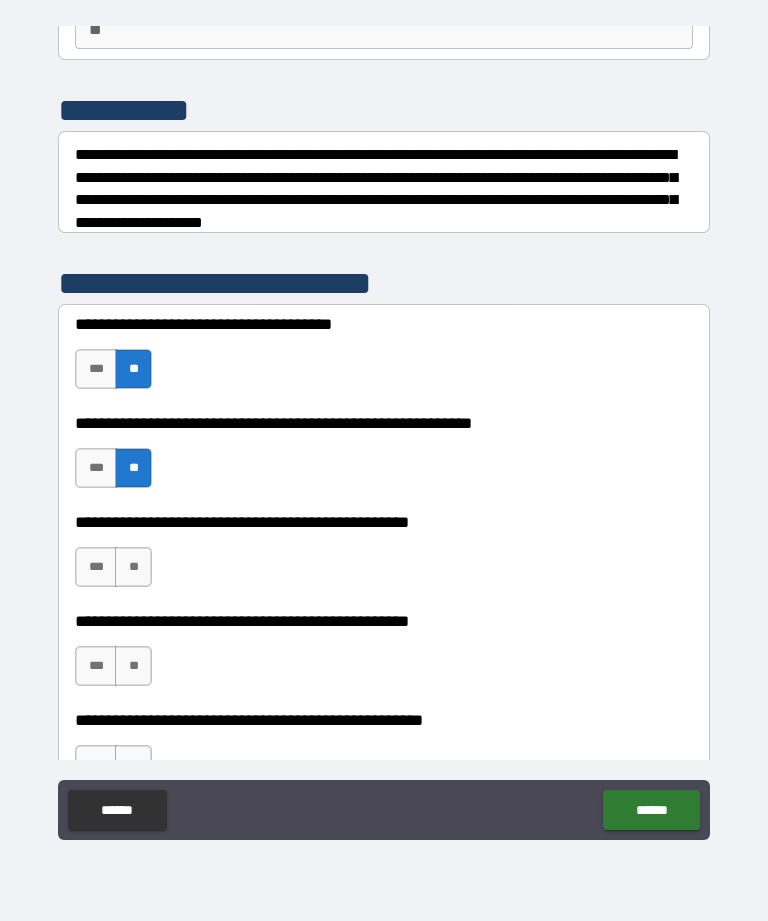click on "**" at bounding box center [133, 567] 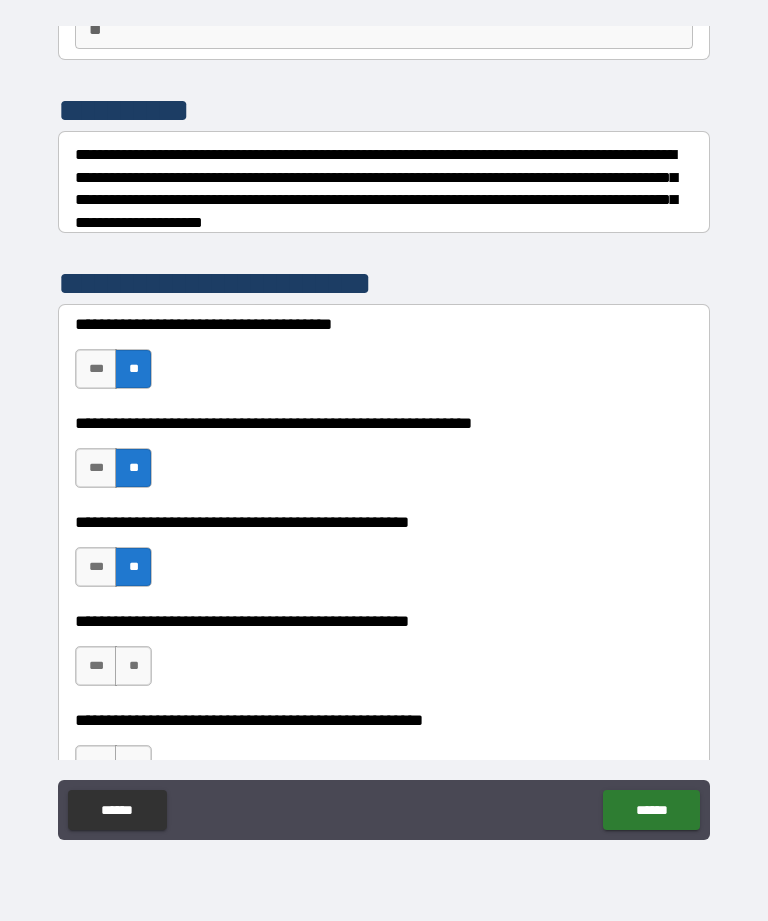 click on "***" at bounding box center [96, 666] 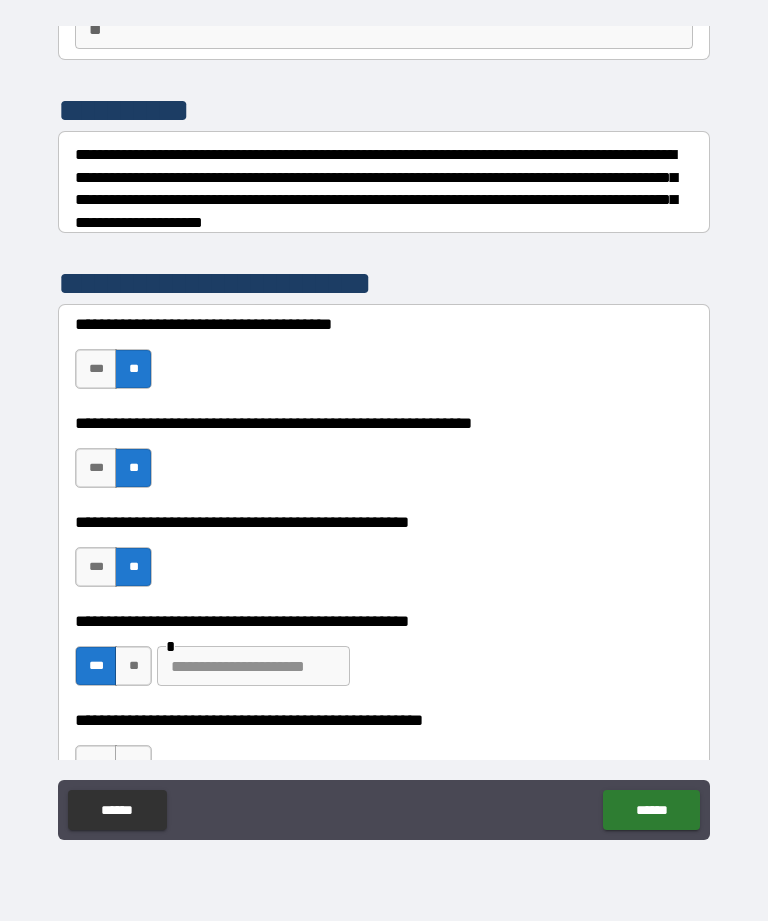click at bounding box center [253, 666] 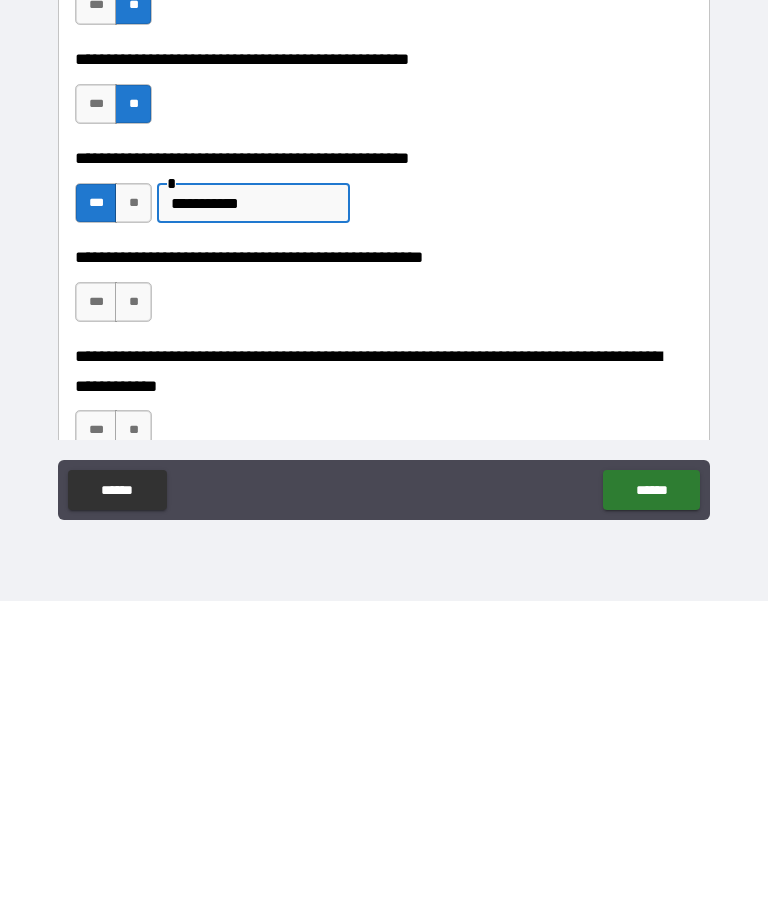 scroll, scrollTop: 356, scrollLeft: 0, axis: vertical 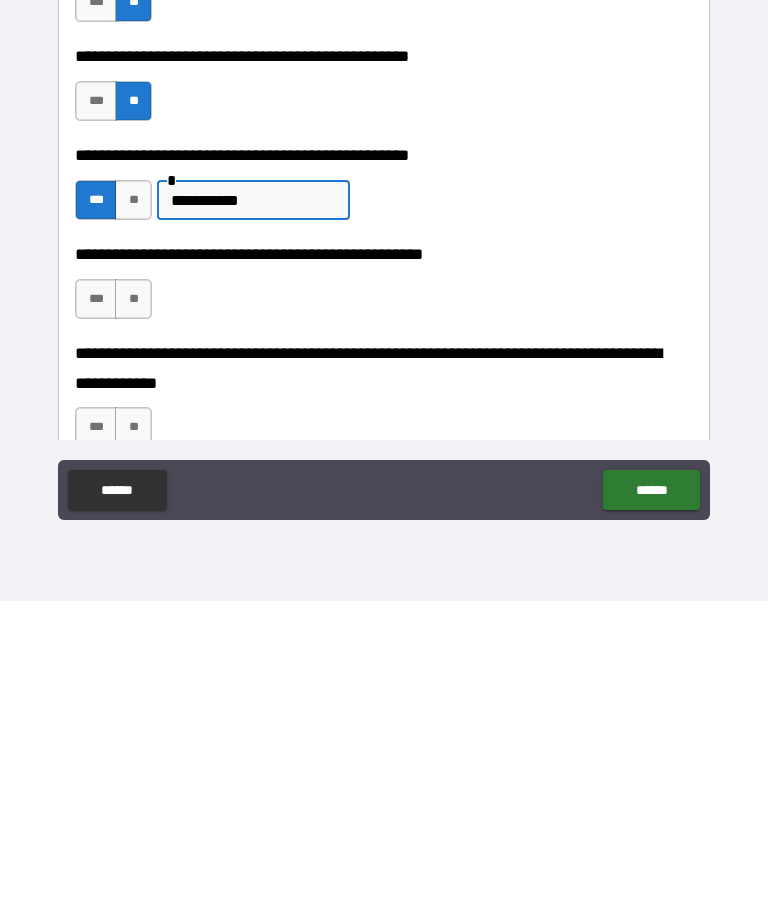 type on "**********" 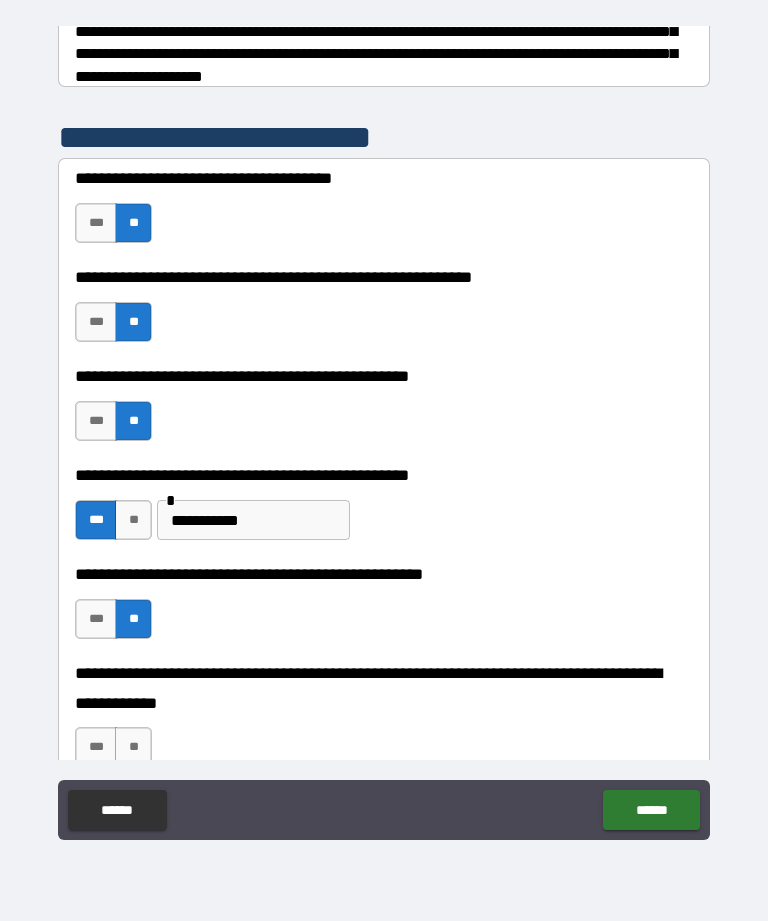 click on "**" at bounding box center (133, 747) 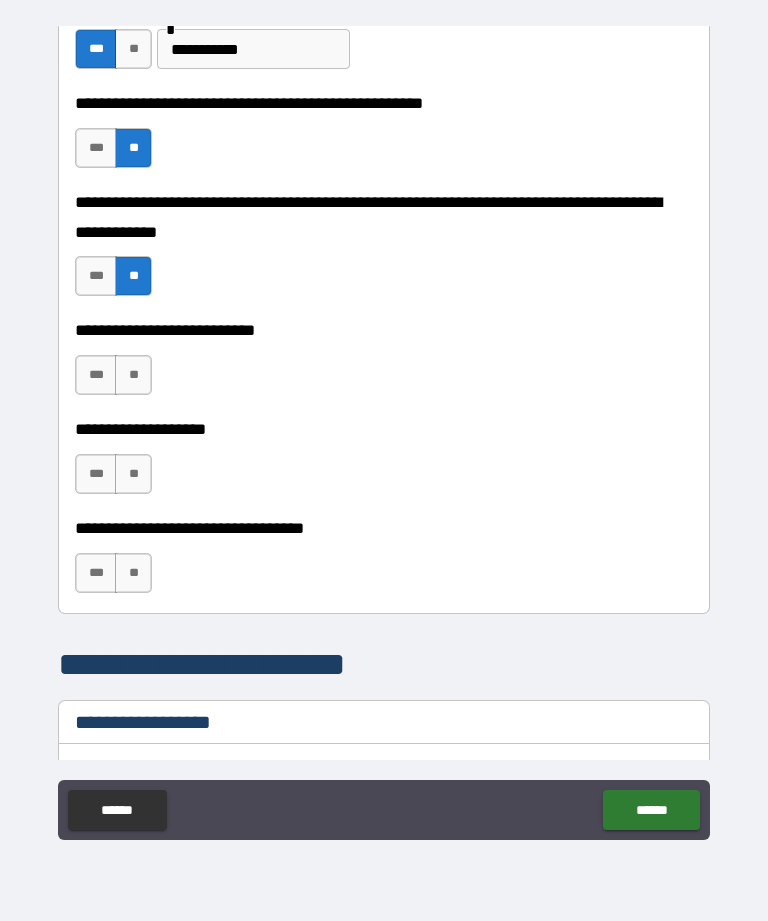 scroll, scrollTop: 830, scrollLeft: 0, axis: vertical 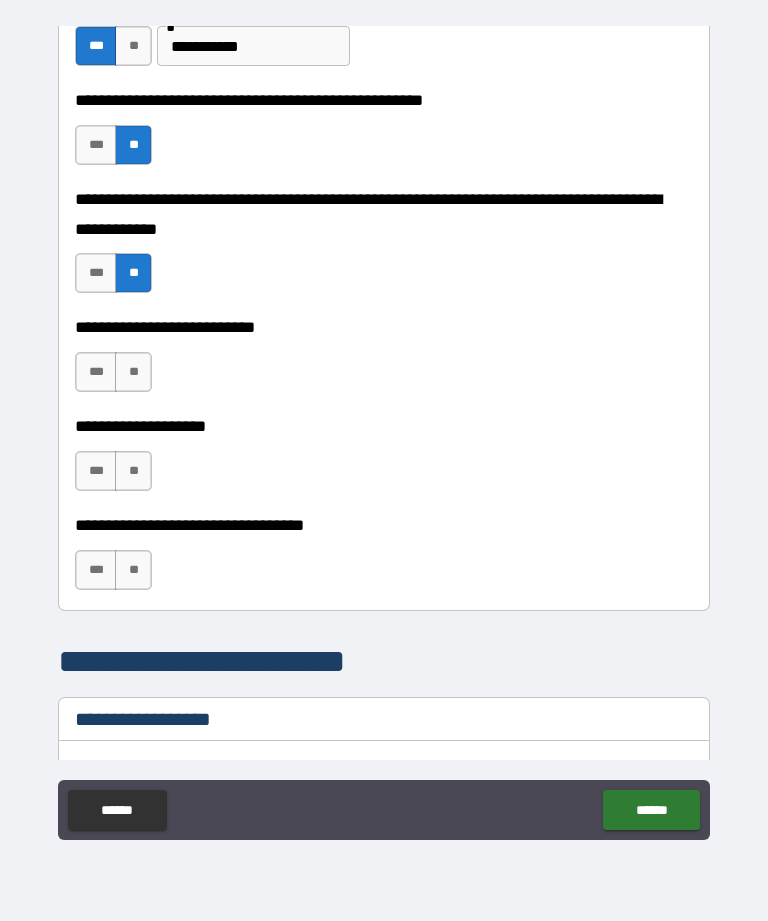 click on "**" at bounding box center [133, 372] 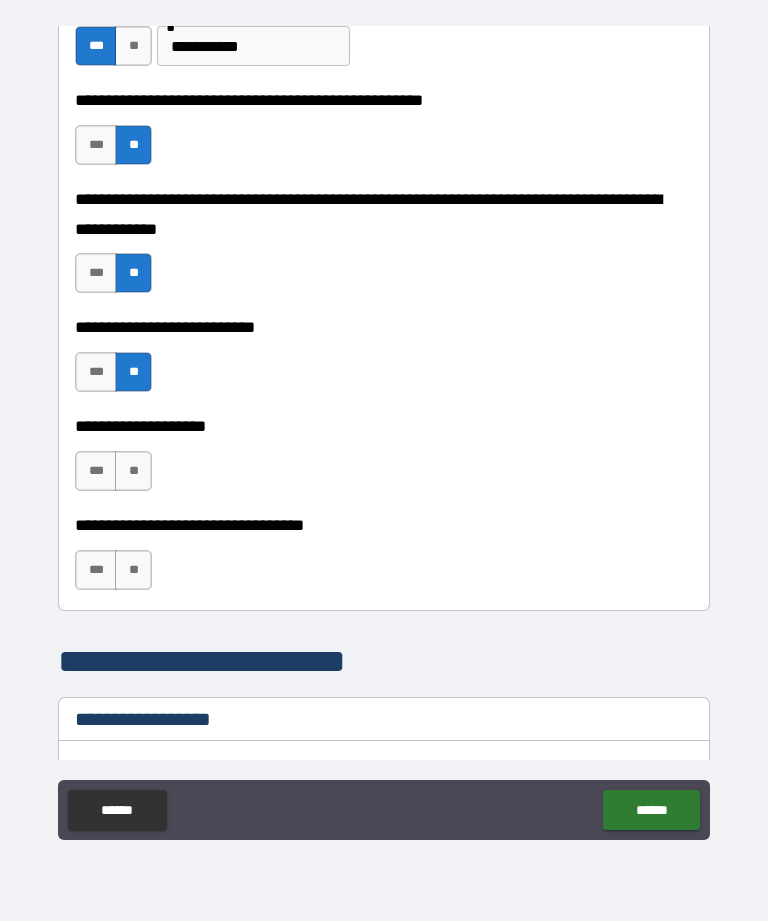 click on "**" at bounding box center [133, 471] 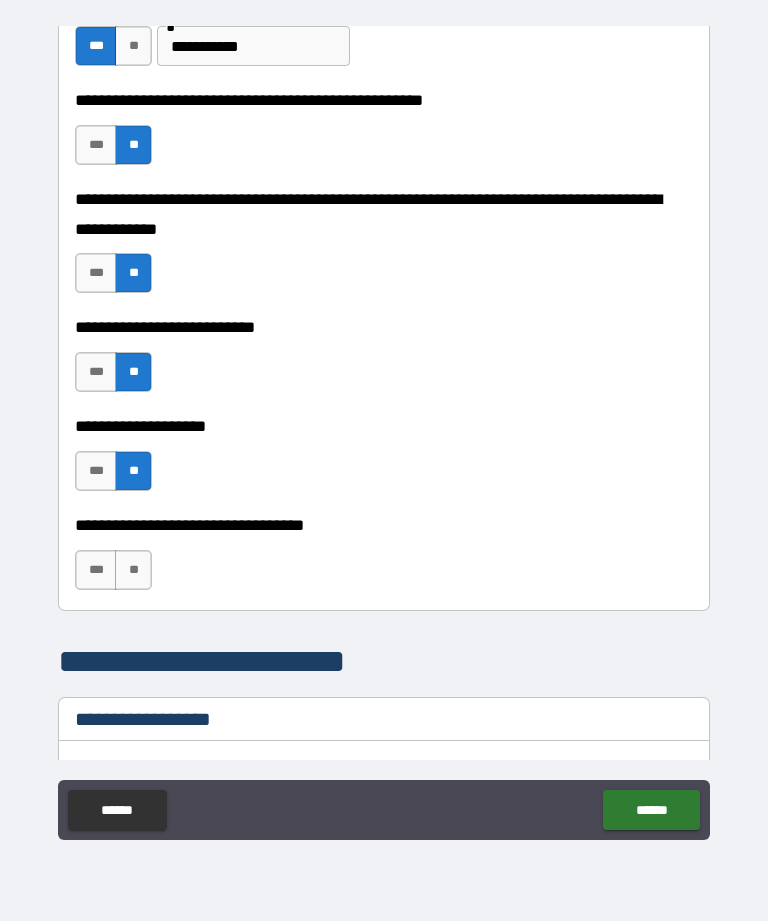 click on "**" at bounding box center [133, 570] 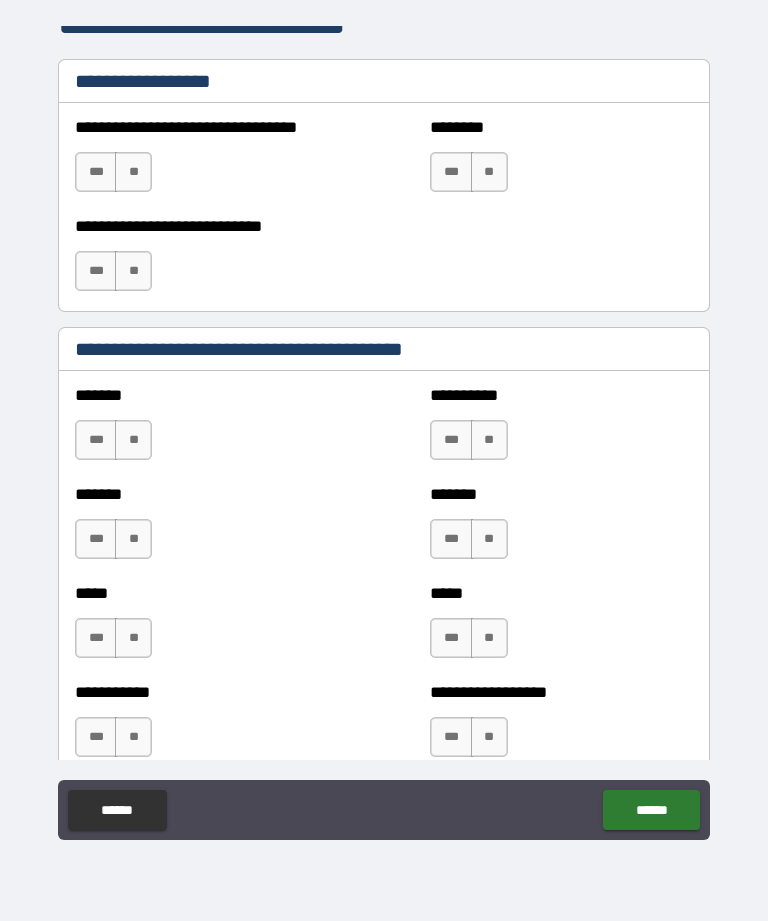 scroll, scrollTop: 1470, scrollLeft: 0, axis: vertical 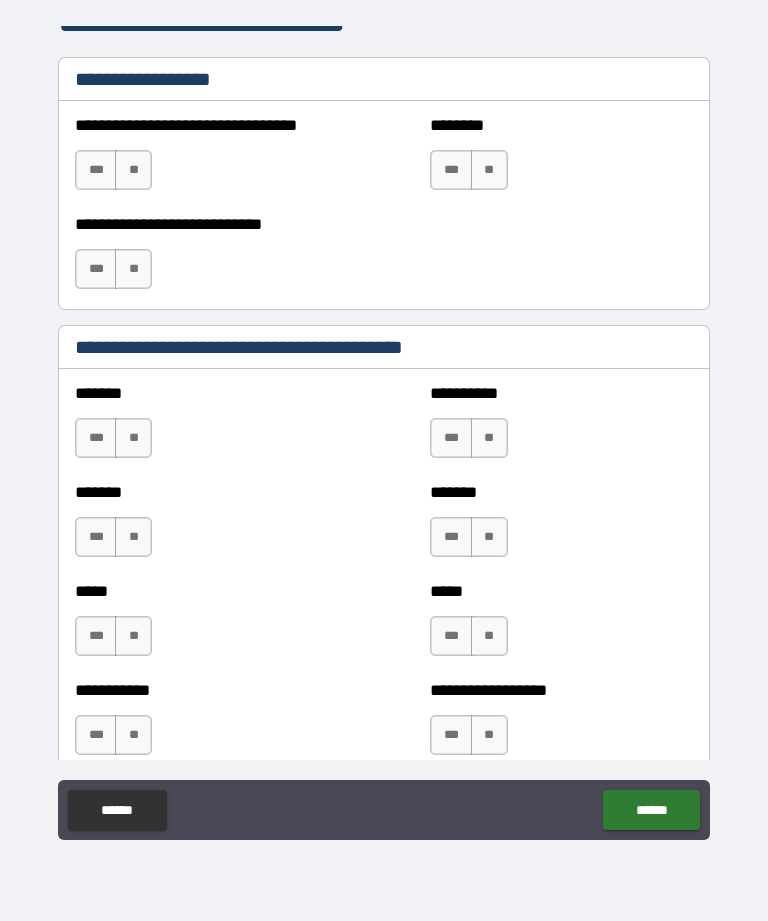 click on "**" at bounding box center [133, 438] 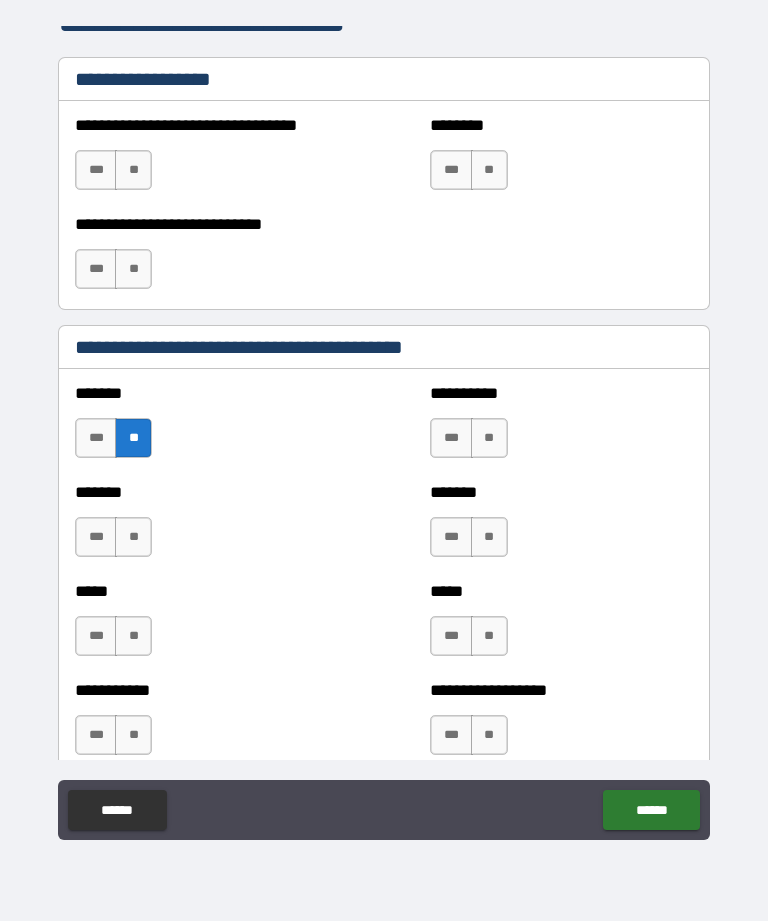 click on "**" at bounding box center (133, 537) 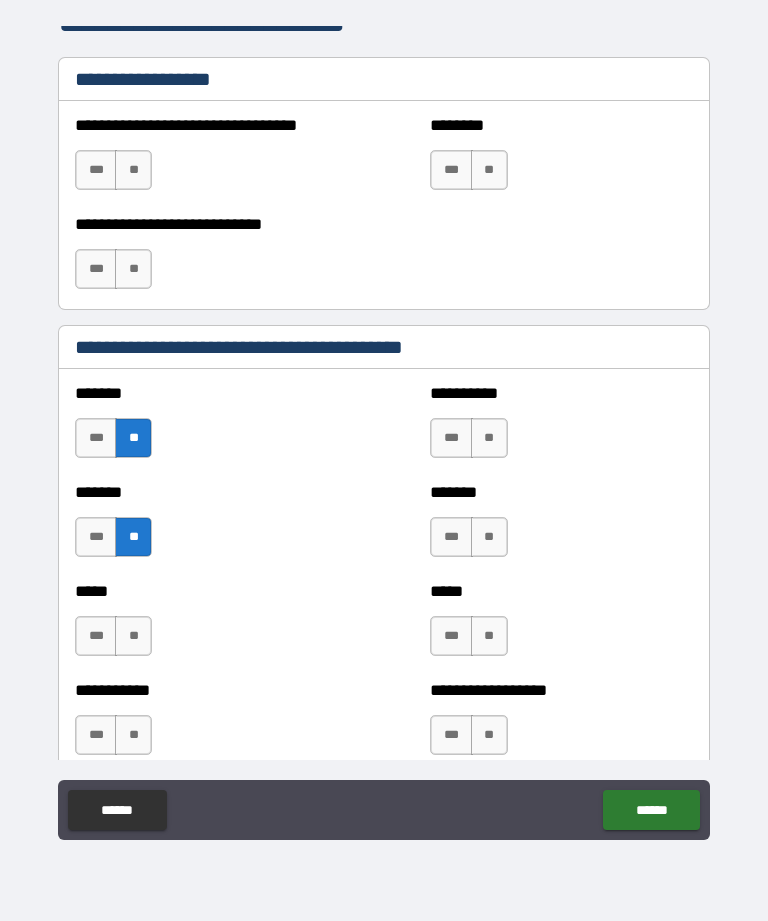 click on "**" at bounding box center (133, 636) 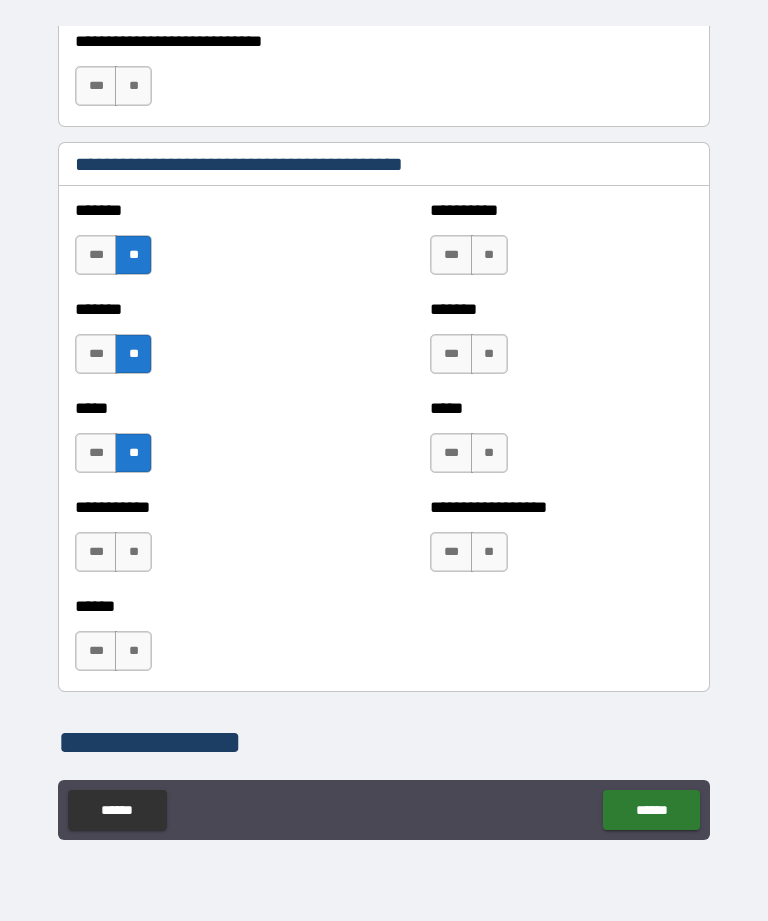 scroll, scrollTop: 1653, scrollLeft: 0, axis: vertical 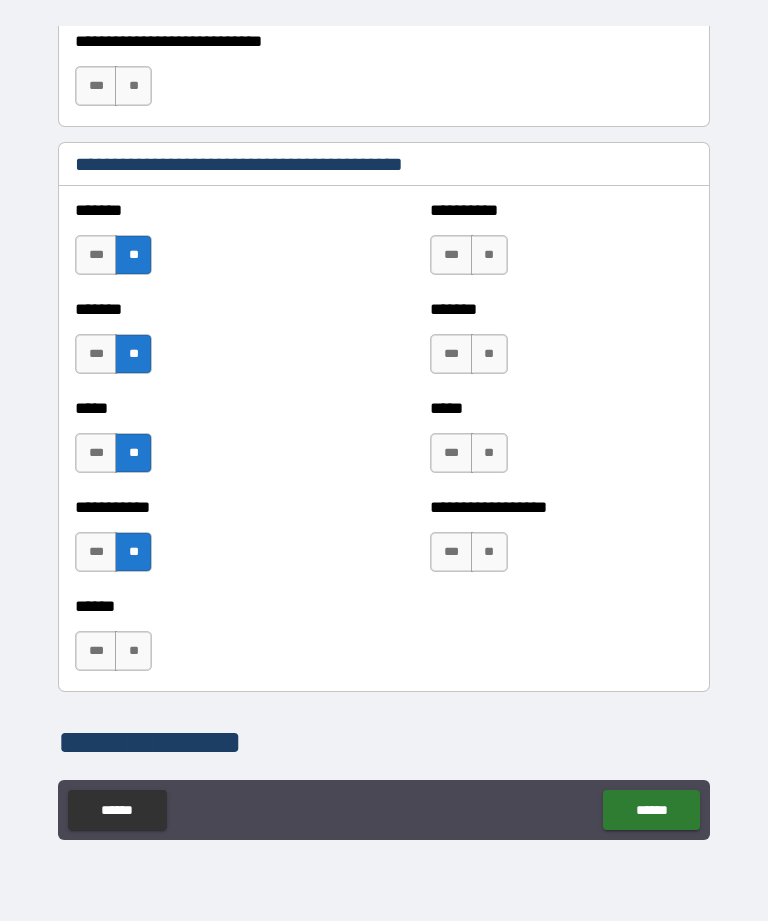 click on "**" at bounding box center (133, 651) 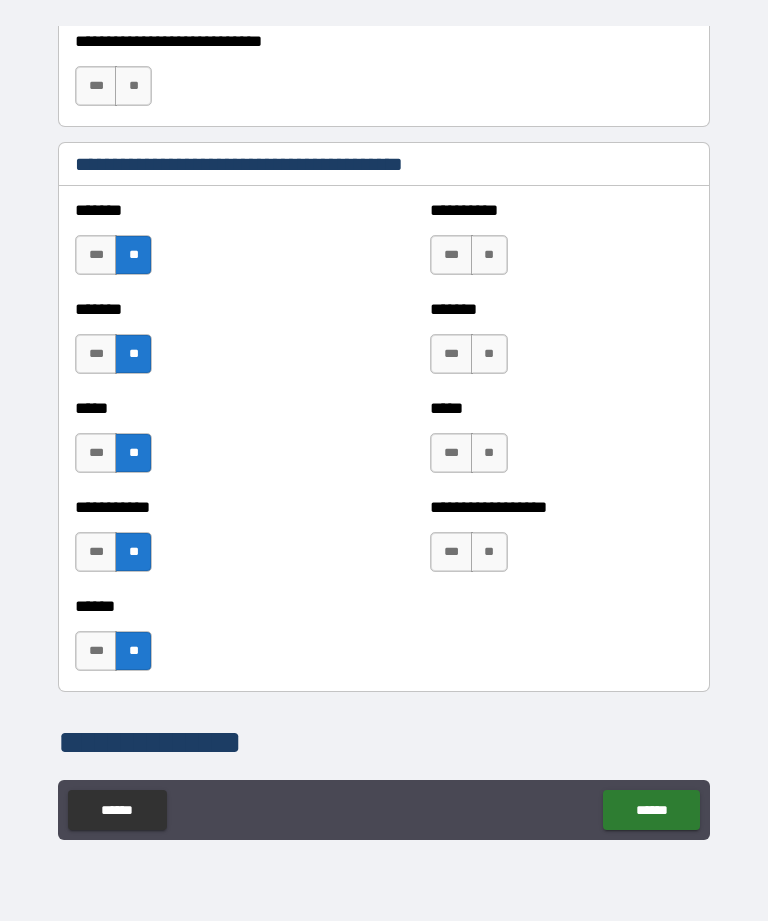 click on "**" at bounding box center [489, 255] 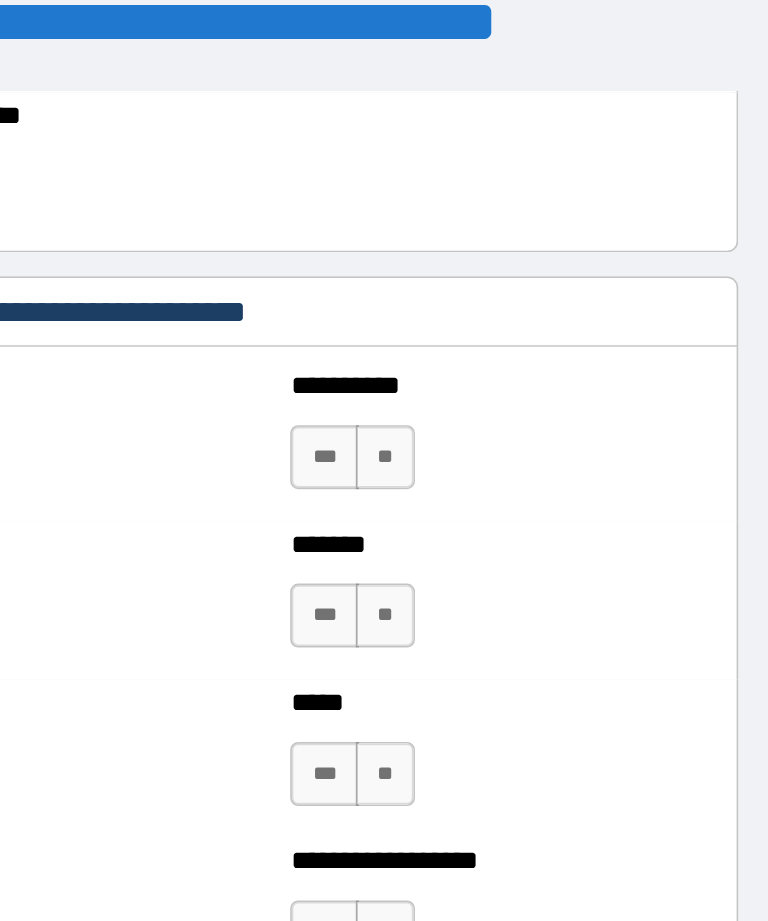 click on "**" at bounding box center [489, 286] 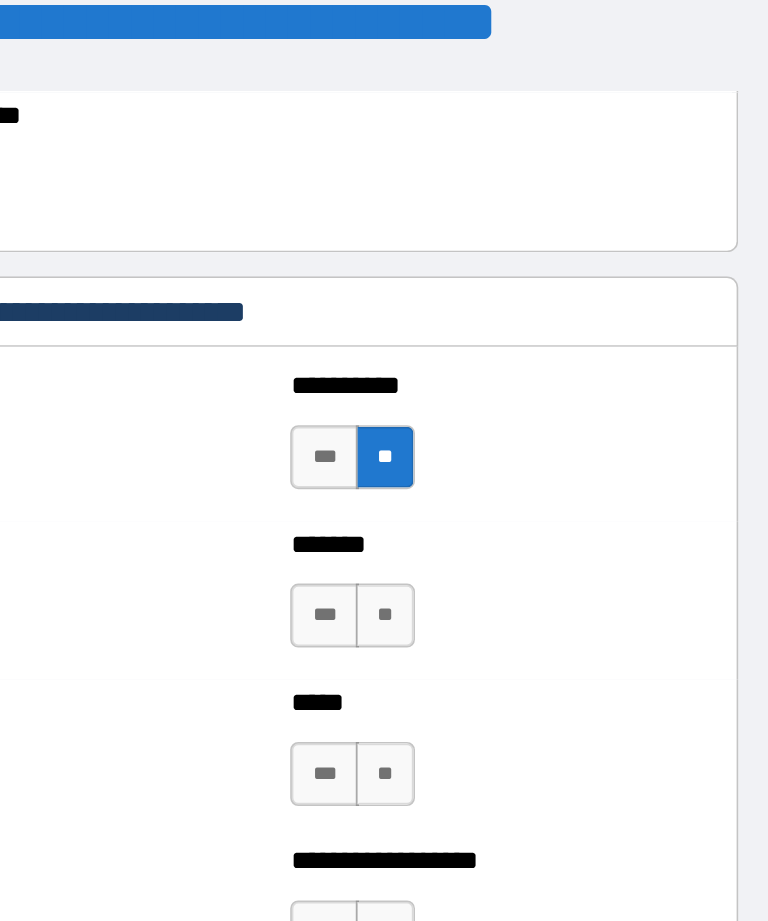 click on "**" at bounding box center [489, 385] 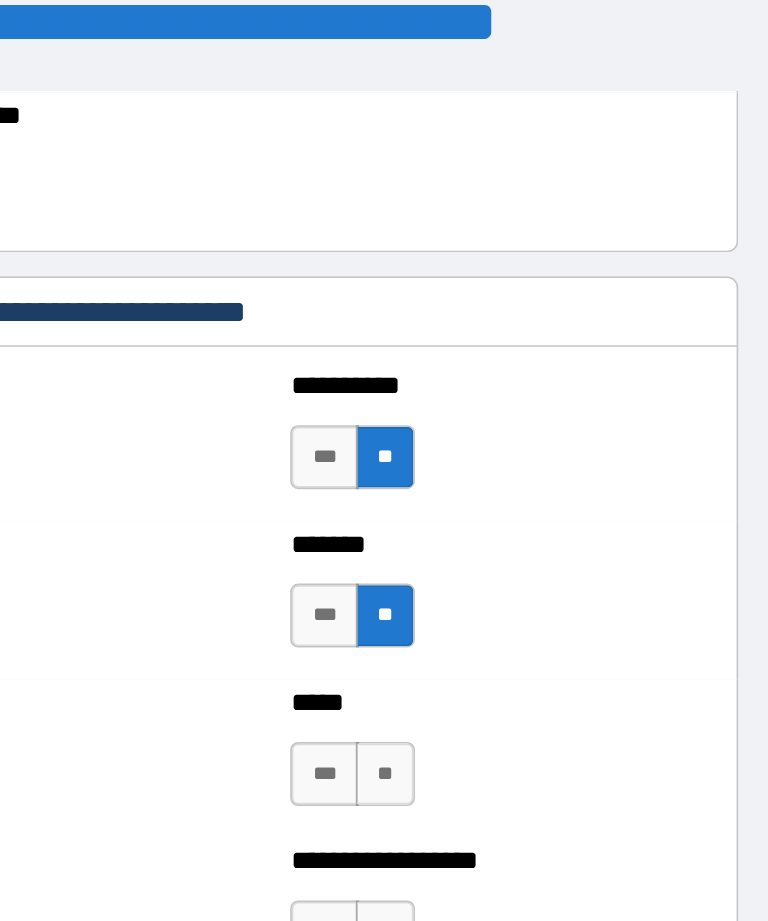 click on "**" at bounding box center [489, 484] 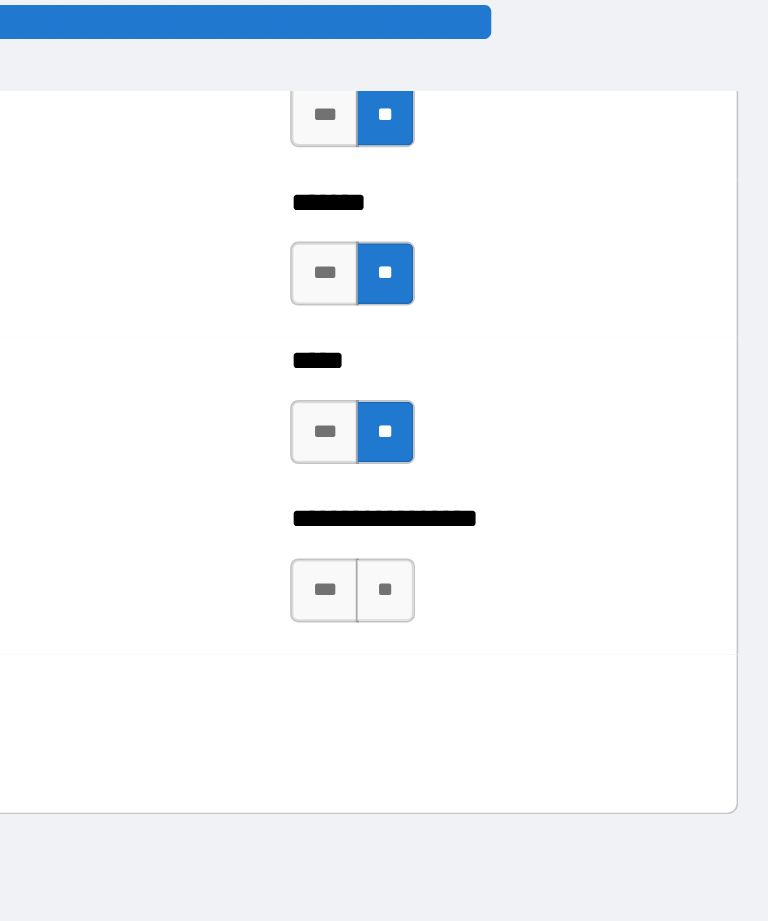 scroll, scrollTop: 1872, scrollLeft: 0, axis: vertical 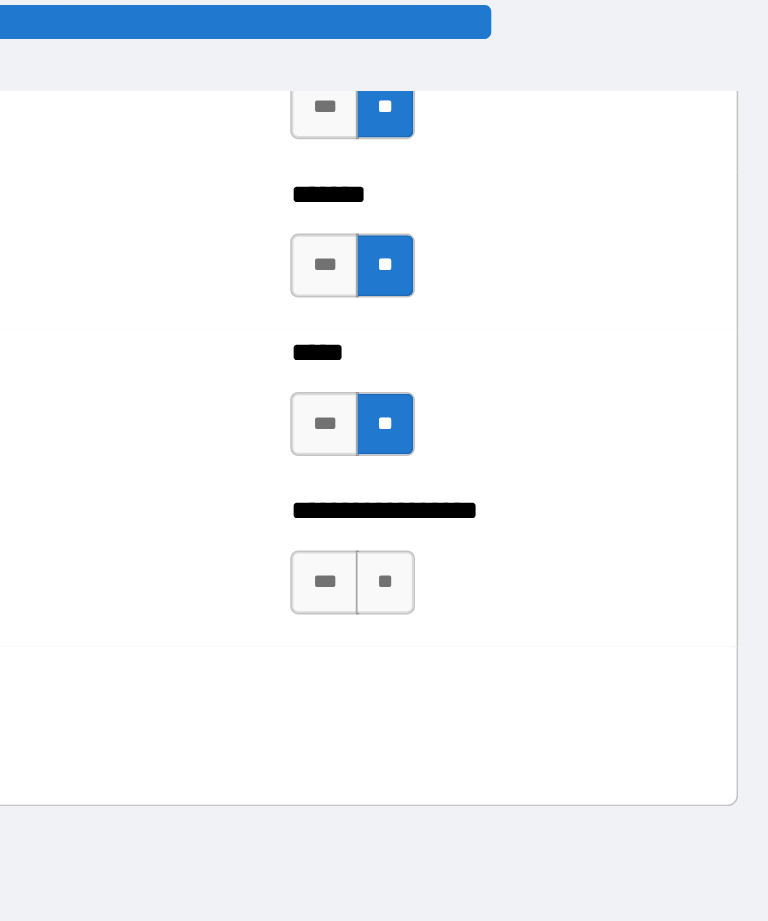 click on "**" at bounding box center (489, 364) 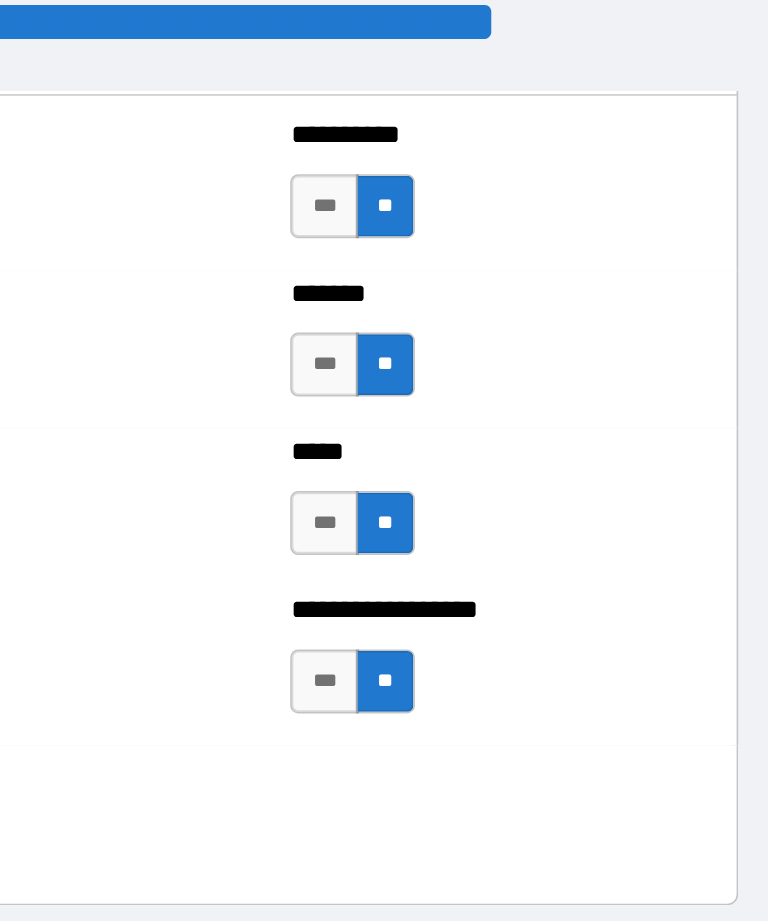 scroll, scrollTop: 1778, scrollLeft: 0, axis: vertical 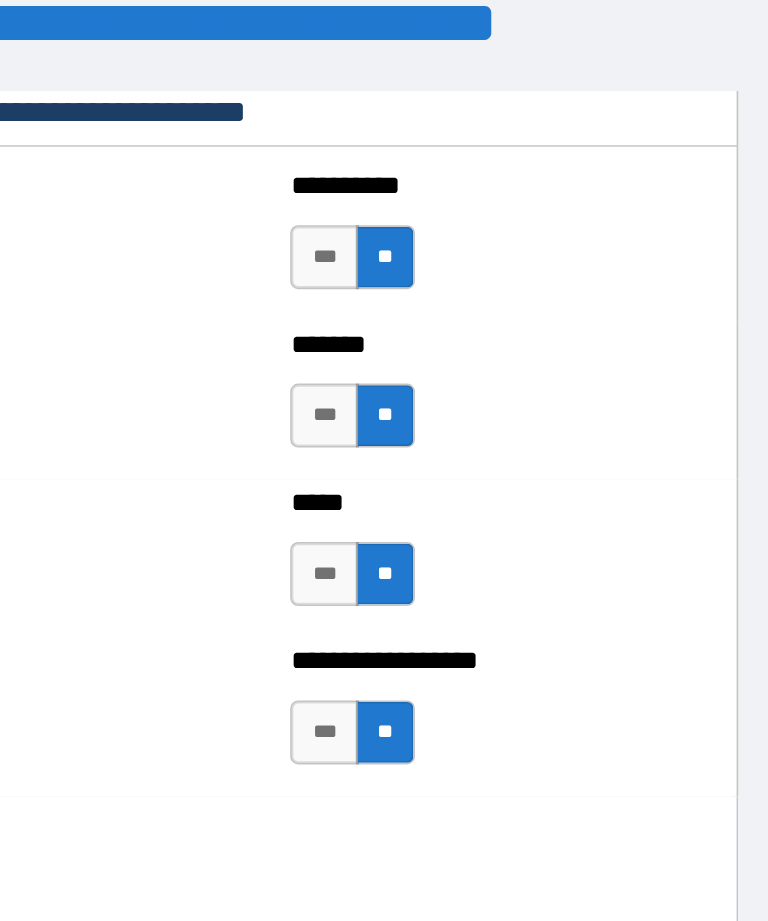click on "***** *** ** ***** *** **" at bounding box center (384, 349) 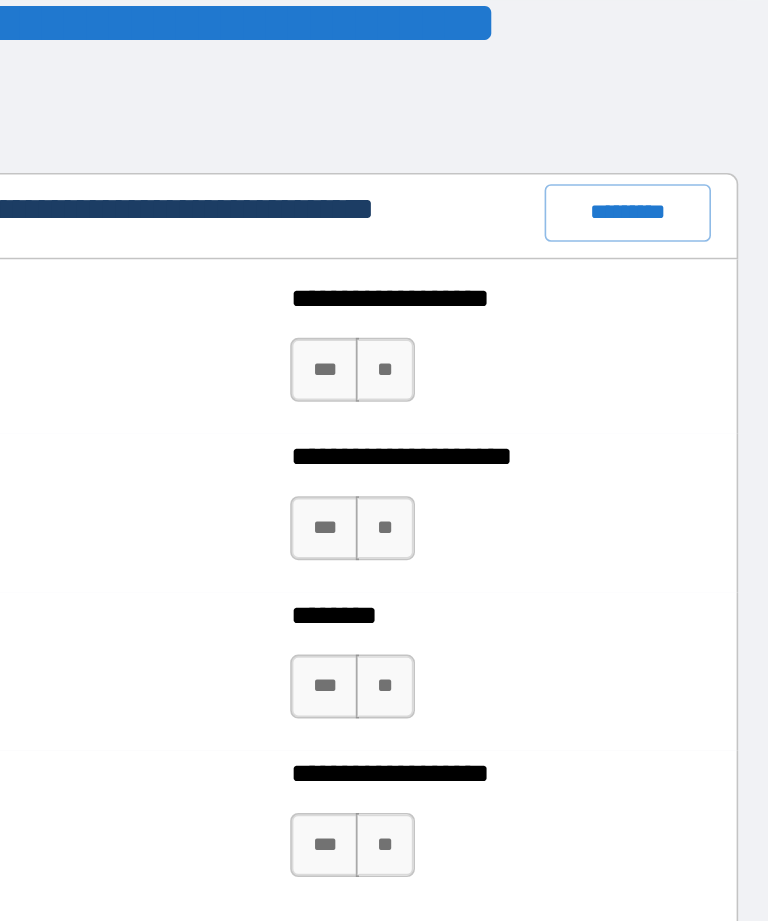 click on "**********" at bounding box center (561, 320) 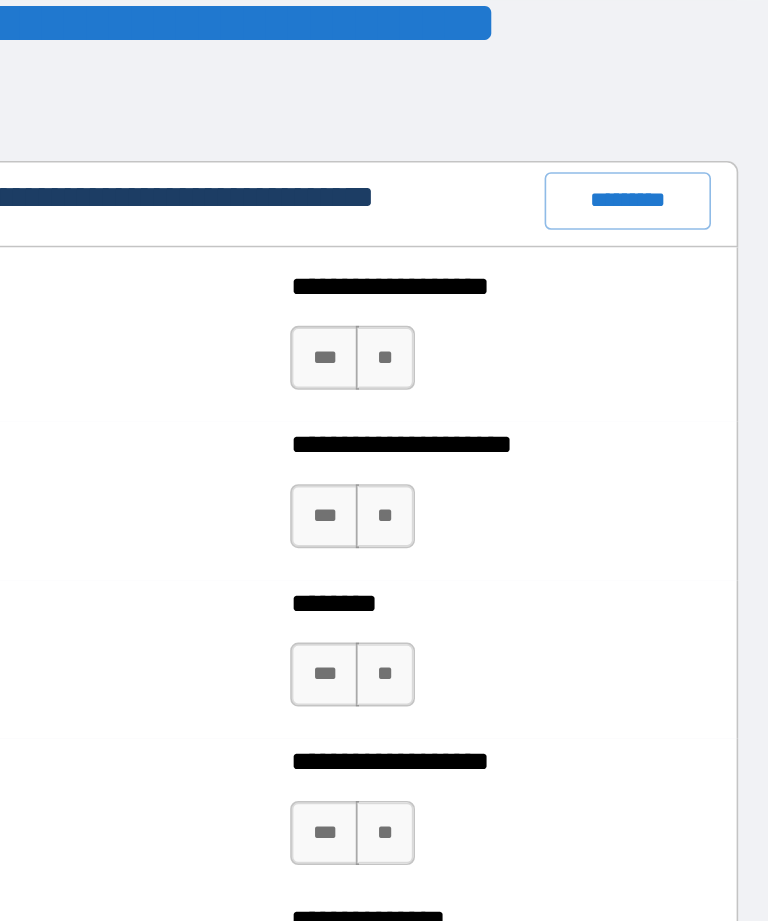 scroll, scrollTop: 2360, scrollLeft: 0, axis: vertical 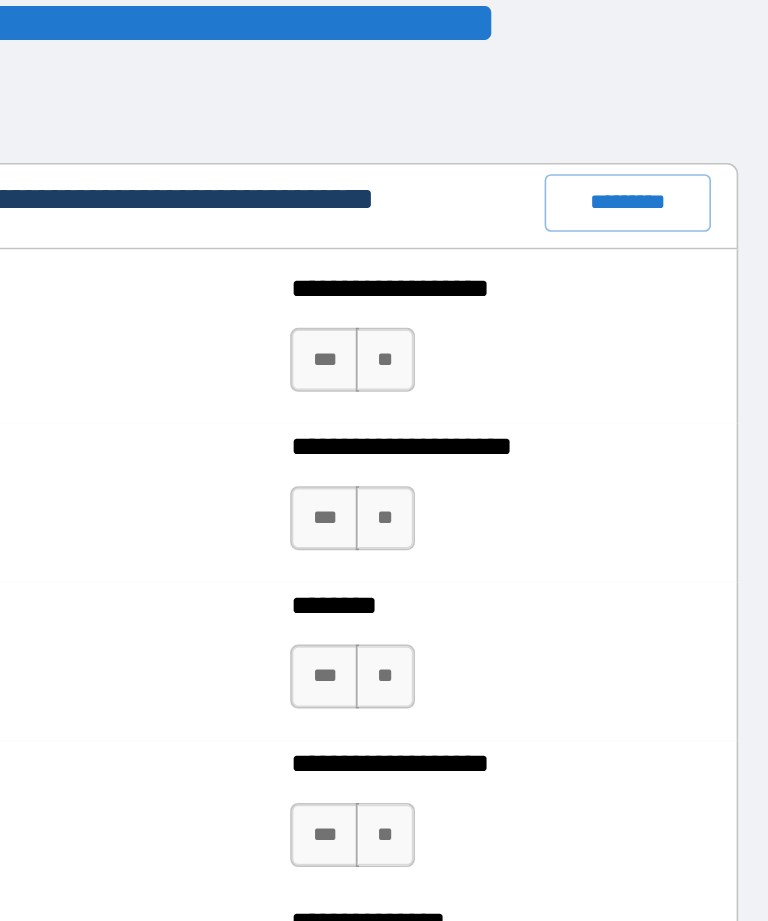 click on "**********" at bounding box center (384, 413) 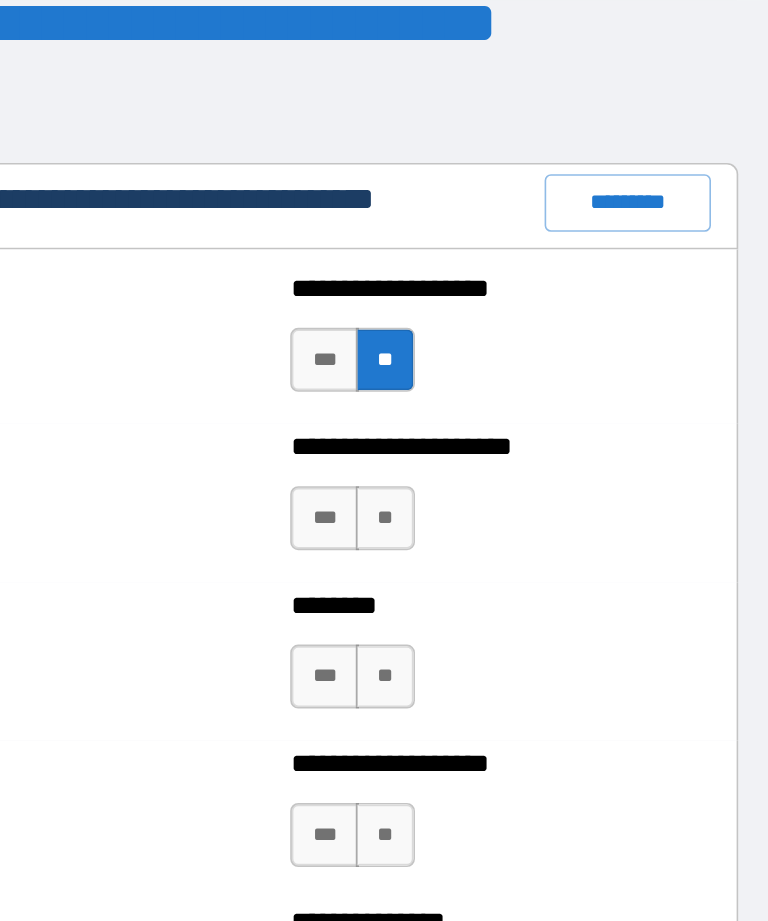 scroll, scrollTop: 33, scrollLeft: 0, axis: vertical 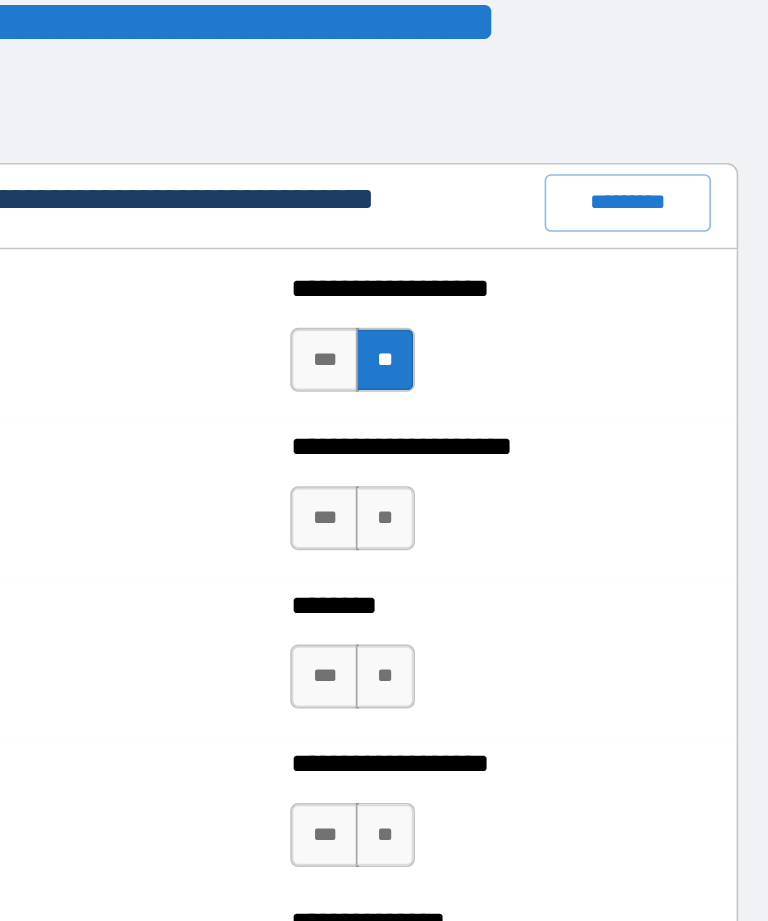 click on "**" at bounding box center (489, 324) 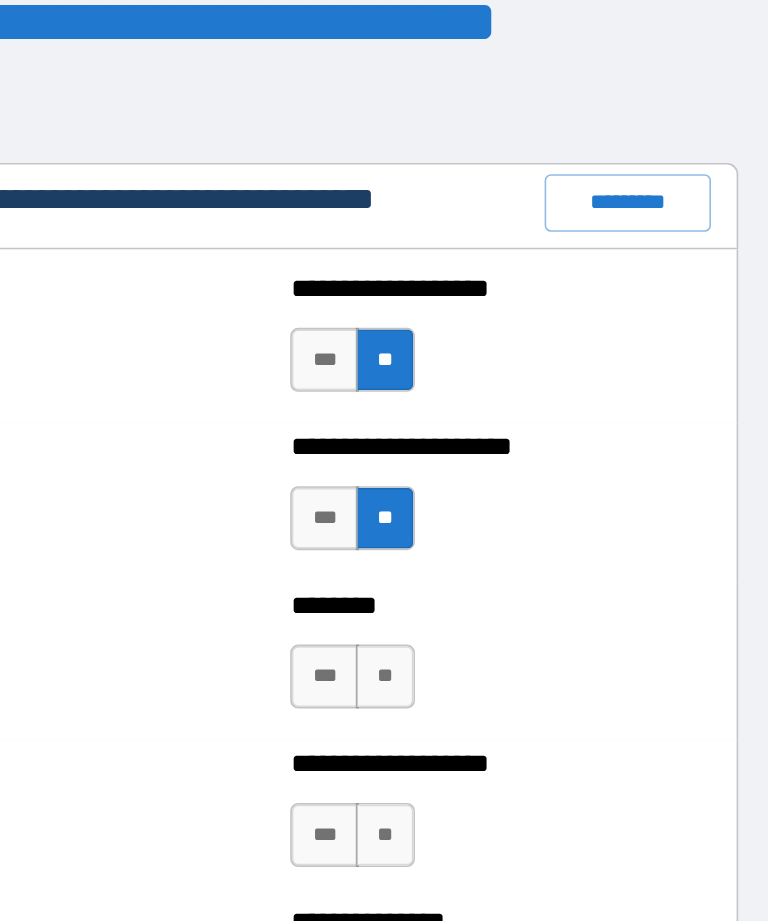 click on "**" at bounding box center (489, 423) 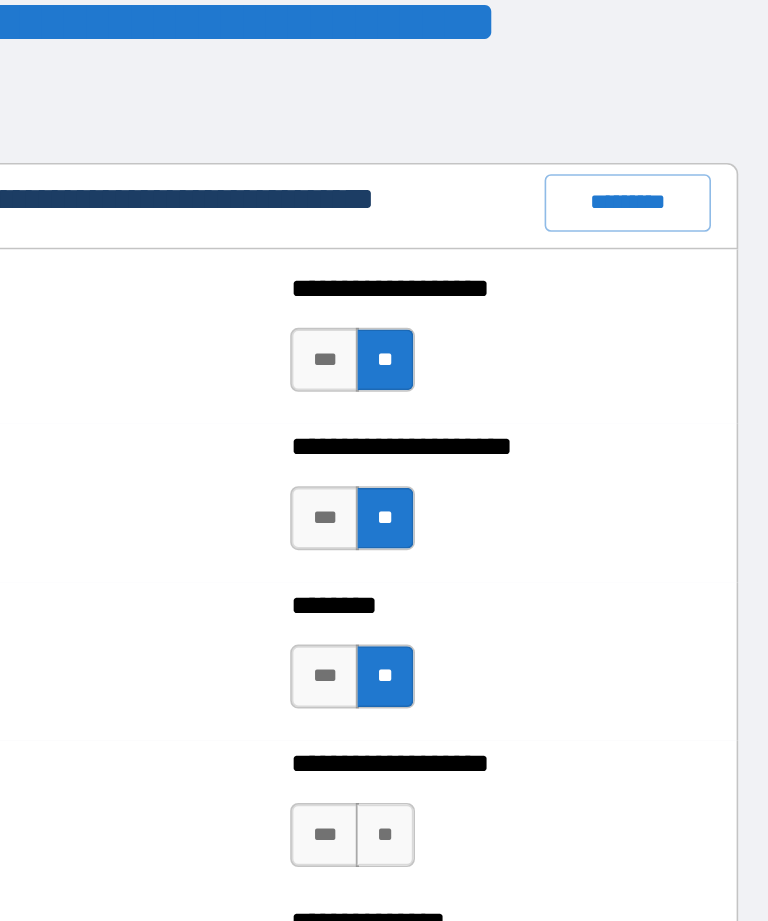 click on "**" at bounding box center (489, 522) 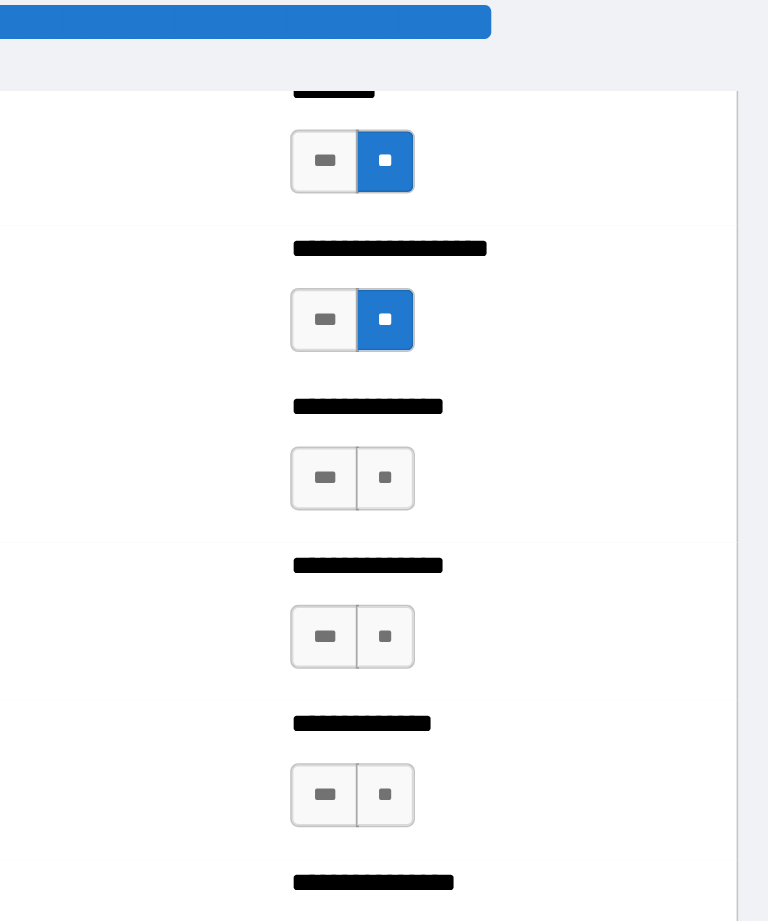 scroll, scrollTop: 2683, scrollLeft: 0, axis: vertical 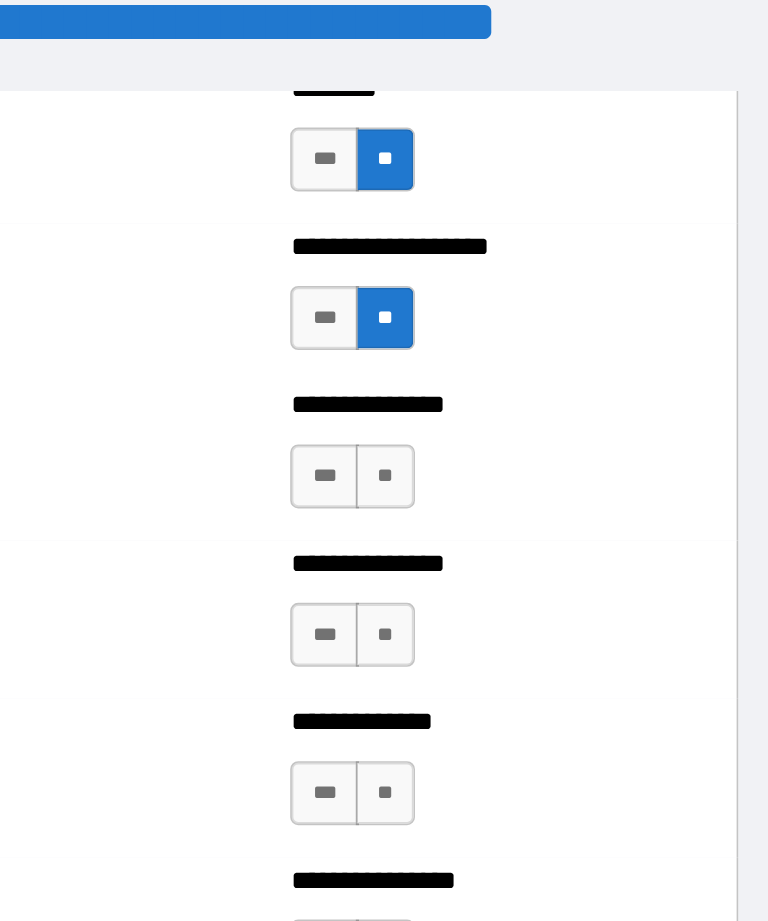 click on "**" at bounding box center [489, 298] 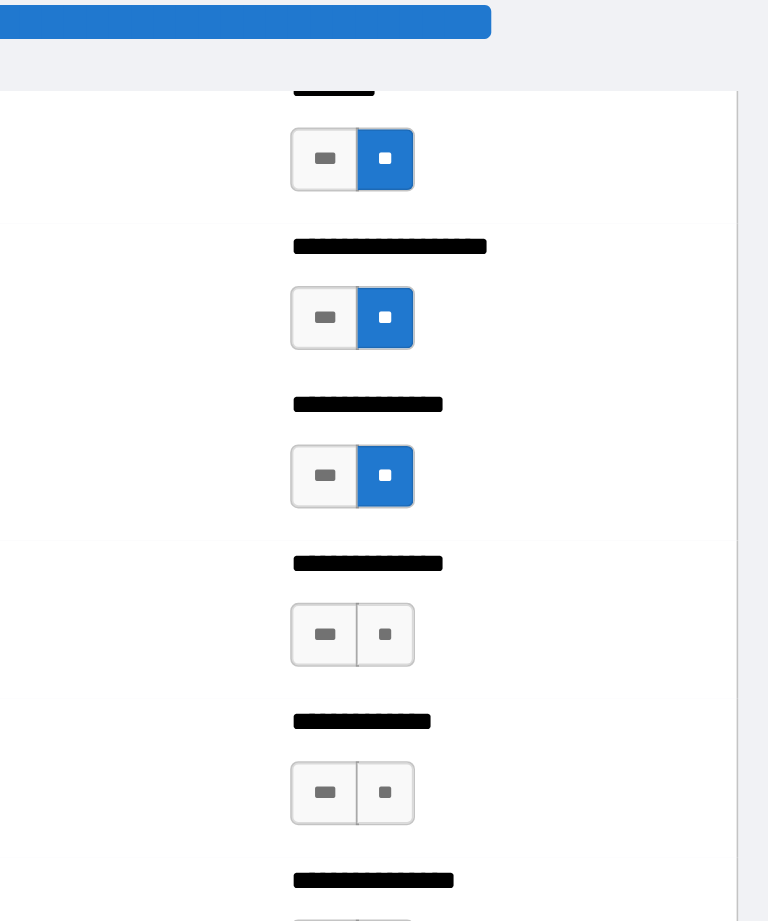 click on "**" at bounding box center [489, 397] 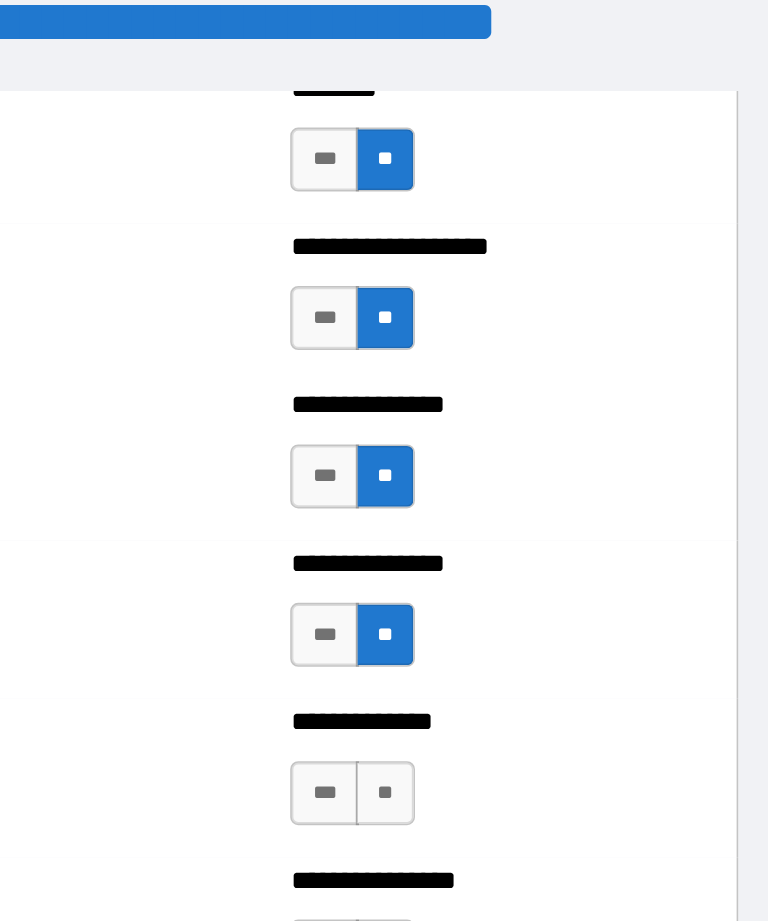 click on "**" at bounding box center [489, 496] 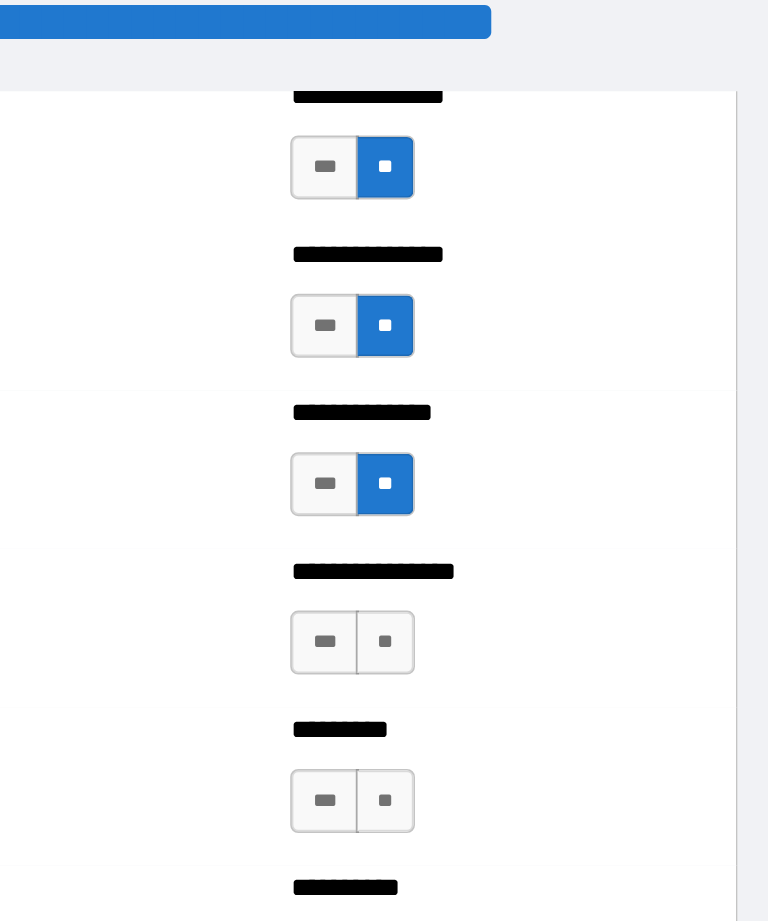 scroll, scrollTop: 2878, scrollLeft: 0, axis: vertical 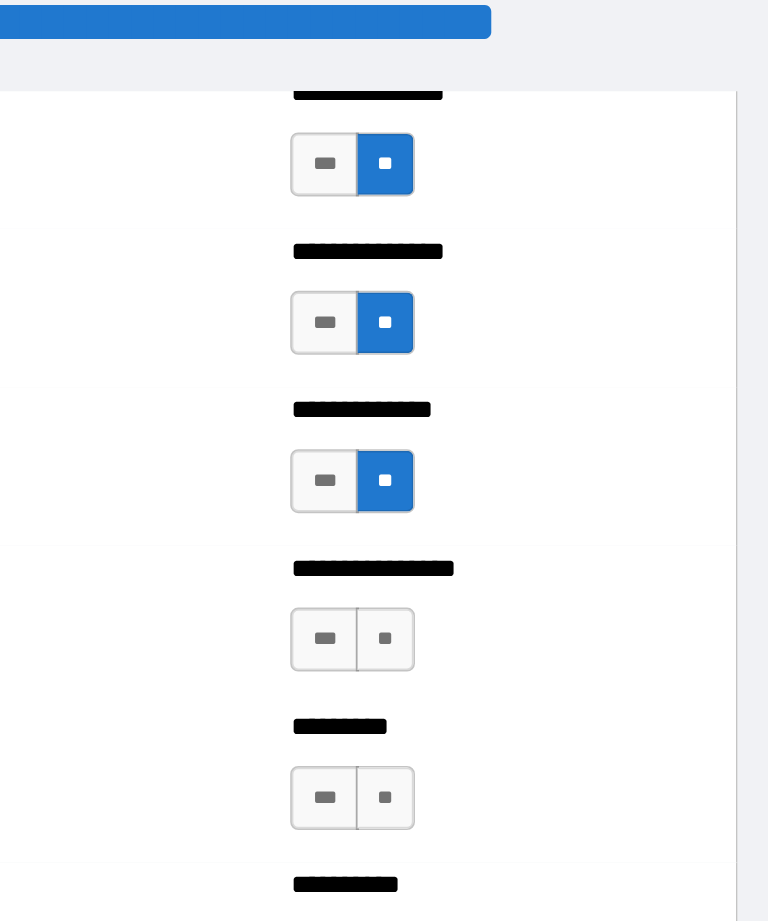 click on "**" at bounding box center (489, 400) 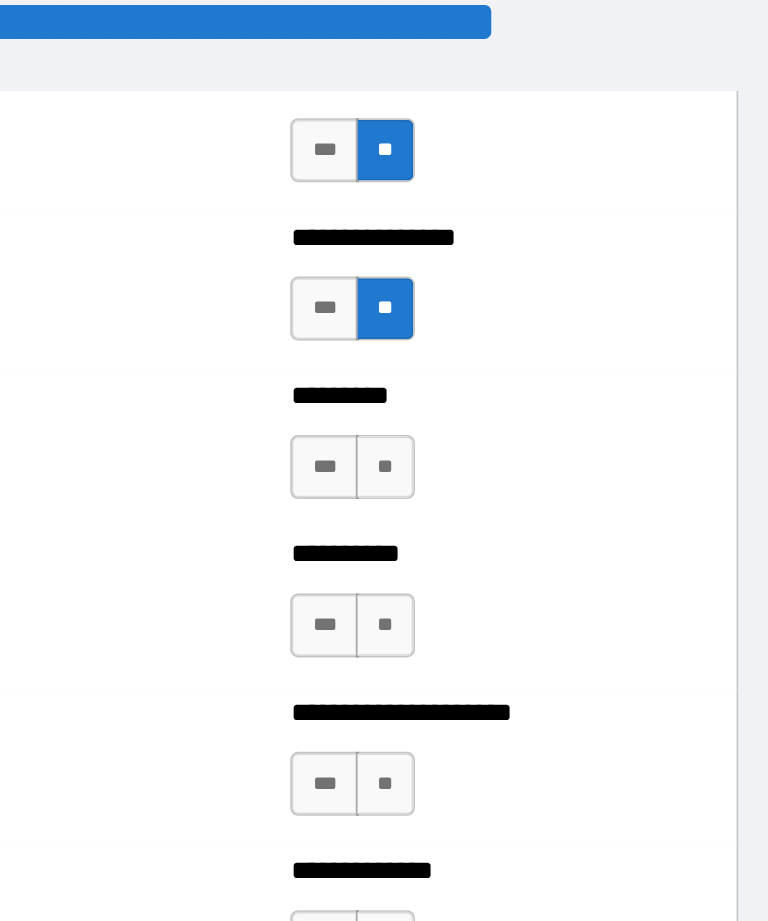 scroll, scrollTop: 3094, scrollLeft: 0, axis: vertical 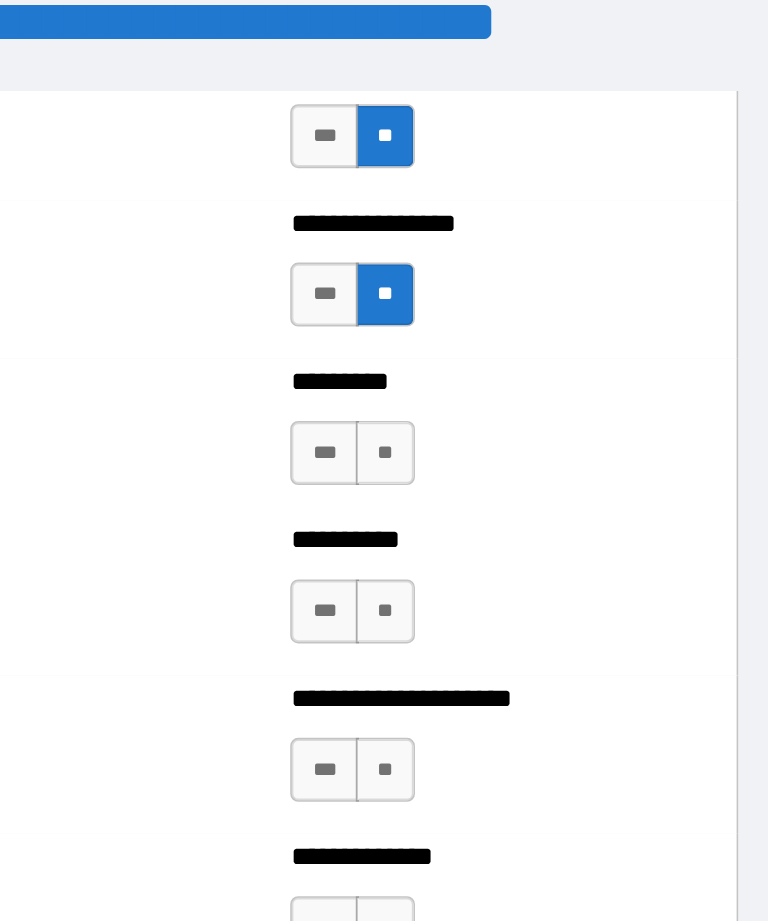 click on "**********" at bounding box center [561, 337] 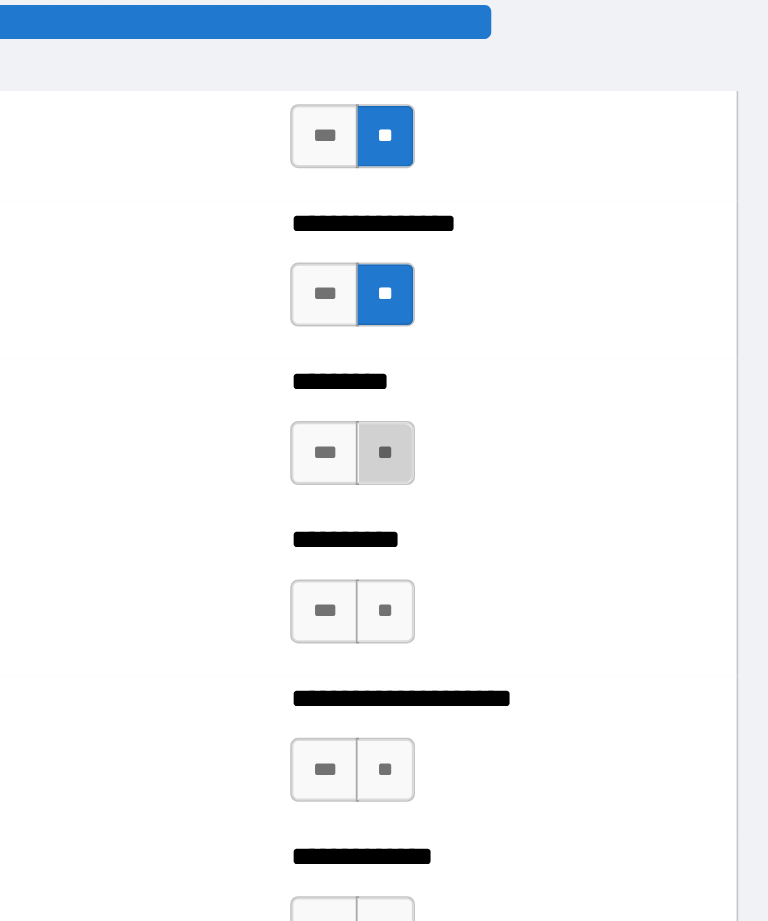 click on "**" at bounding box center (489, 283) 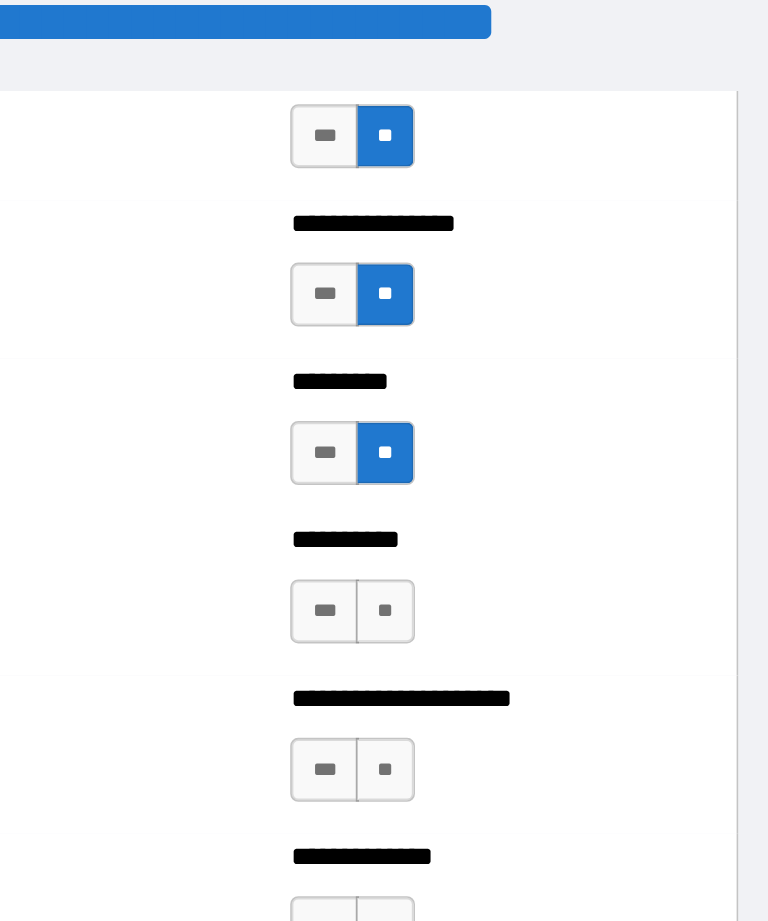 click on "**" at bounding box center (489, 382) 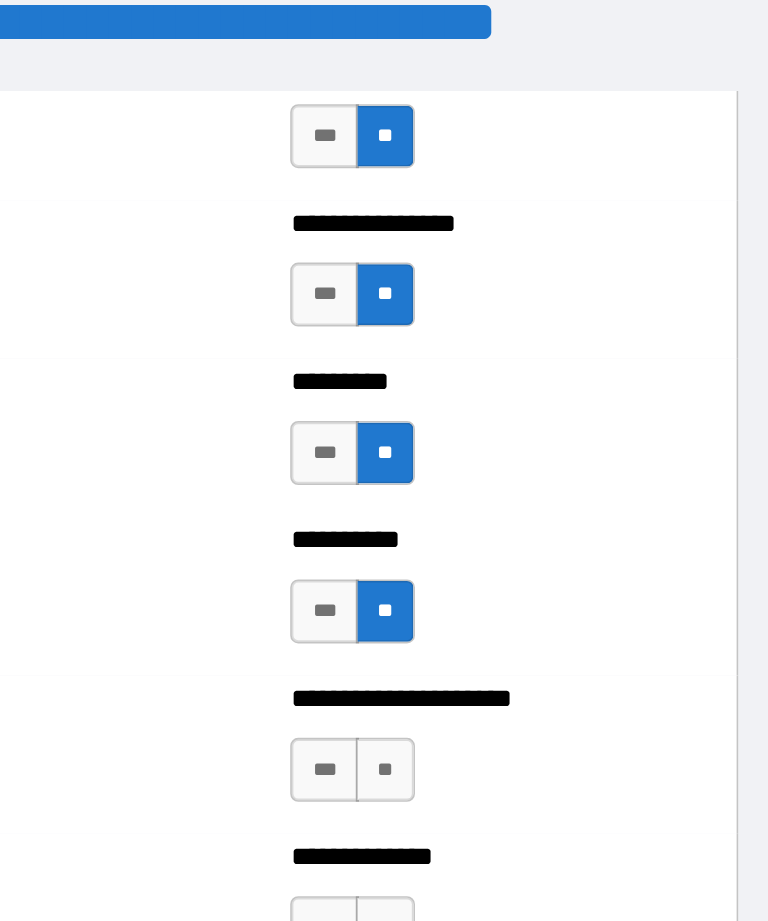 click on "**" at bounding box center [489, 481] 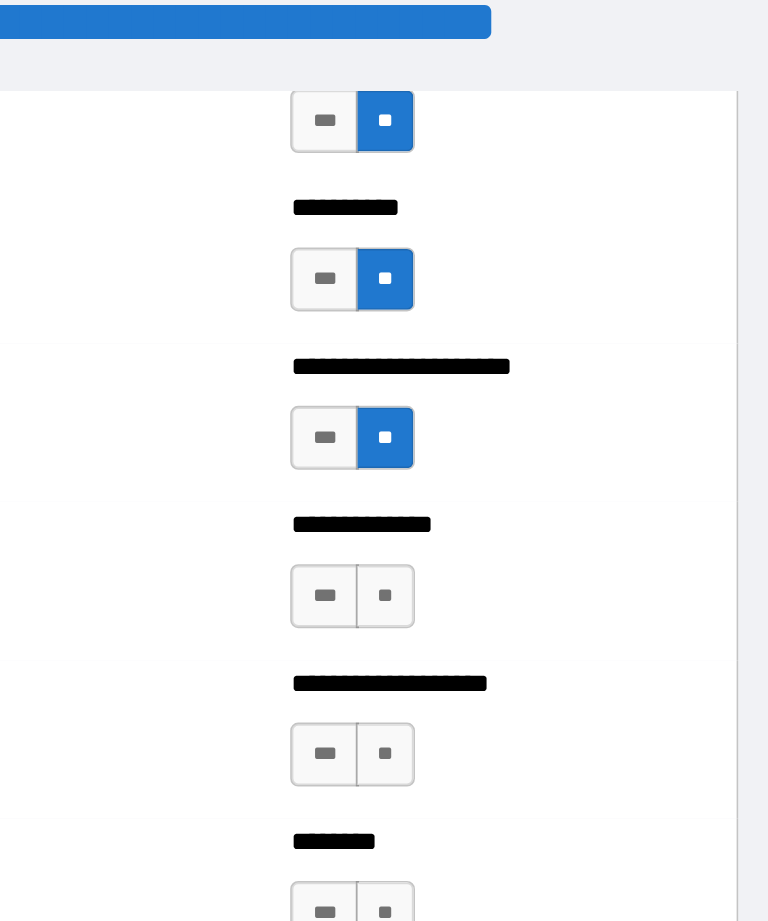scroll, scrollTop: 3322, scrollLeft: 0, axis: vertical 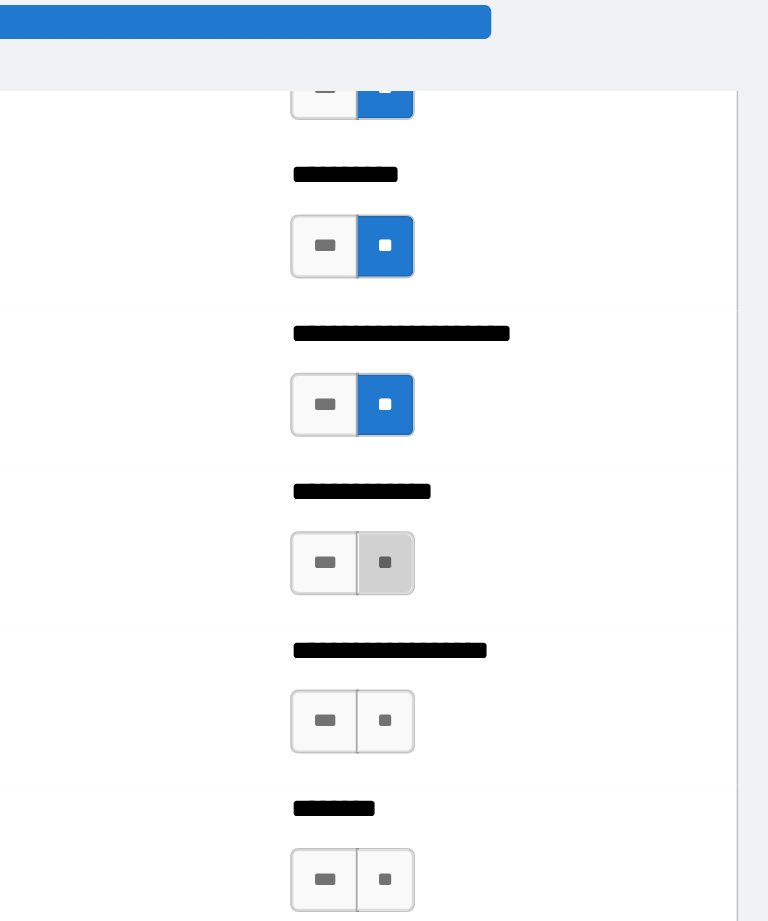 click on "**" at bounding box center [489, 352] 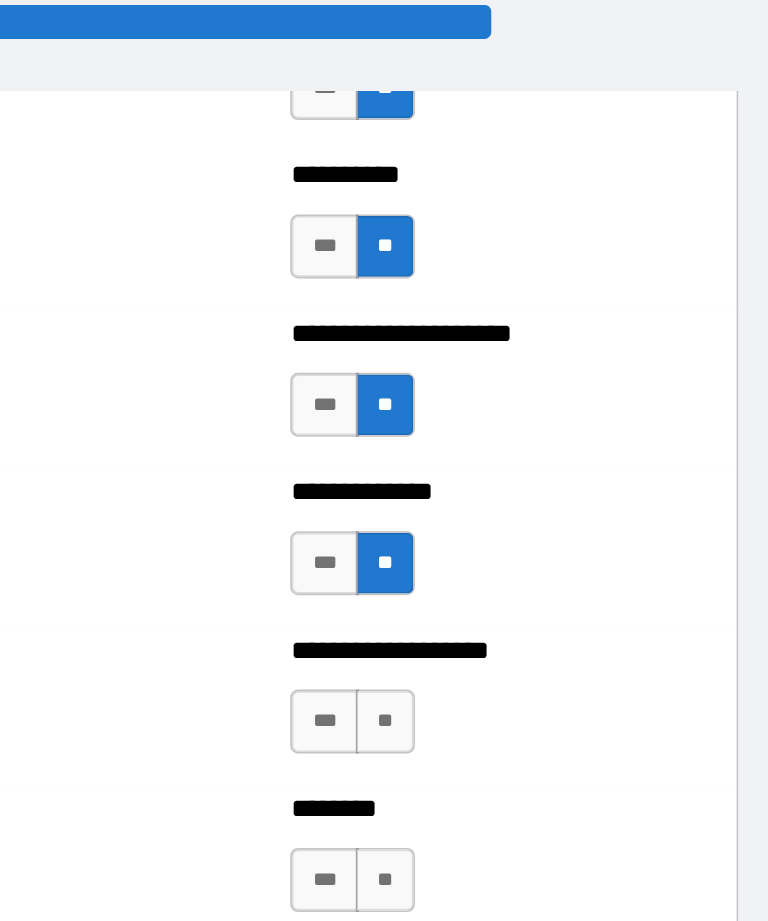 click on "**" at bounding box center [489, 451] 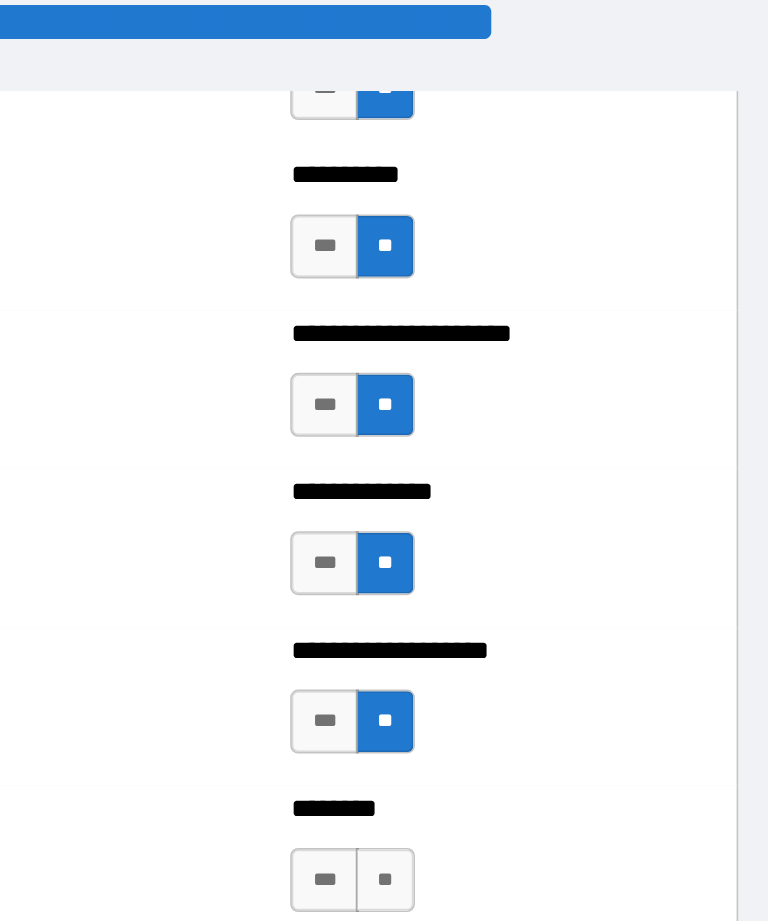 click on "**" at bounding box center [489, 550] 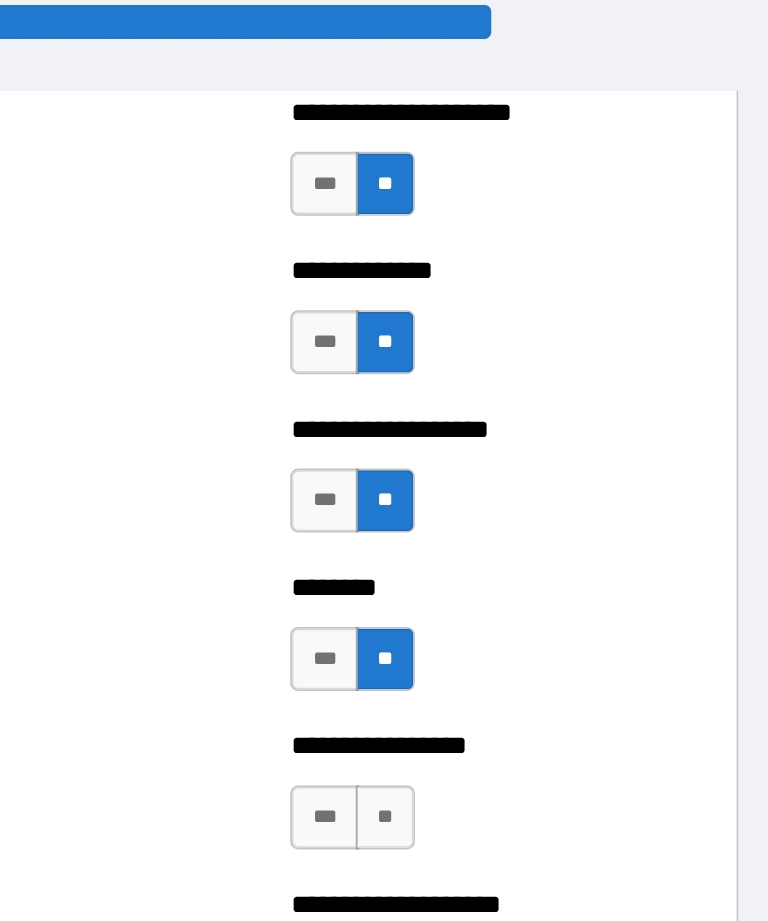 scroll, scrollTop: 3577, scrollLeft: 0, axis: vertical 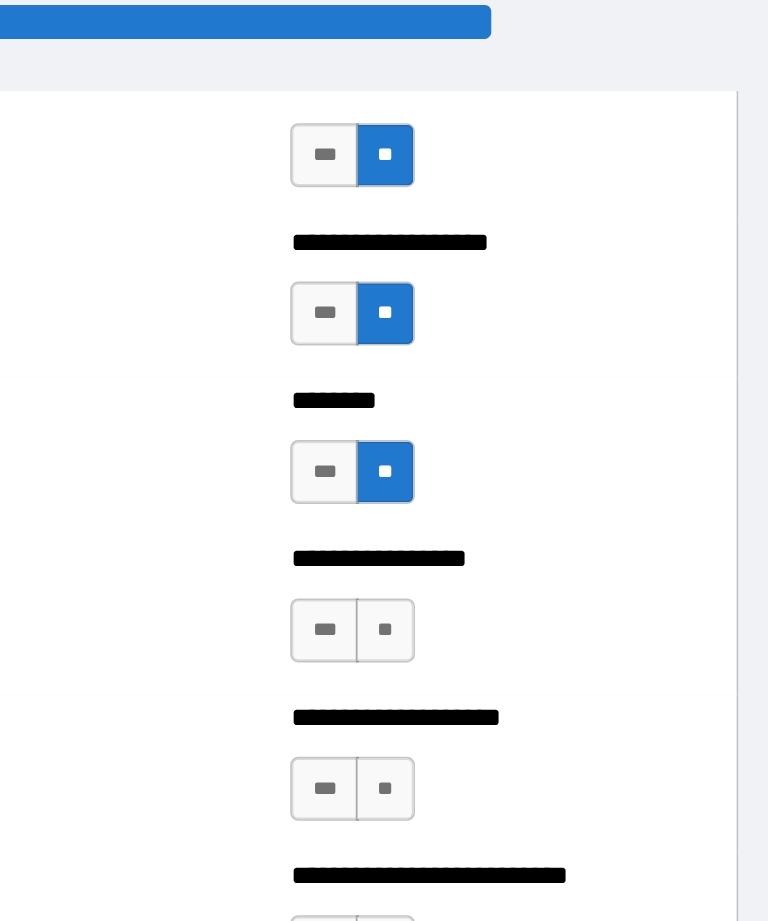 click on "**" at bounding box center [489, 394] 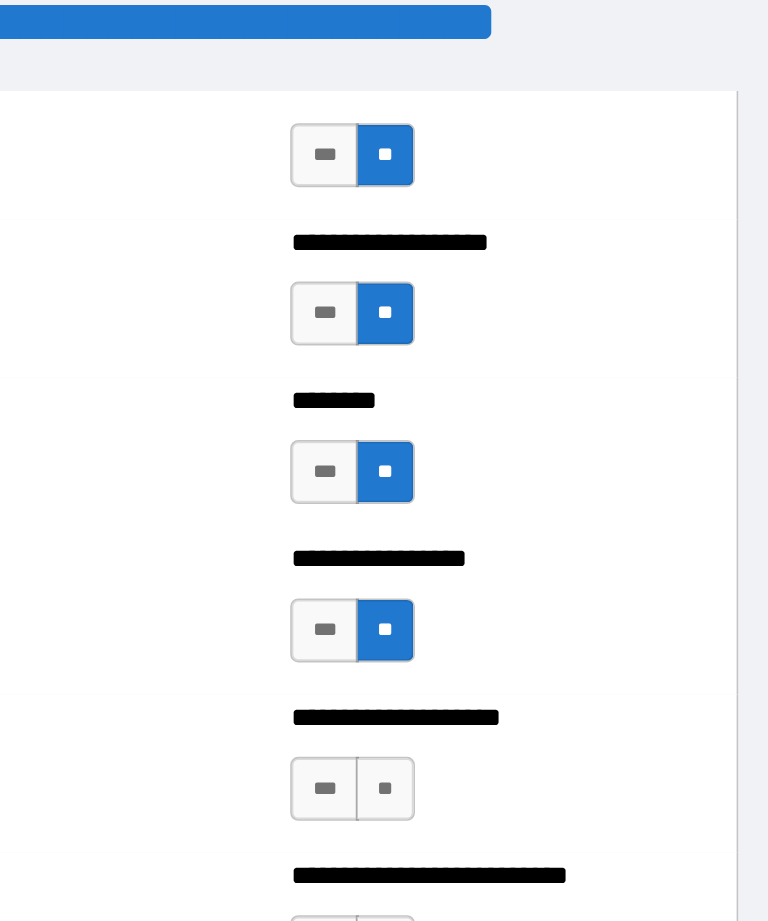 click on "**" at bounding box center (489, 493) 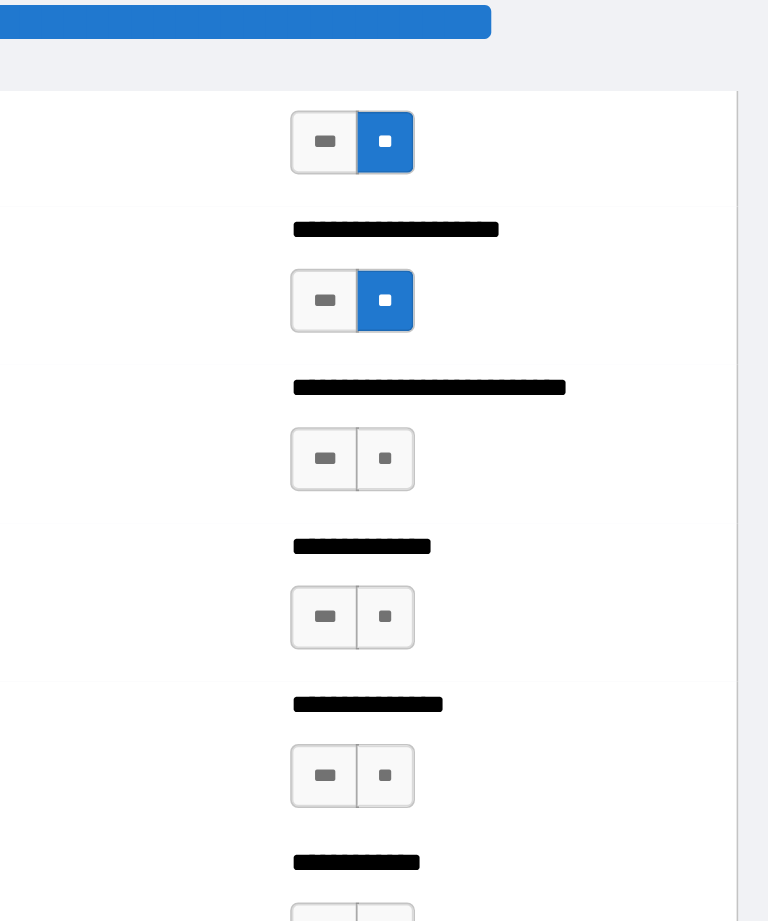scroll, scrollTop: 3881, scrollLeft: 0, axis: vertical 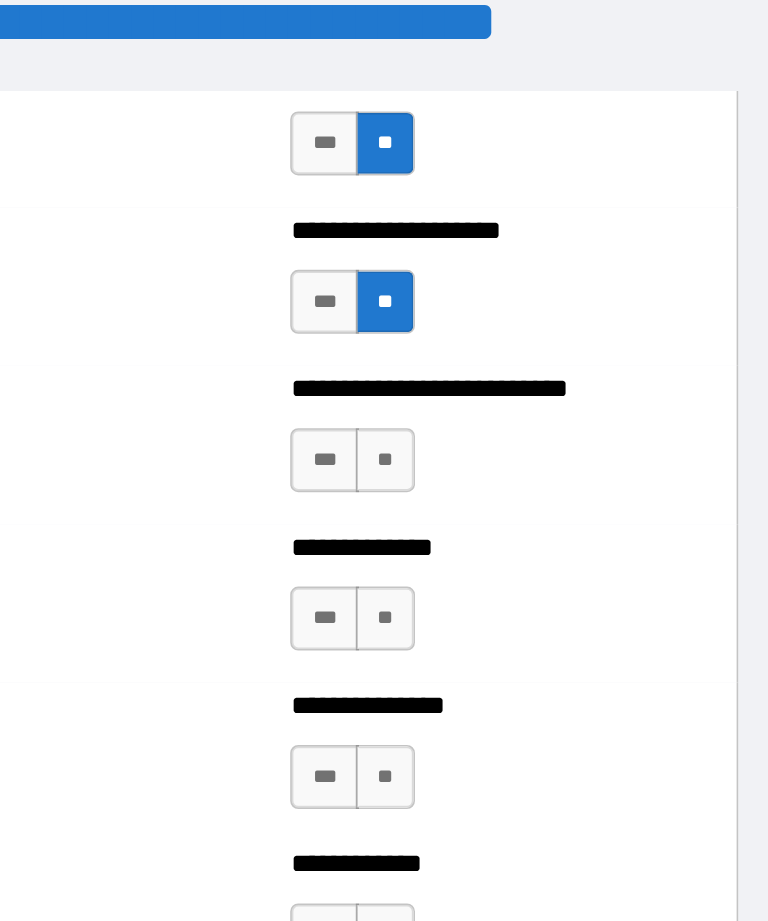 click on "**" at bounding box center [489, 288] 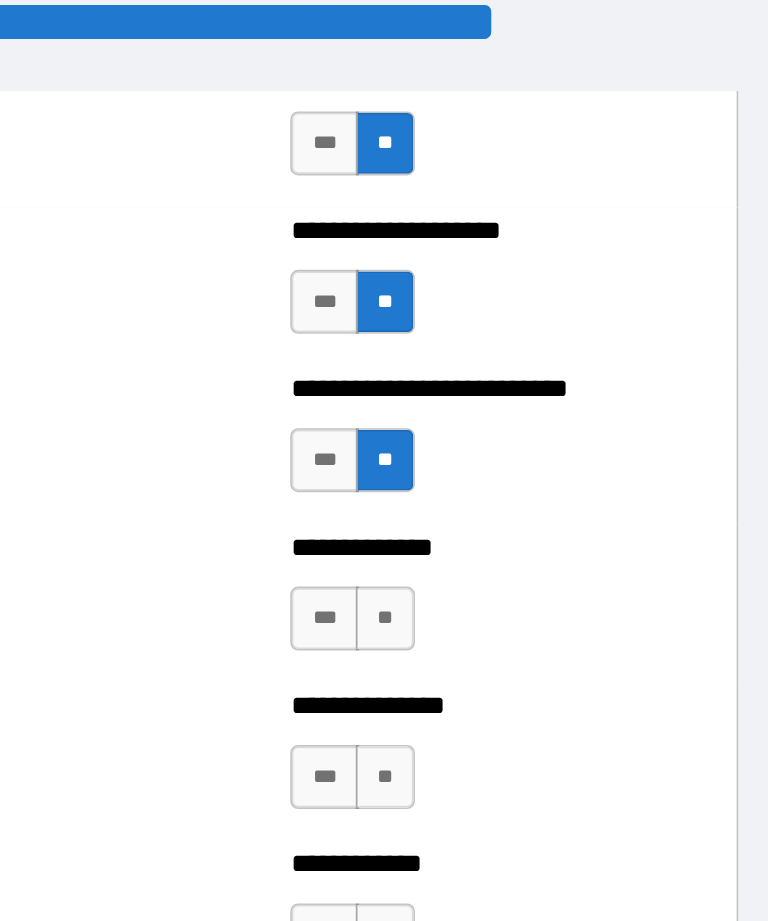 click on "**" at bounding box center [489, 387] 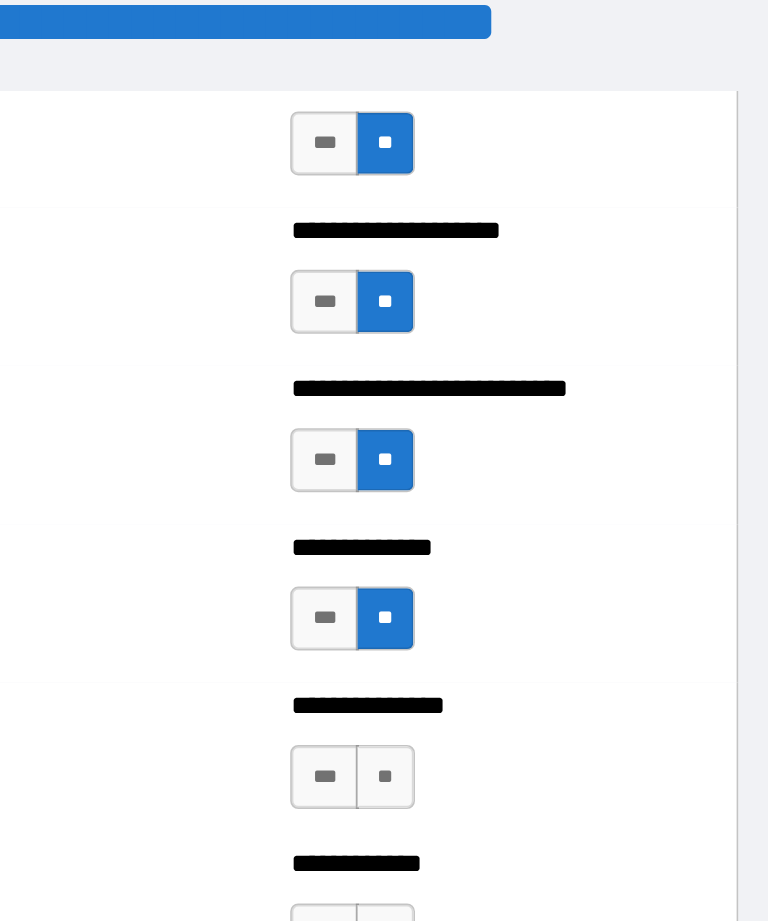 click on "**" at bounding box center (489, 486) 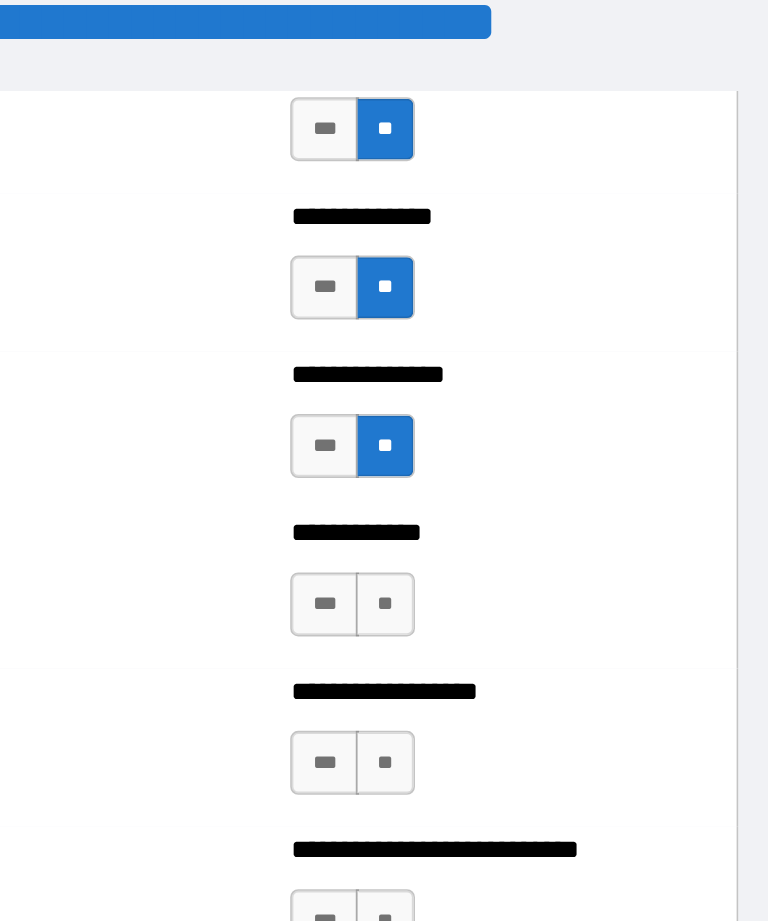 scroll, scrollTop: 4095, scrollLeft: 0, axis: vertical 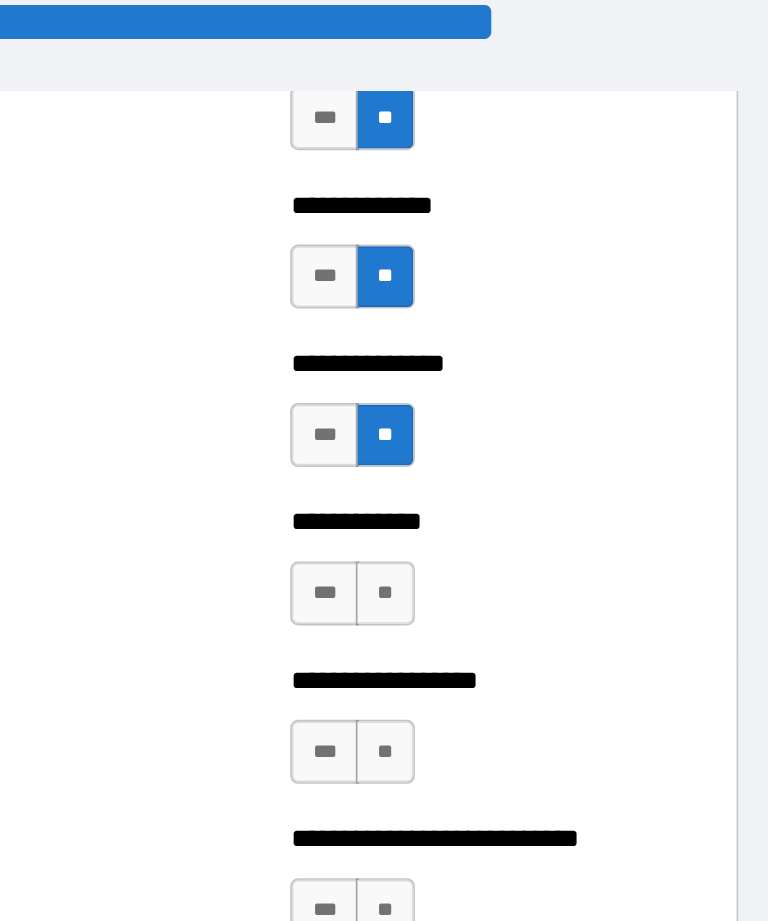 click on "**" at bounding box center [489, 371] 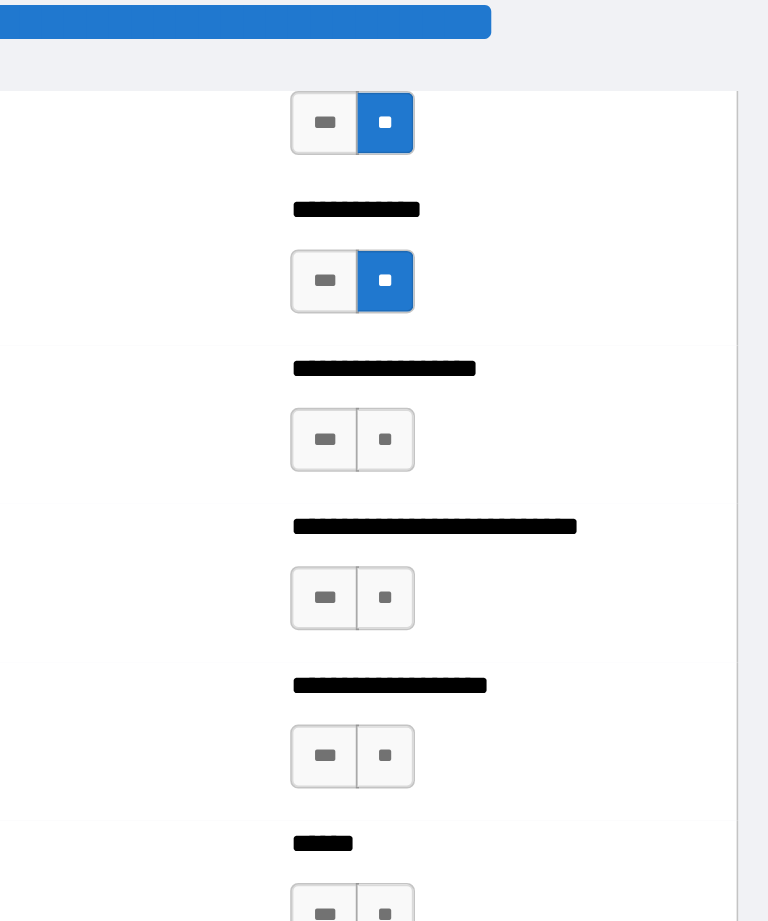 scroll, scrollTop: 4290, scrollLeft: 0, axis: vertical 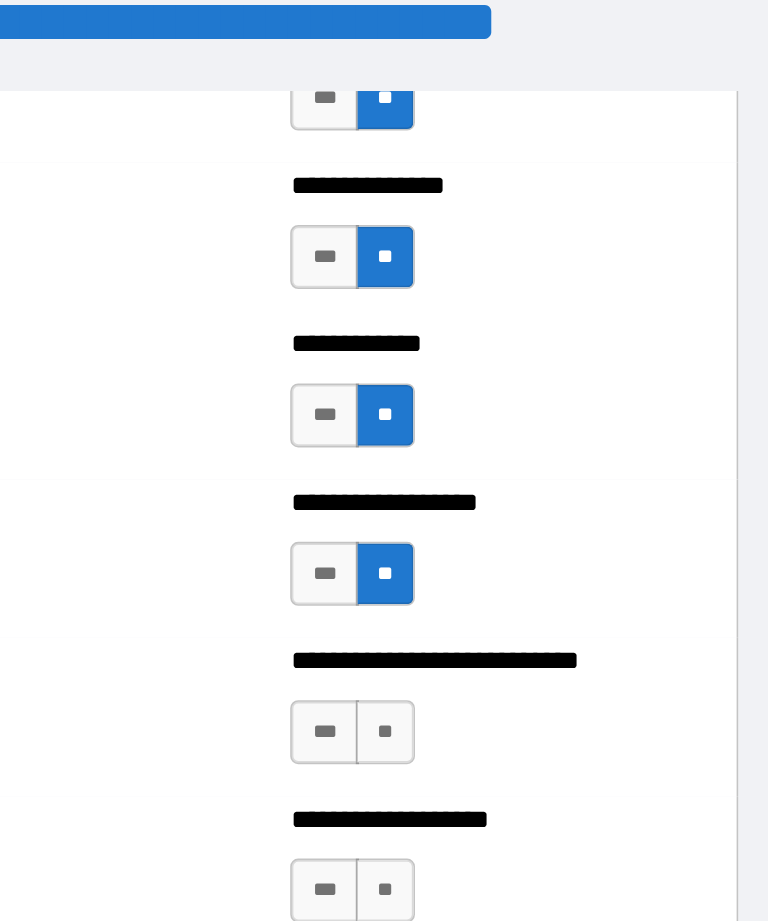 click on "**" at bounding box center [489, 458] 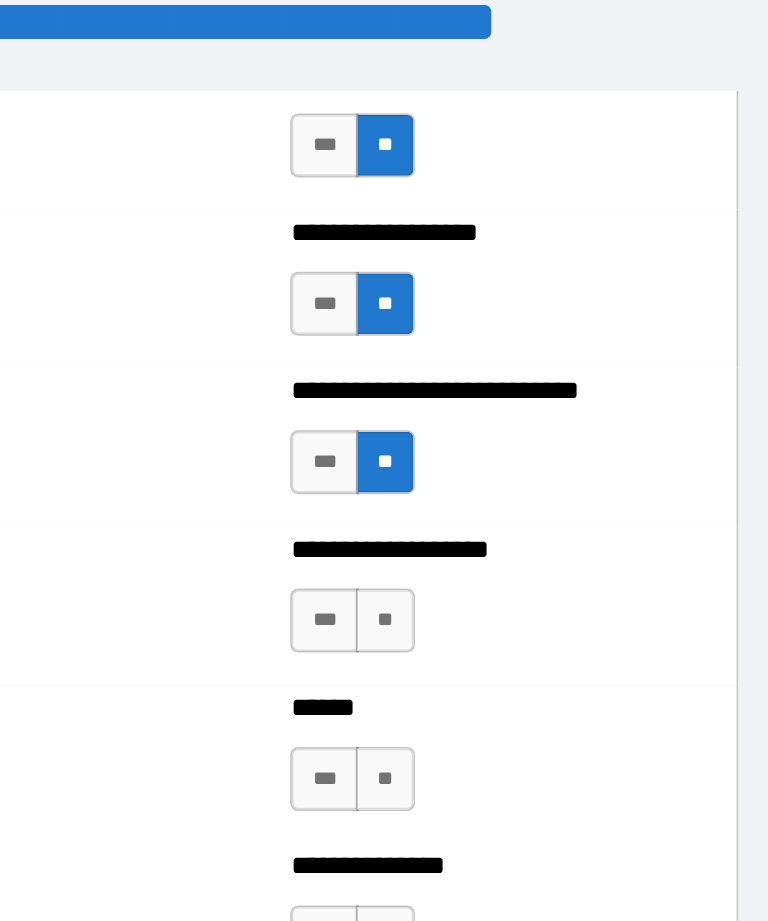 scroll, scrollTop: 4410, scrollLeft: 0, axis: vertical 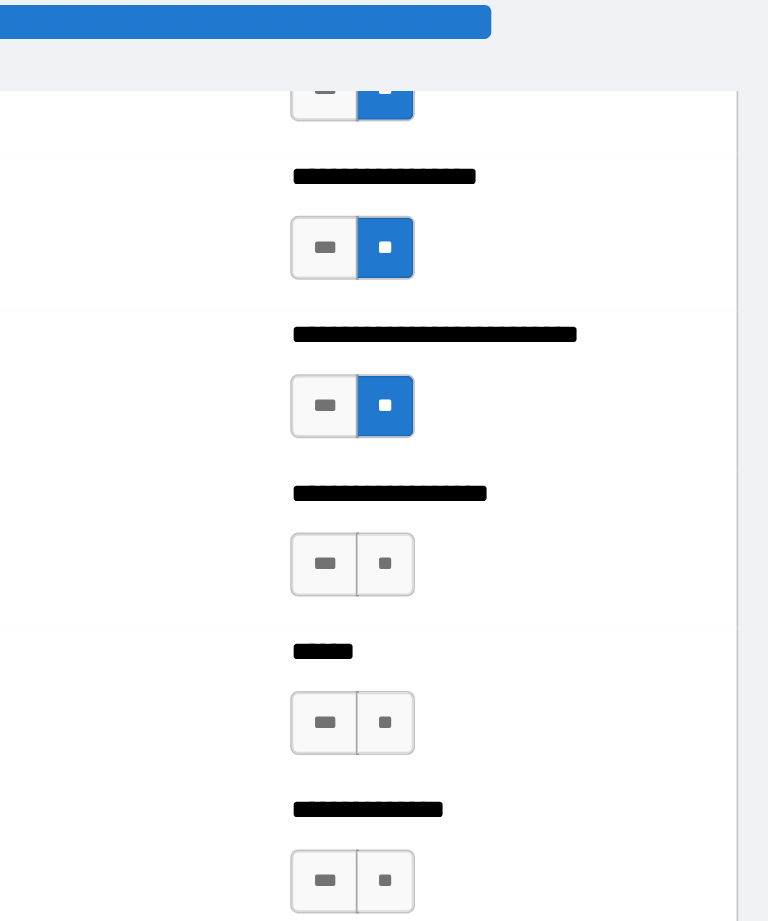 click on "**" at bounding box center (489, 353) 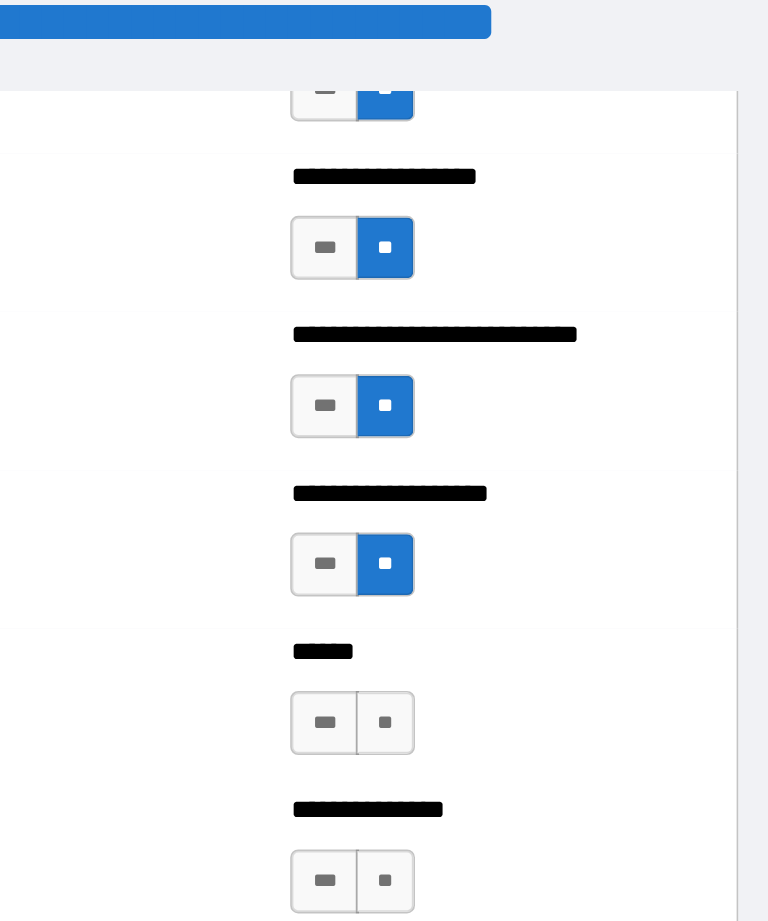 click on "**" at bounding box center [489, 452] 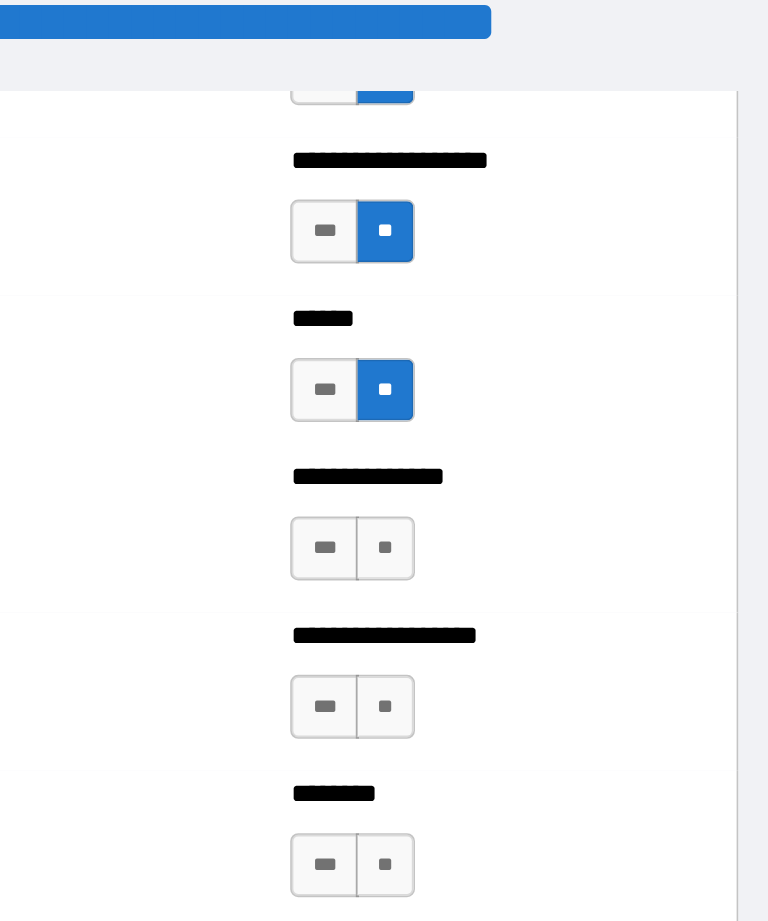 scroll, scrollTop: 4618, scrollLeft: 0, axis: vertical 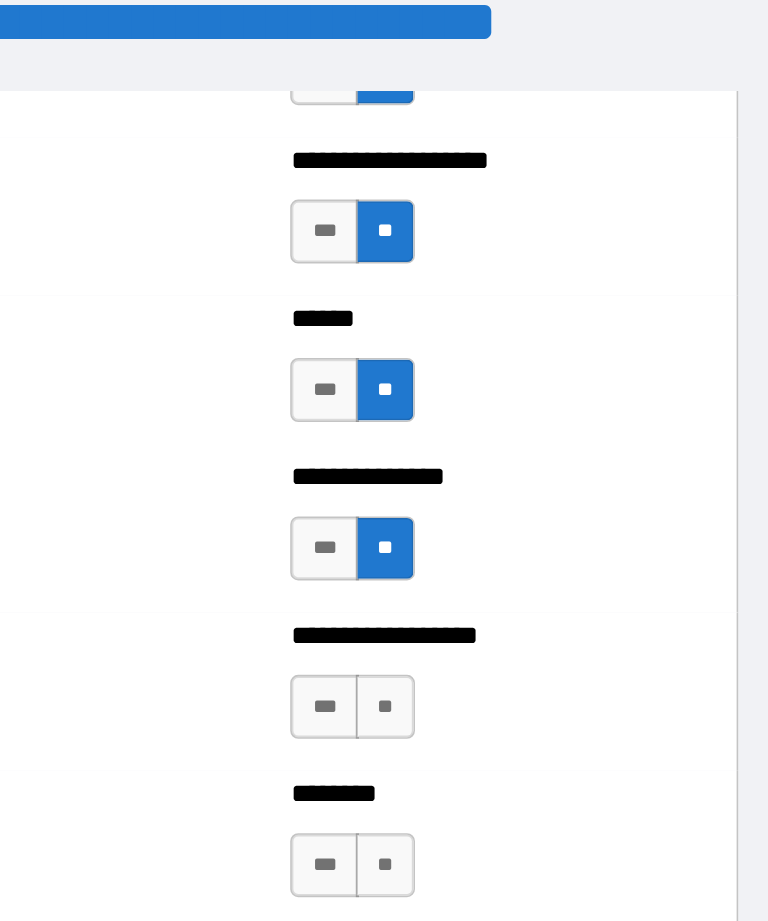 click on "**" at bounding box center (489, 442) 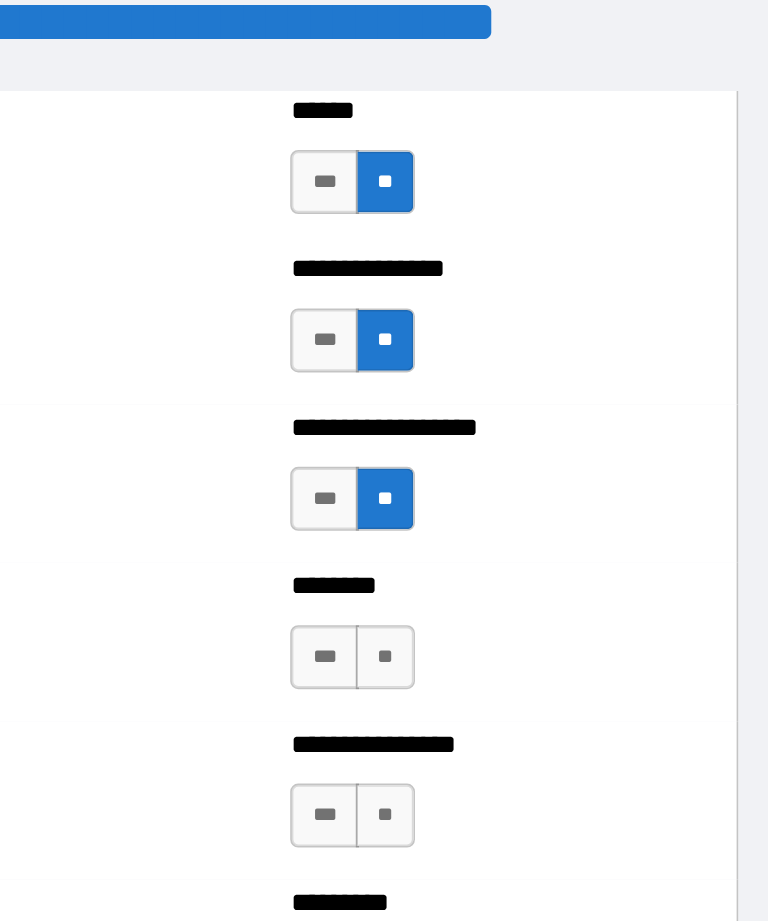 scroll, scrollTop: 4756, scrollLeft: 0, axis: vertical 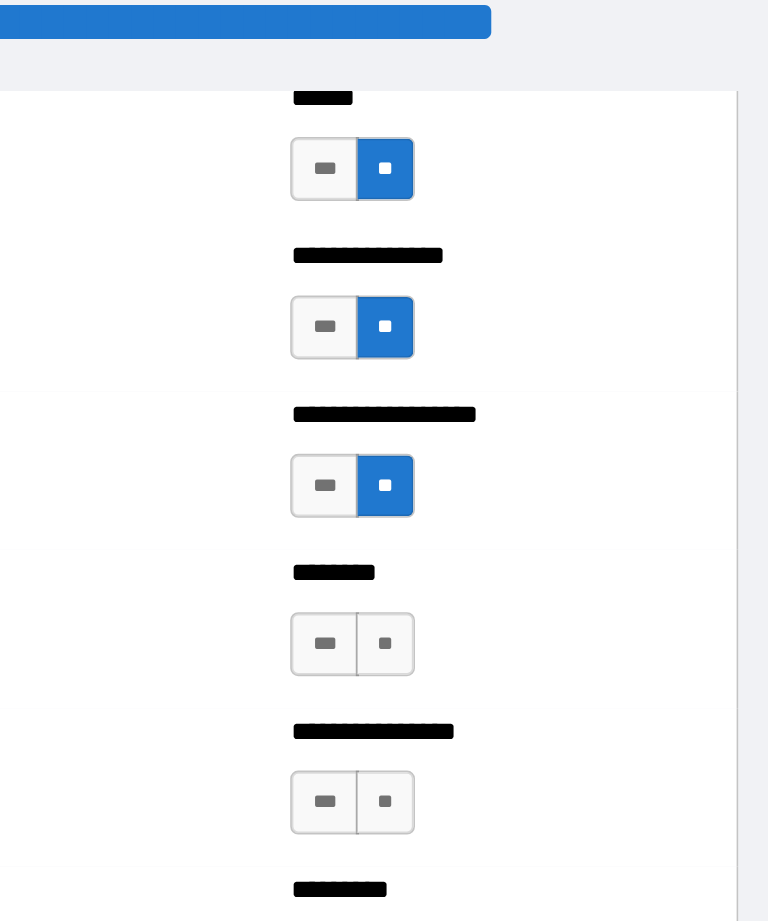 click on "**" at bounding box center [489, 403] 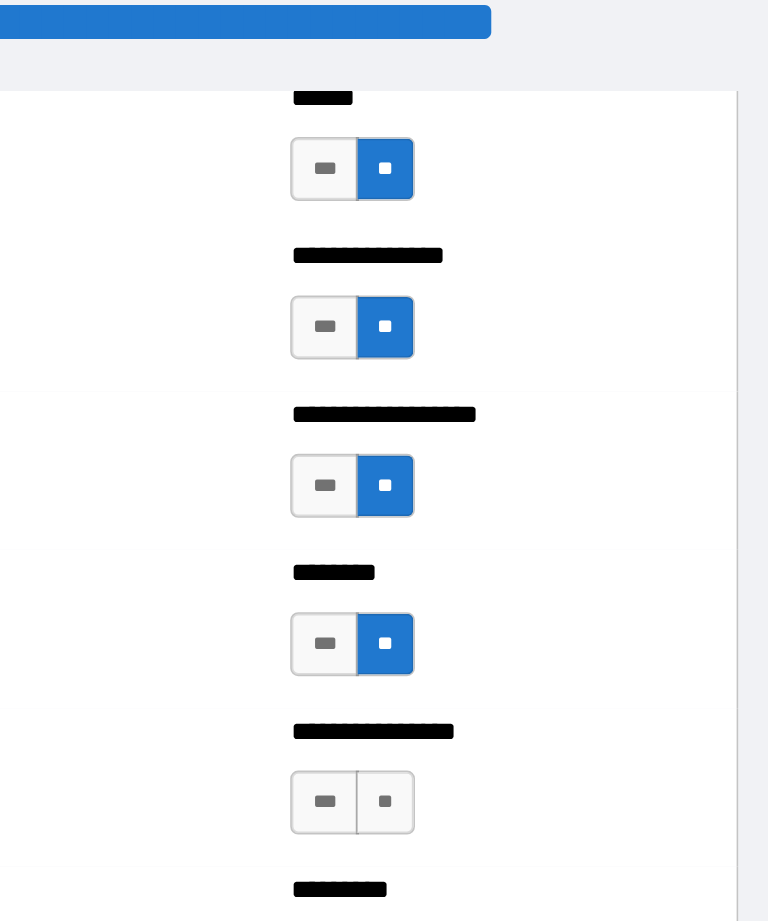 click on "***" at bounding box center (451, 403) 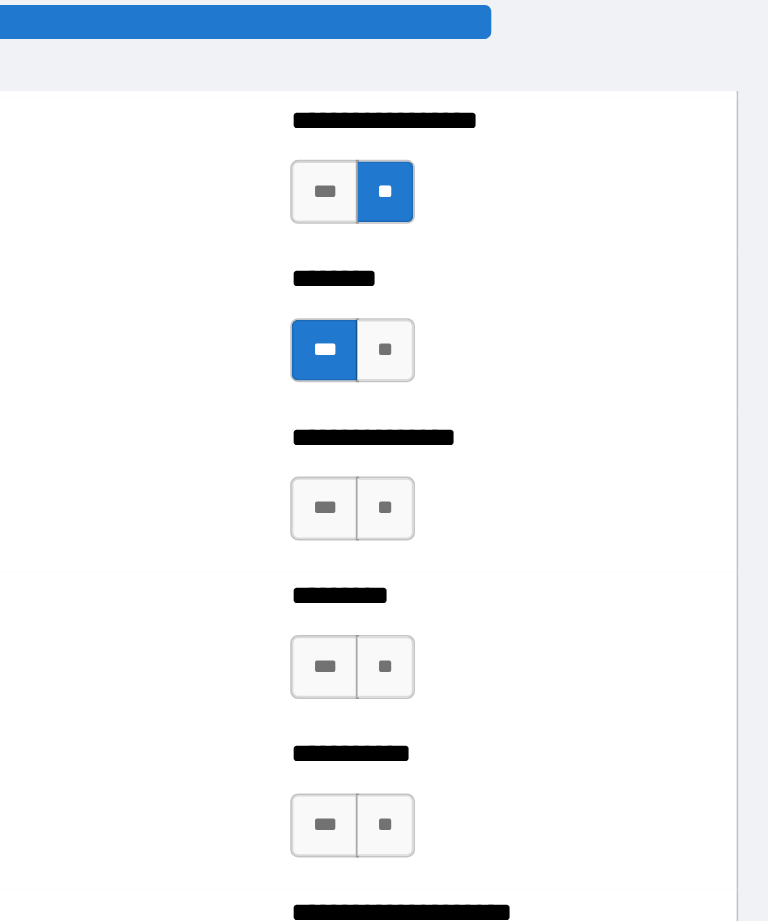 scroll, scrollTop: 4939, scrollLeft: 0, axis: vertical 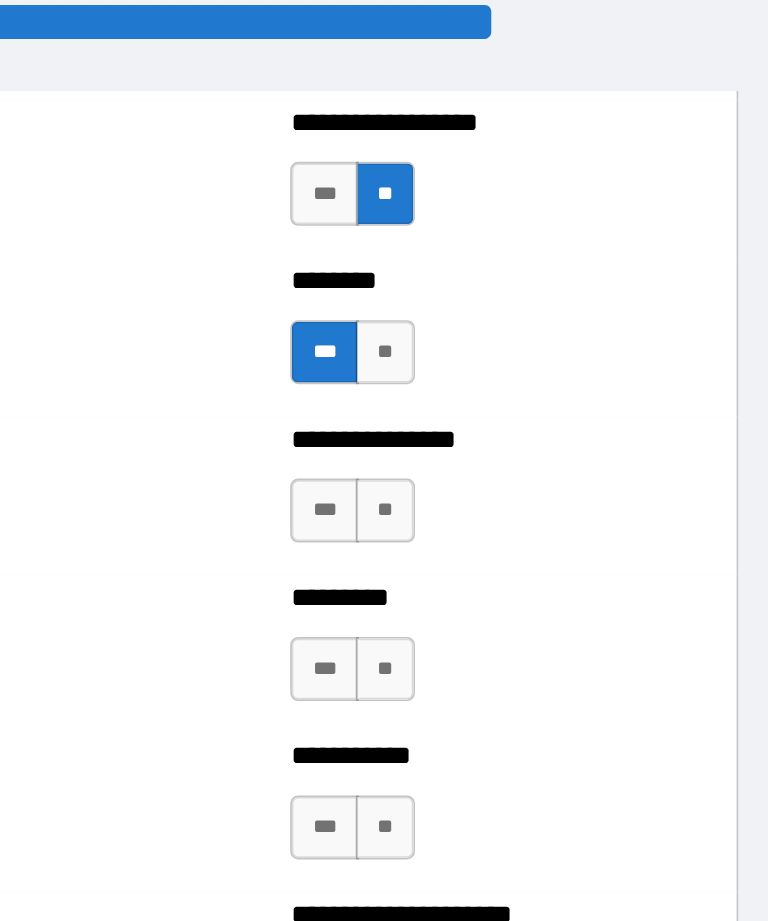 click on "**" at bounding box center (489, 319) 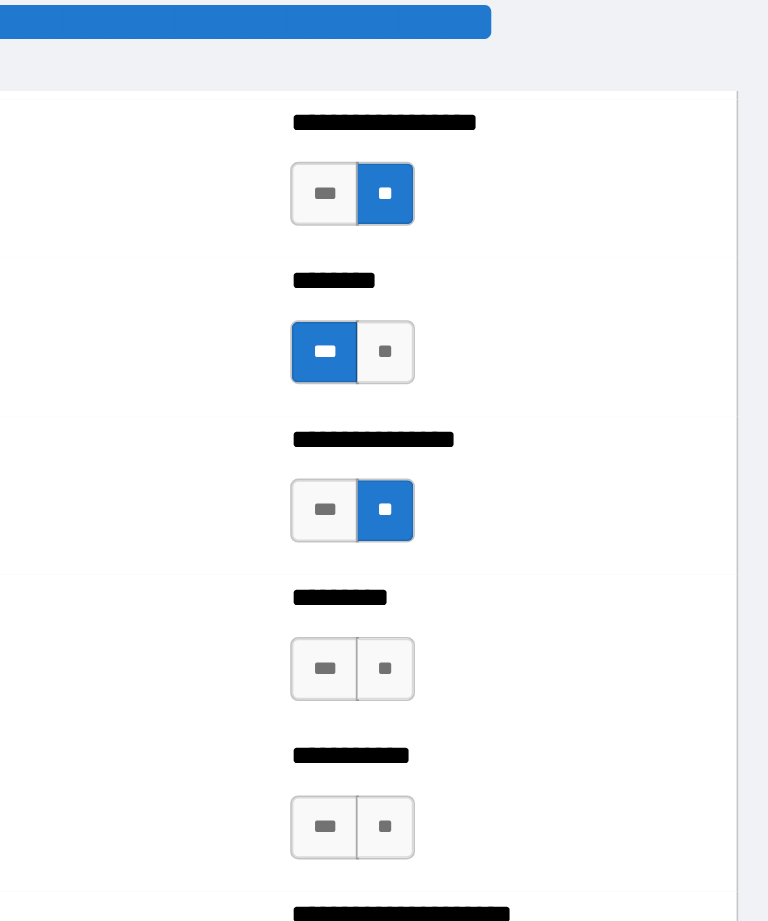 click on "**" at bounding box center (489, 418) 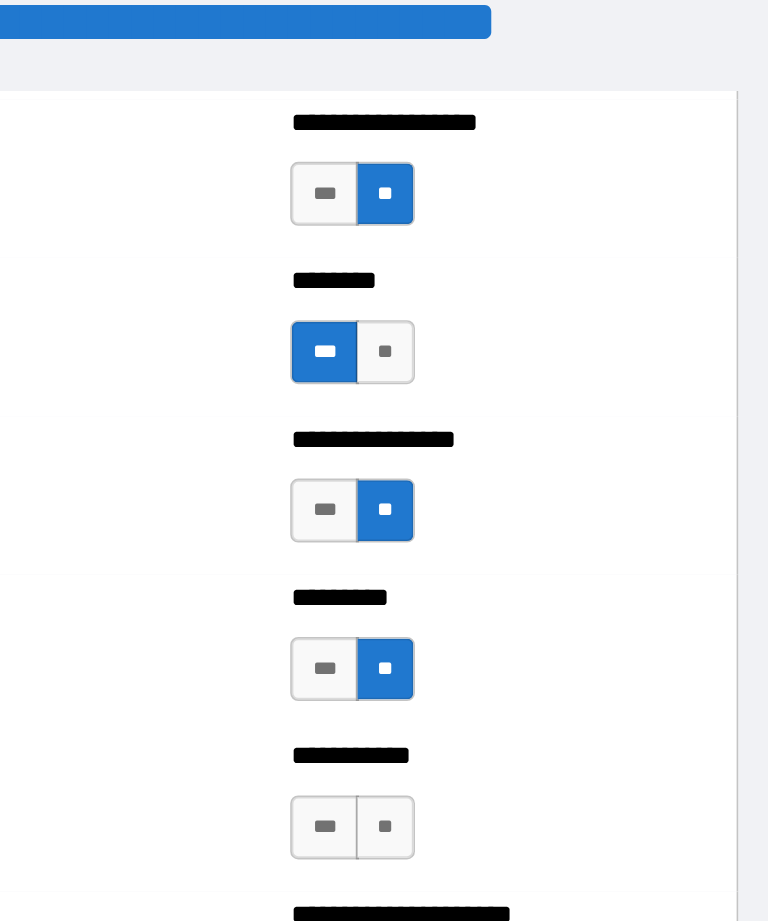click on "**" at bounding box center [489, 517] 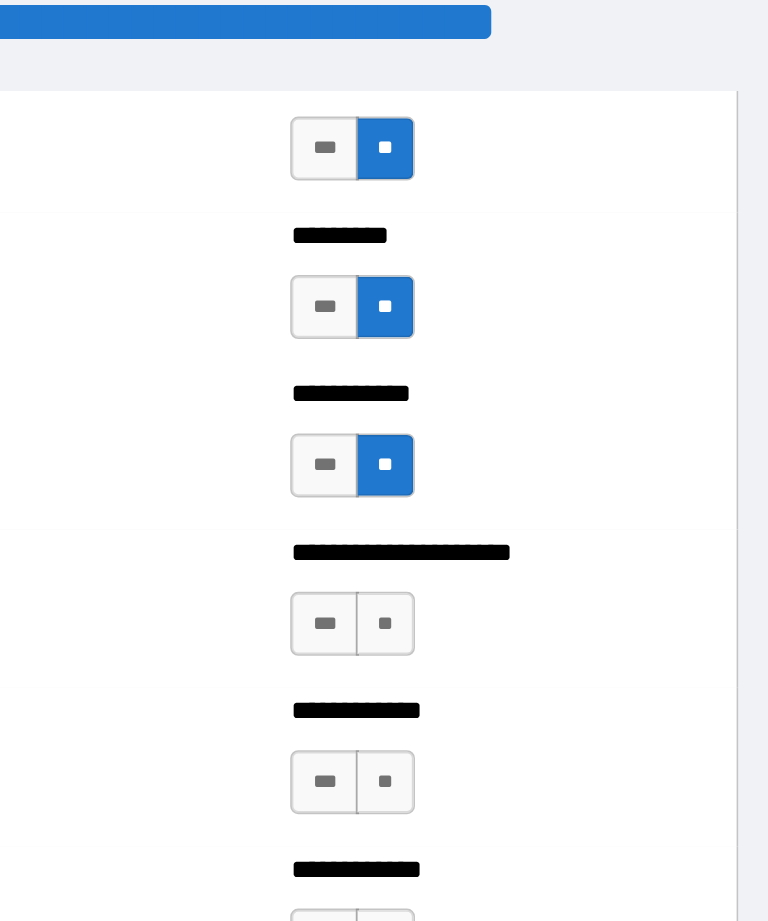 scroll, scrollTop: 5171, scrollLeft: 0, axis: vertical 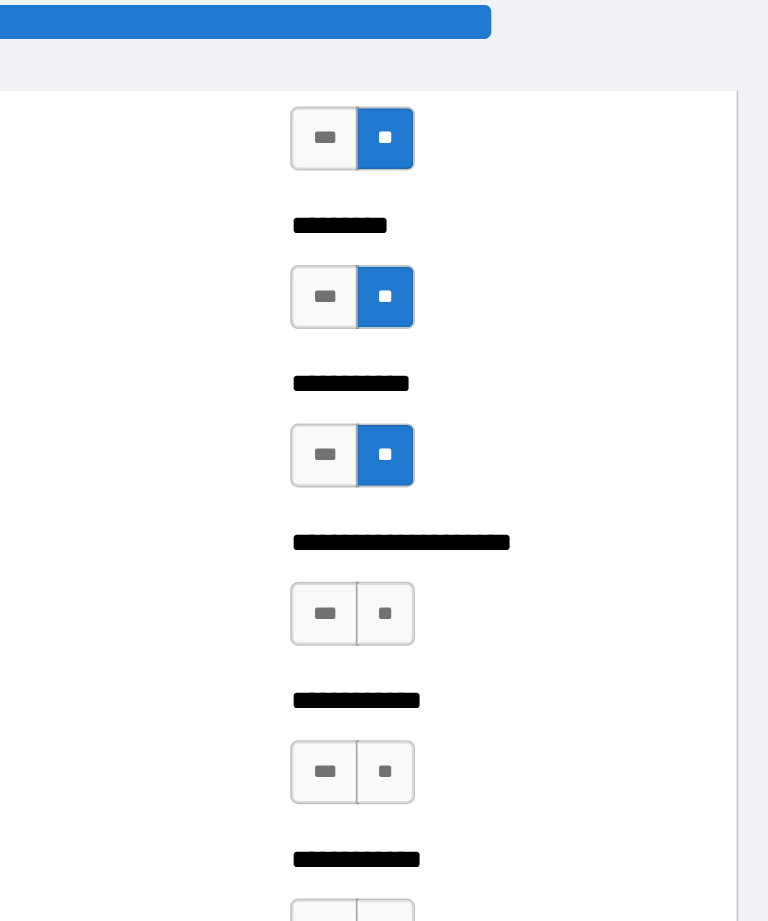 click on "**" at bounding box center (489, 384) 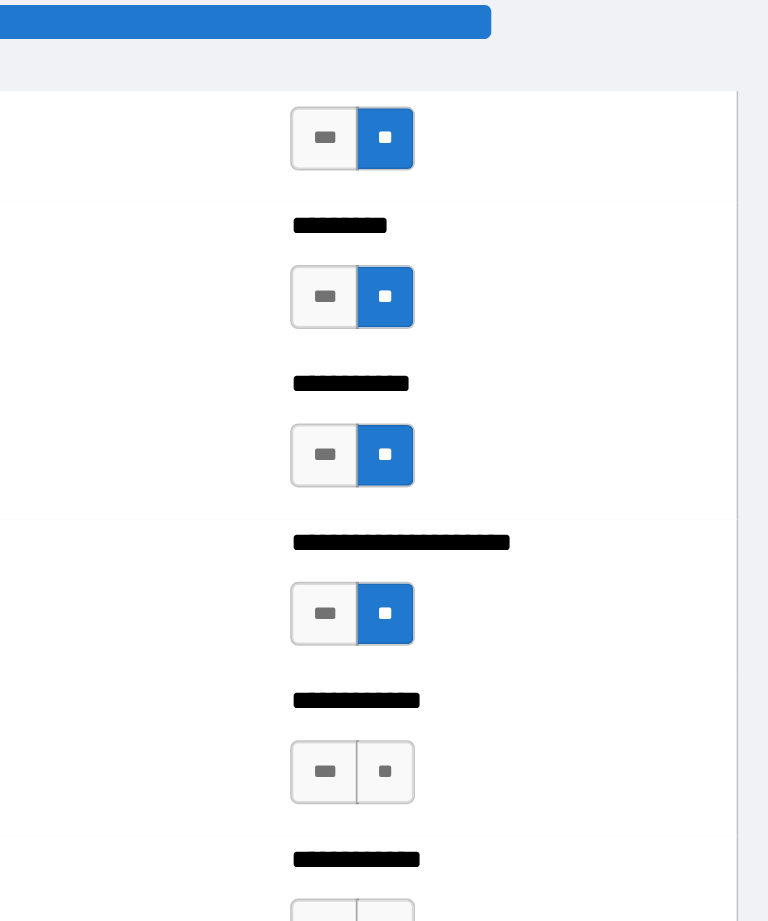 click on "**" at bounding box center (489, 483) 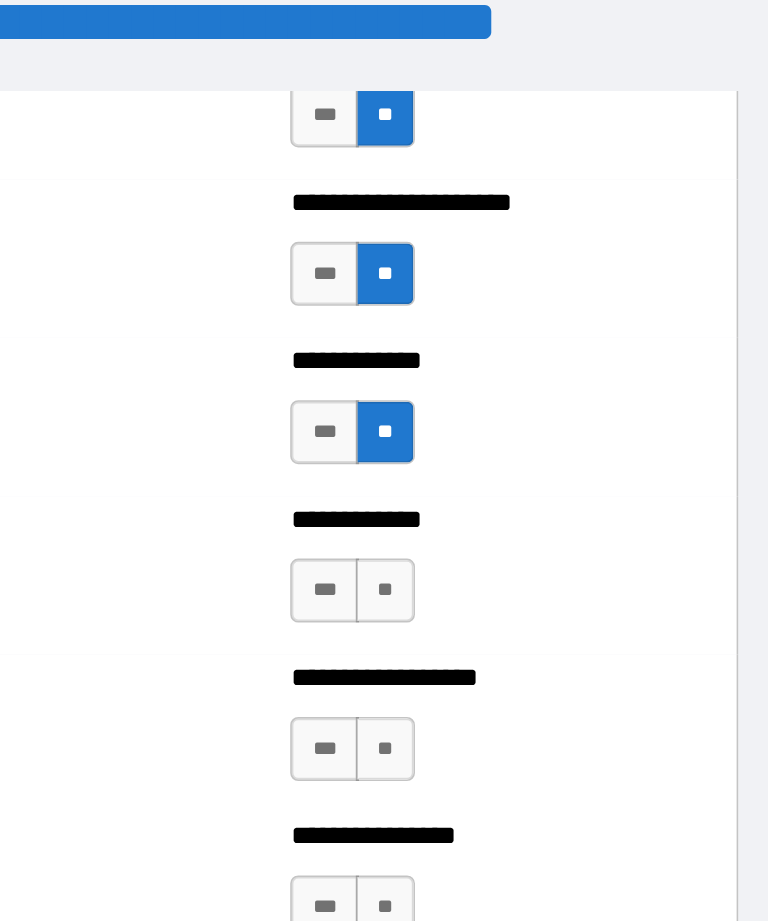 scroll, scrollTop: 5385, scrollLeft: 0, axis: vertical 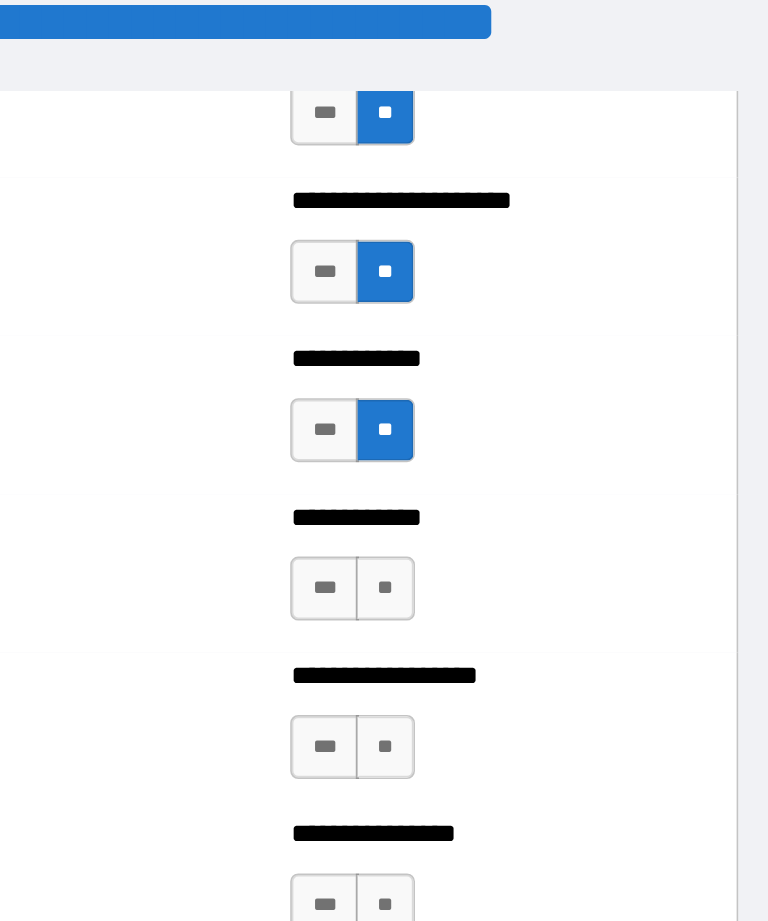 click on "**" at bounding box center (489, 368) 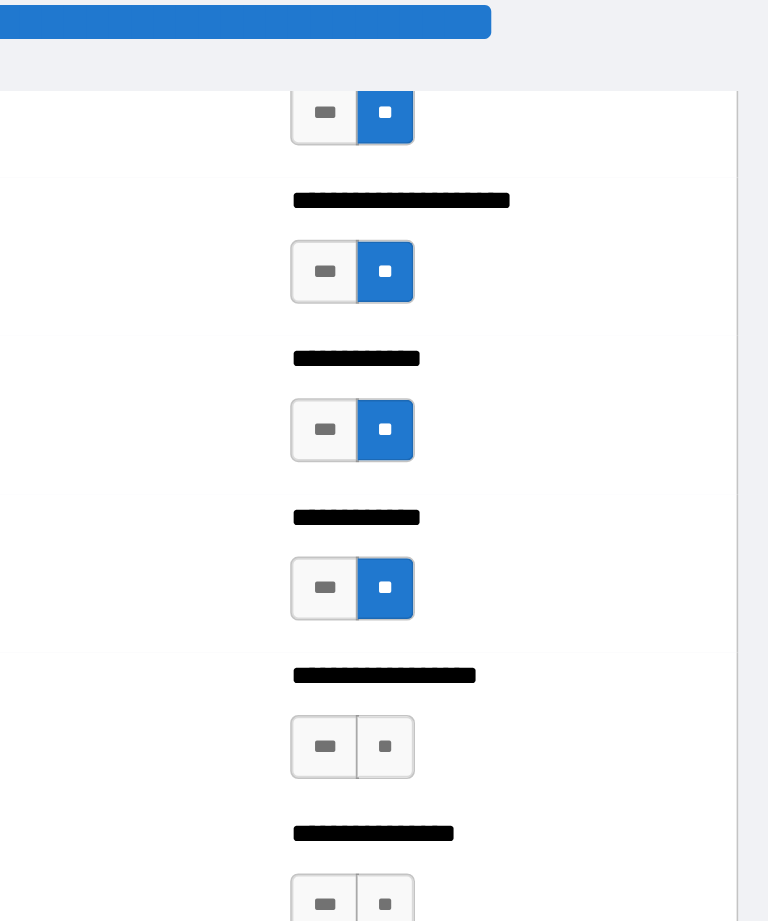 click on "**" at bounding box center [489, 467] 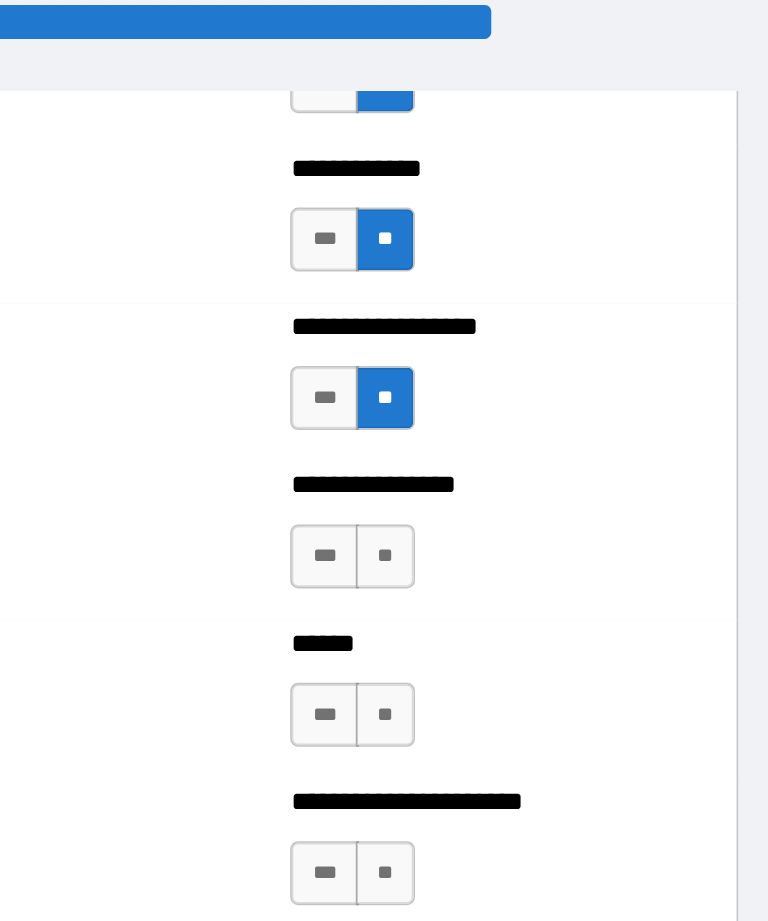 scroll, scrollTop: 5621, scrollLeft: 0, axis: vertical 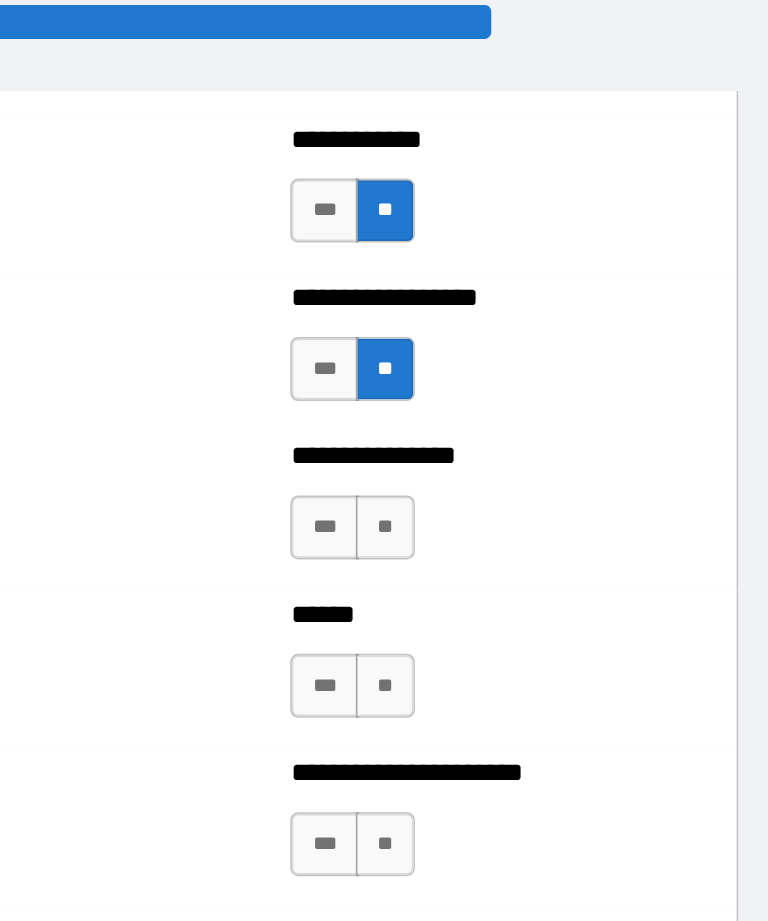 click on "**" at bounding box center [489, 330] 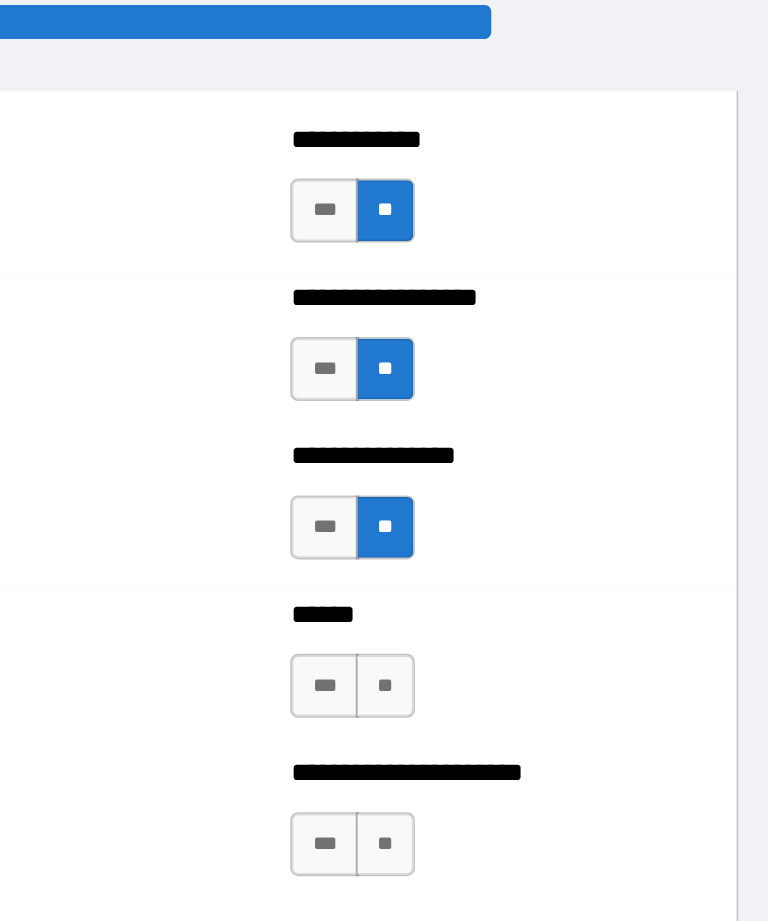 click on "**" at bounding box center [489, 429] 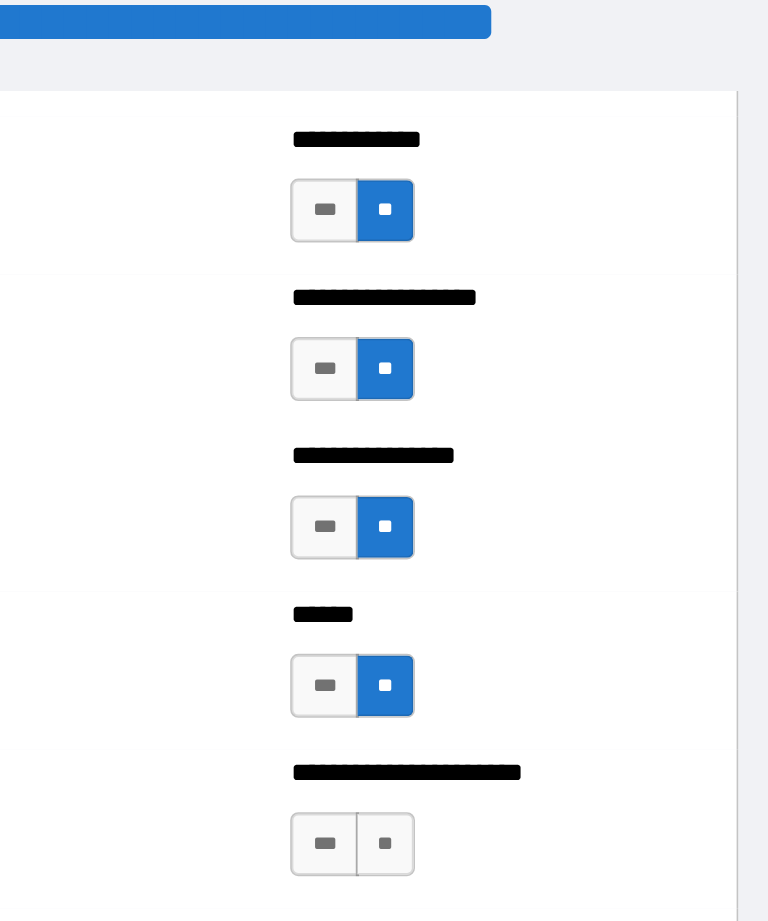 click on "**********" at bounding box center (561, 518) 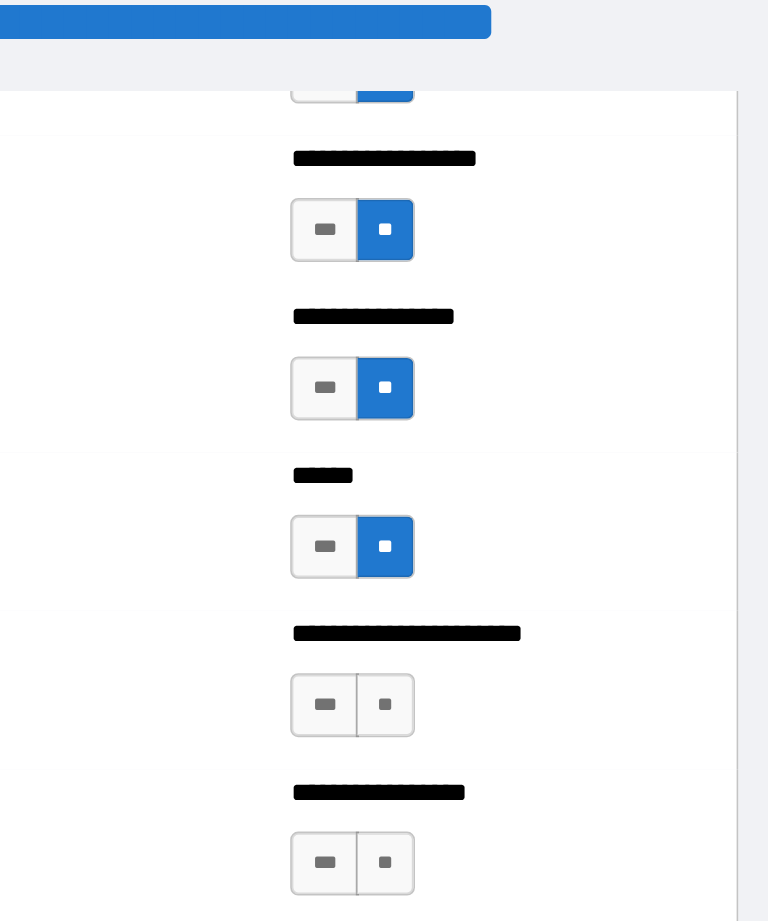 scroll, scrollTop: 5711, scrollLeft: 0, axis: vertical 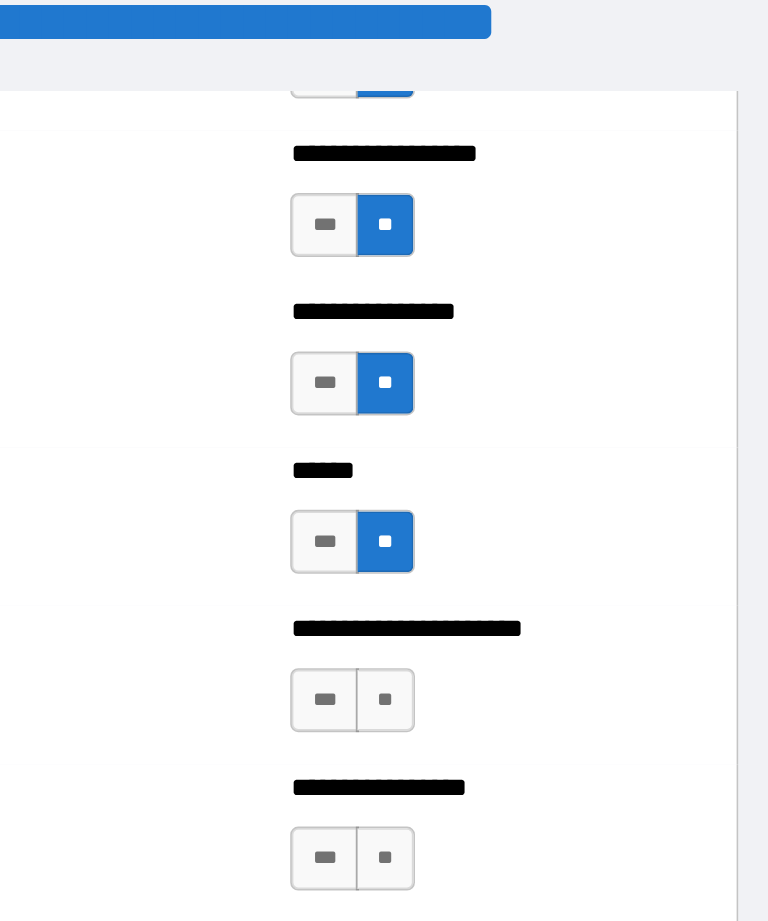 click on "**" at bounding box center (489, 438) 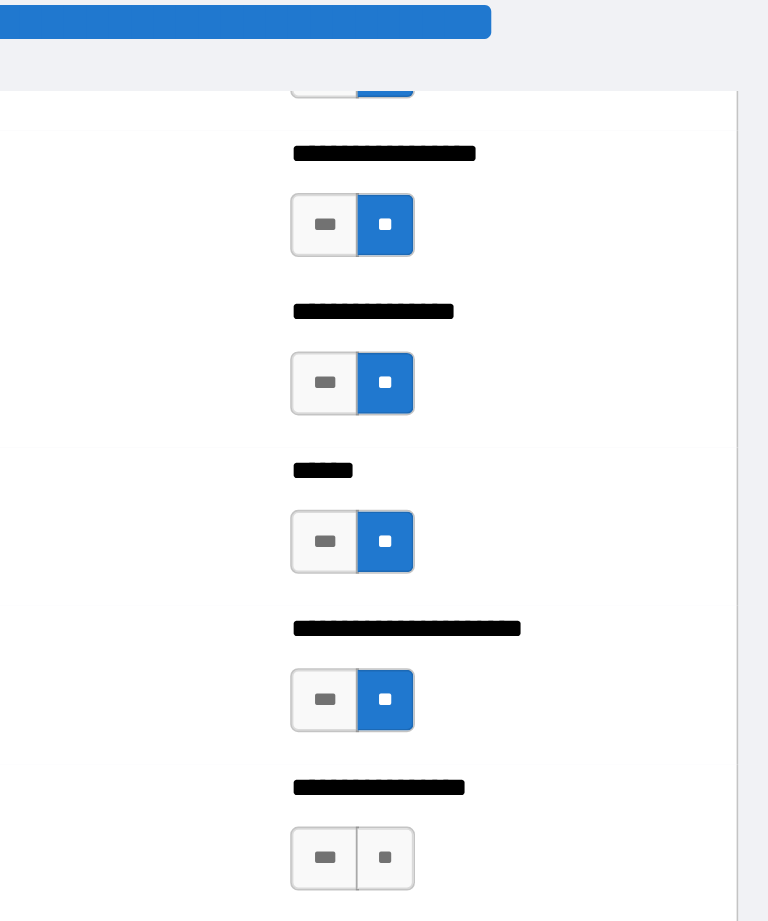 click on "**" at bounding box center (489, 537) 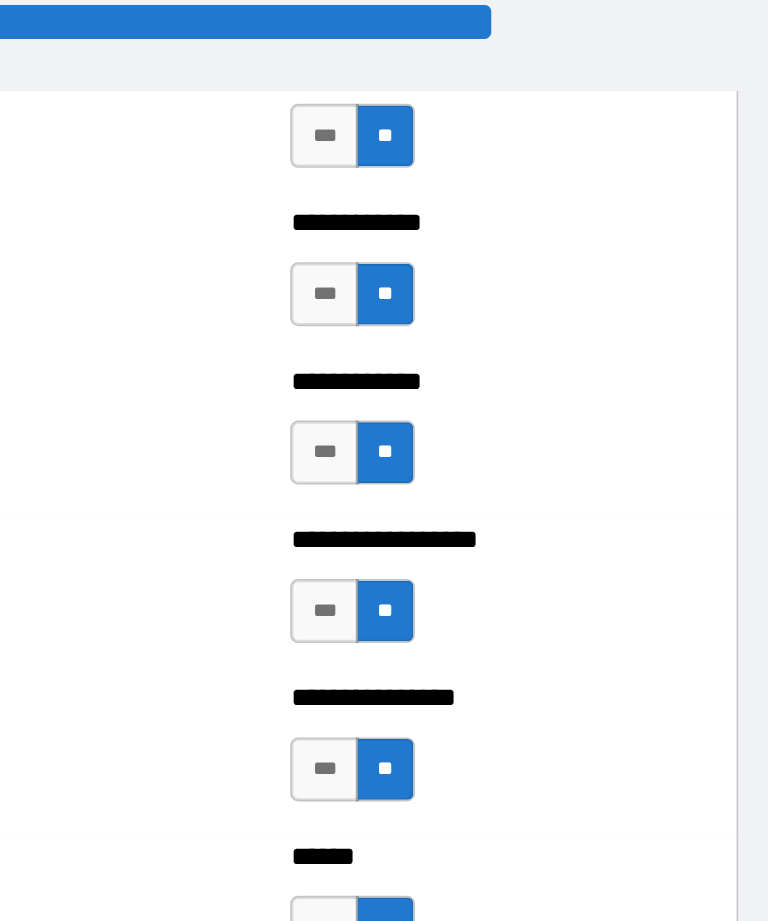scroll, scrollTop: 5469, scrollLeft: 0, axis: vertical 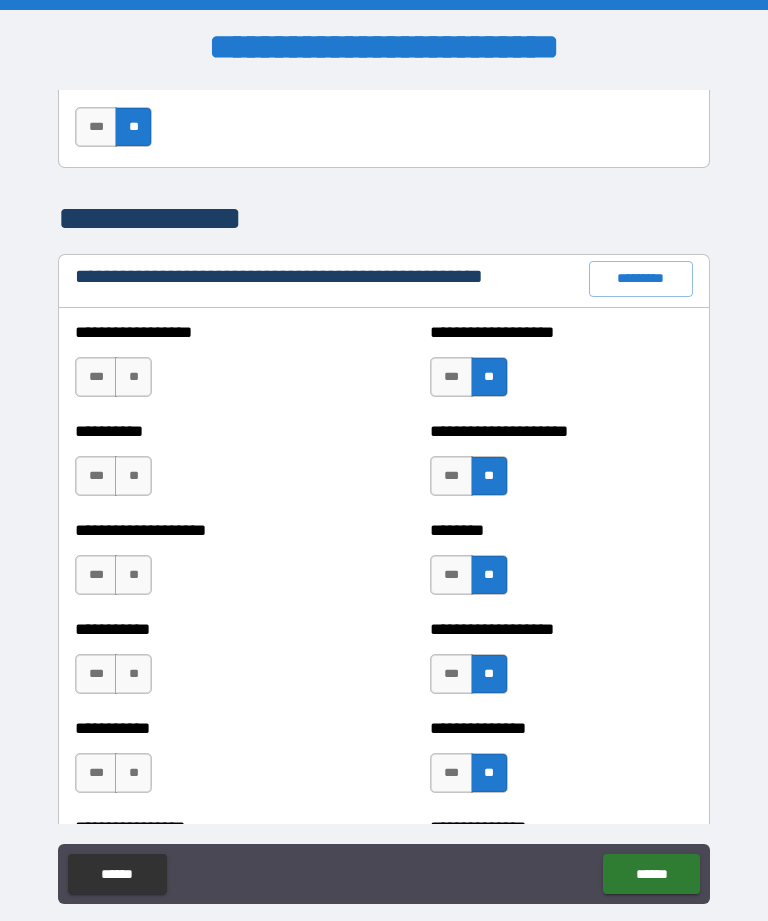 click on "**" at bounding box center [133, 377] 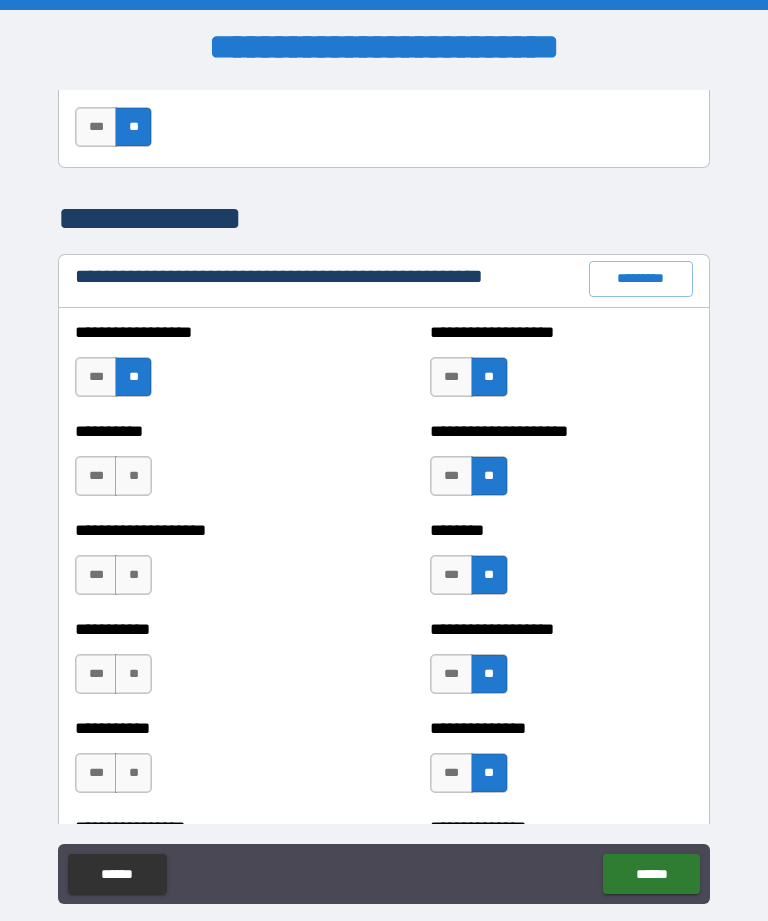 click on "**" at bounding box center [133, 476] 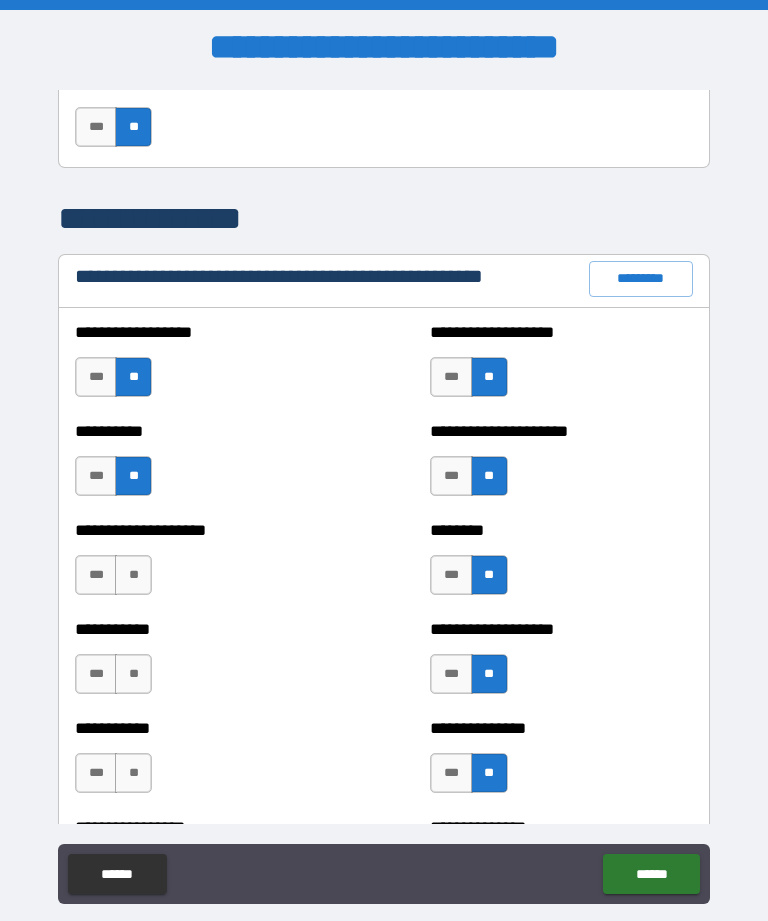 click on "**" at bounding box center (133, 575) 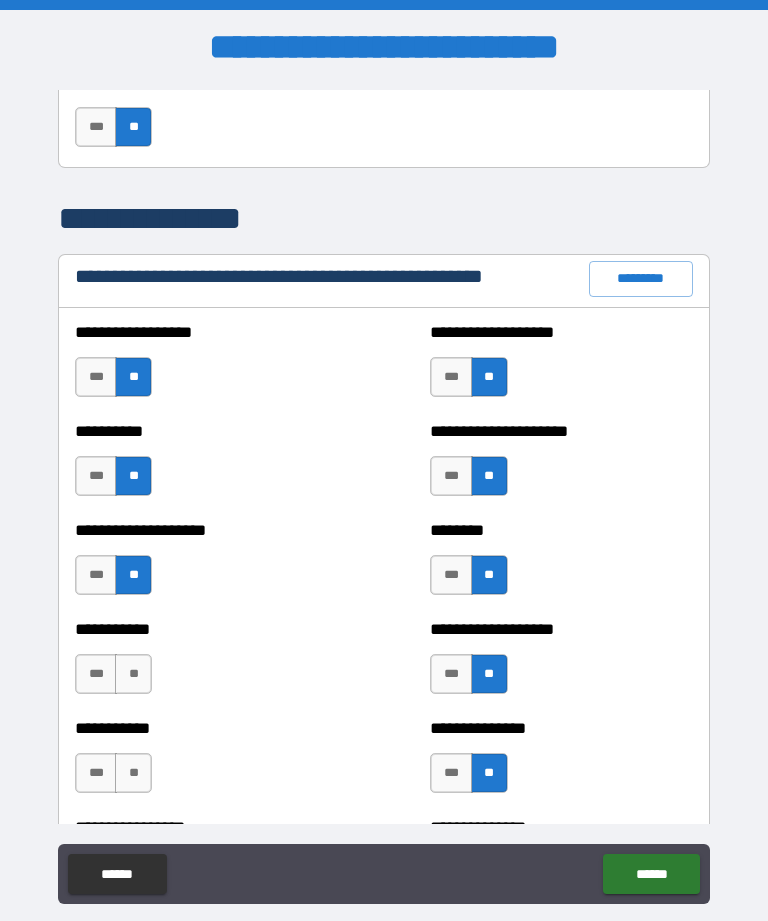 click on "**" at bounding box center (133, 674) 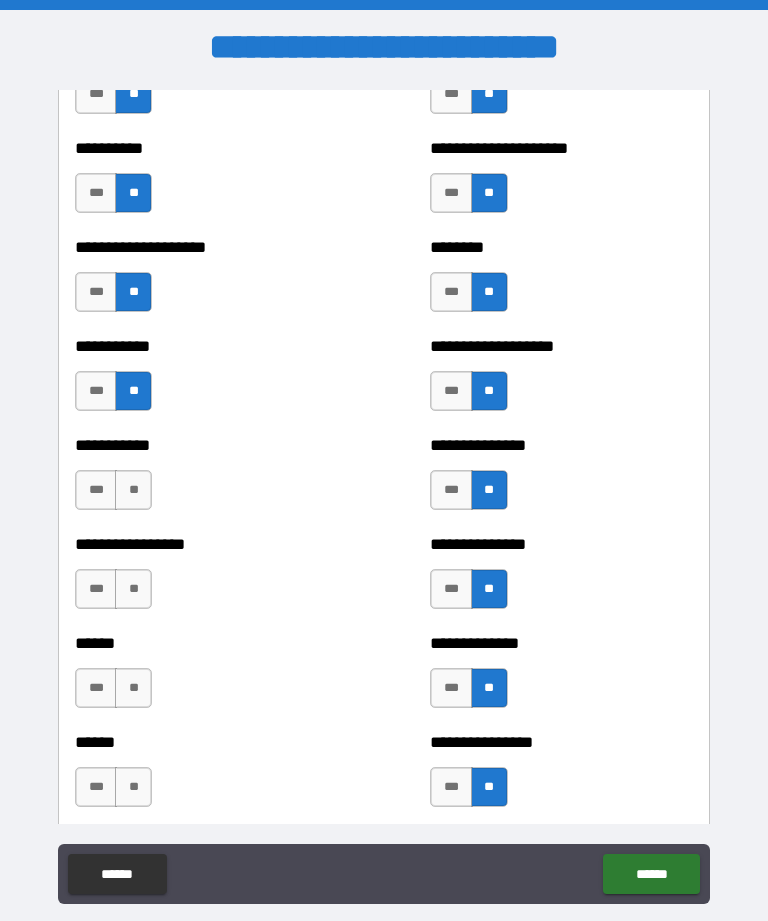 scroll, scrollTop: 2525, scrollLeft: 0, axis: vertical 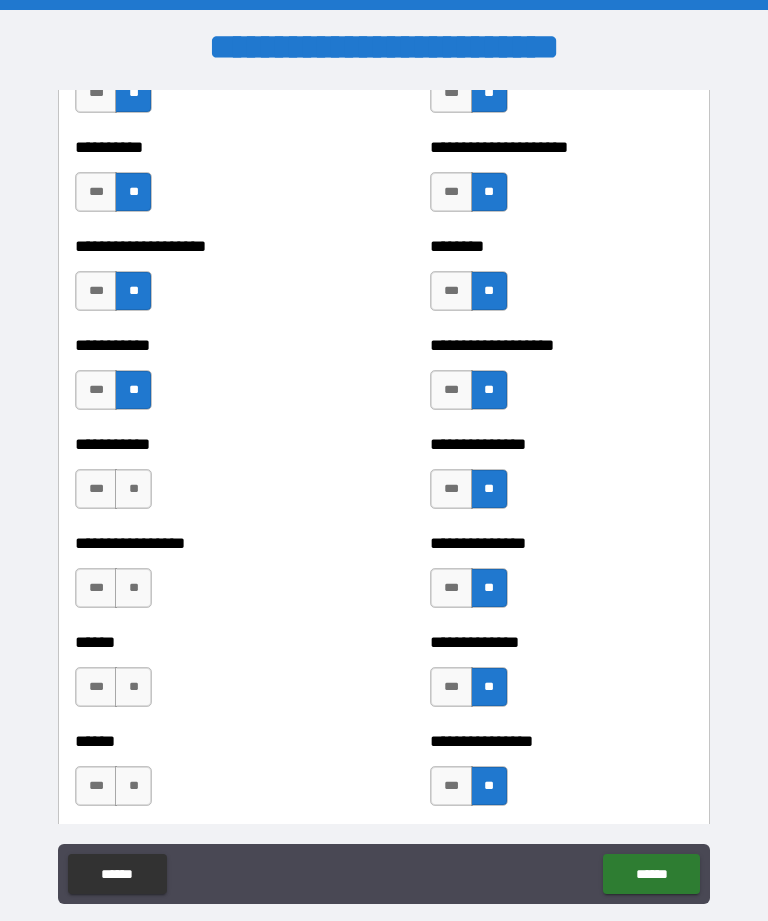 click on "**" at bounding box center [133, 489] 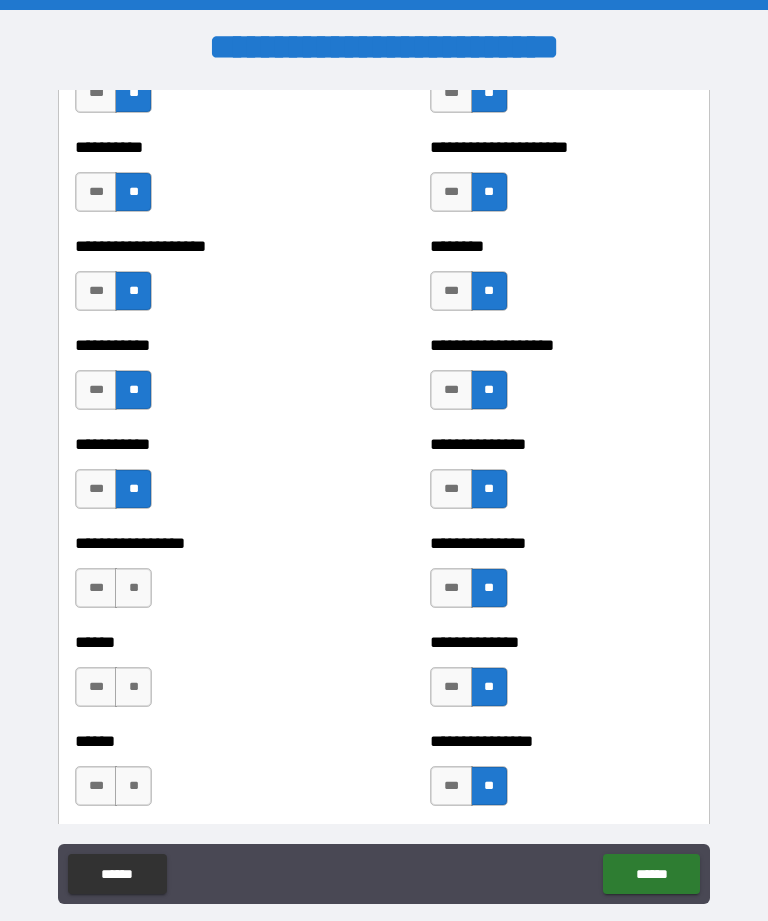 click on "**" at bounding box center (133, 588) 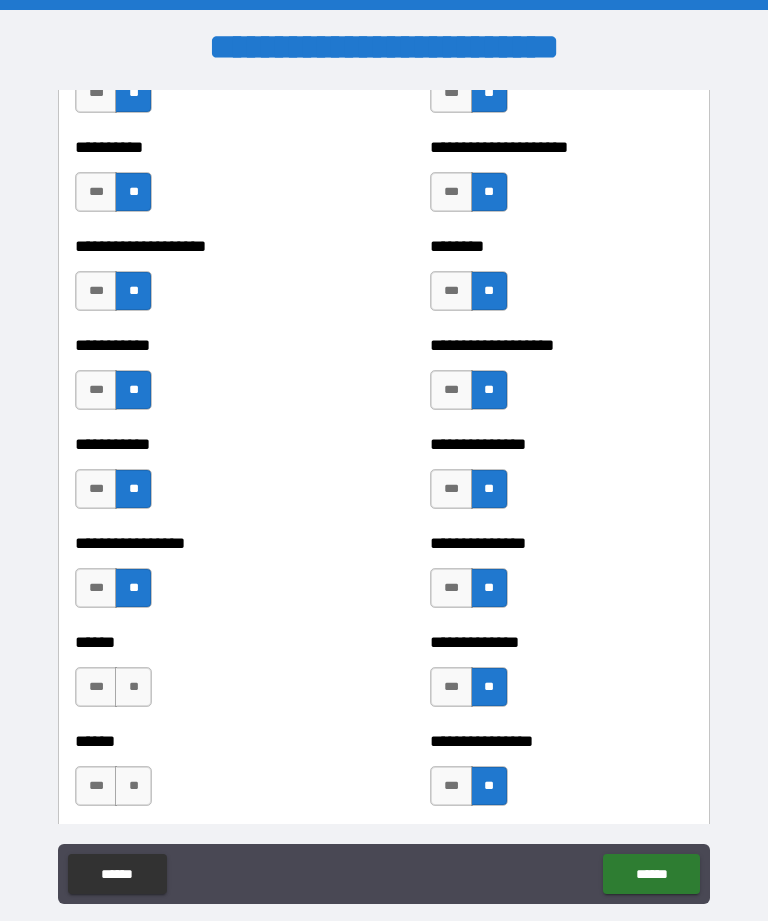 click on "**" at bounding box center (133, 687) 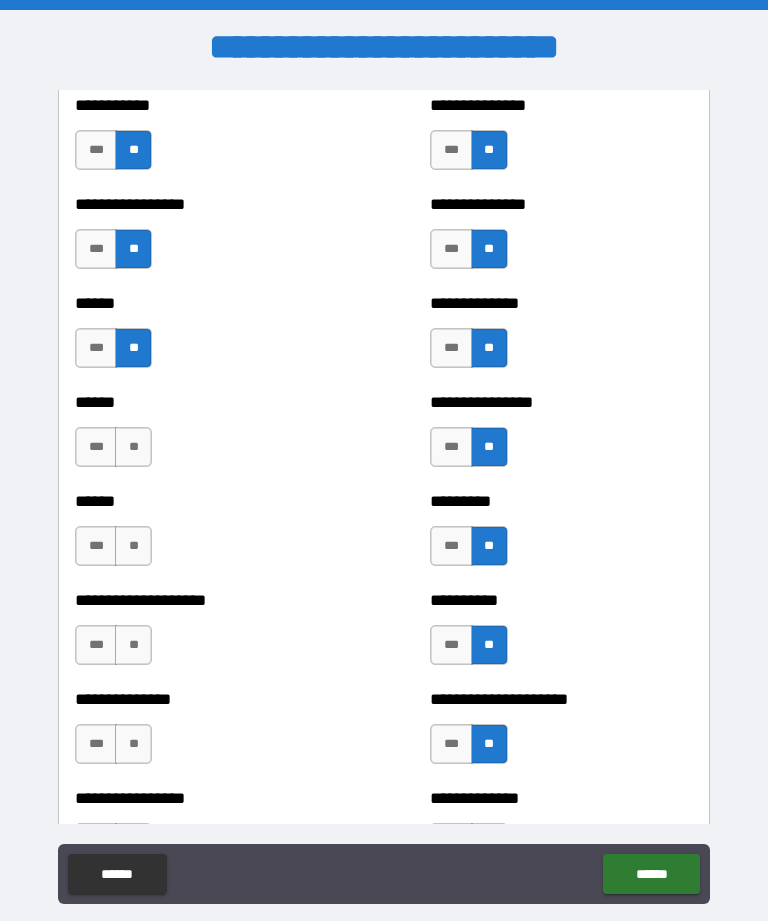 scroll, scrollTop: 2860, scrollLeft: 0, axis: vertical 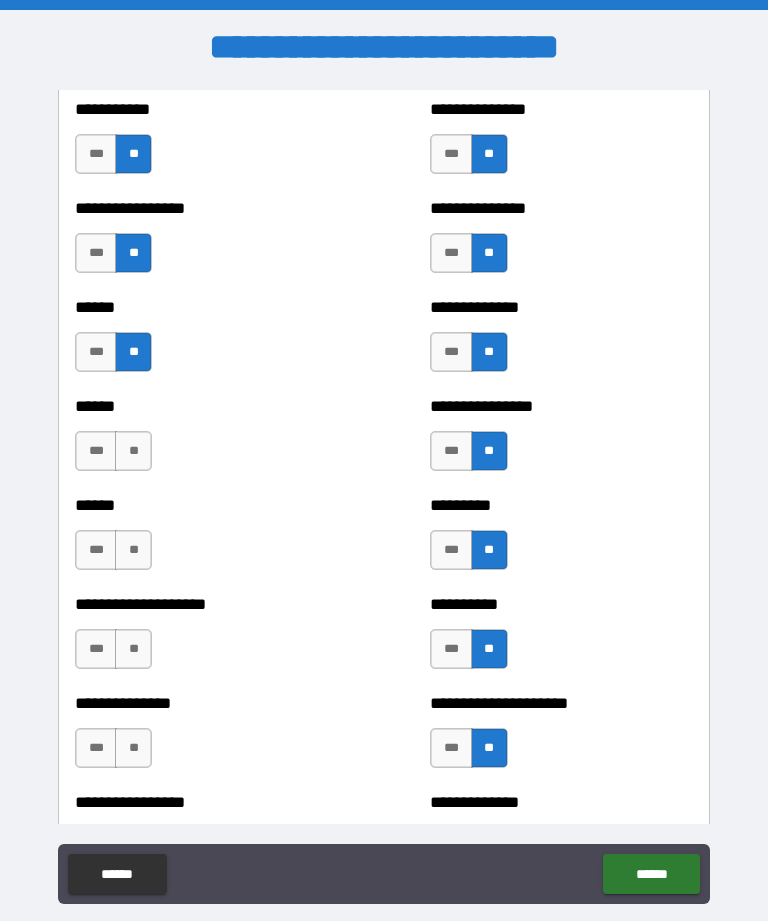 click on "**" at bounding box center (133, 451) 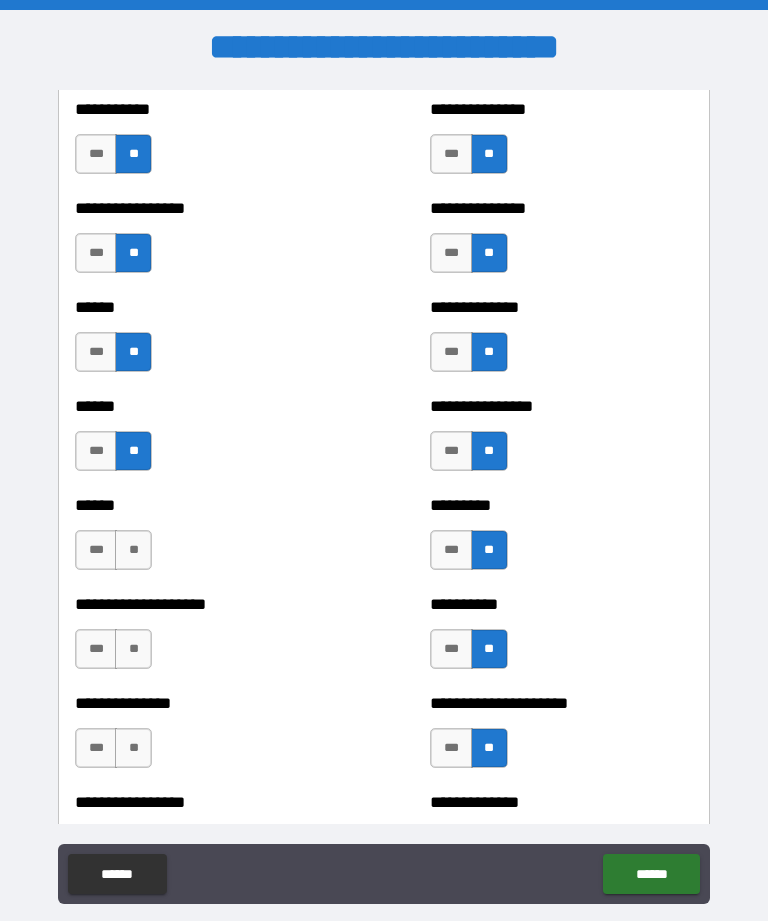 click on "**" at bounding box center (133, 550) 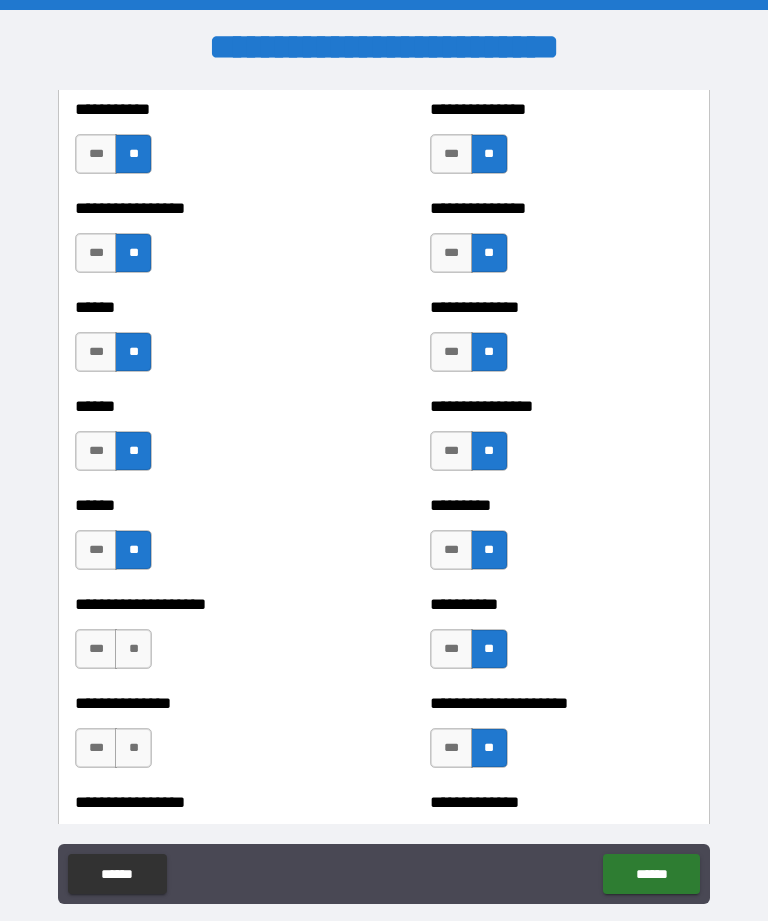 click on "**" at bounding box center [133, 649] 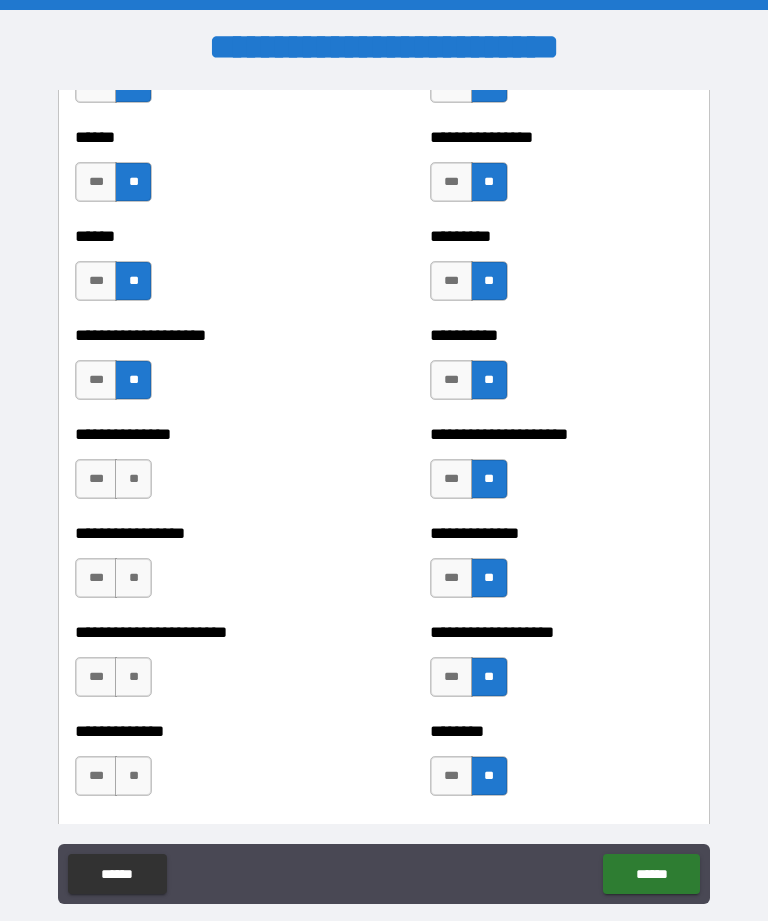 scroll, scrollTop: 3141, scrollLeft: 0, axis: vertical 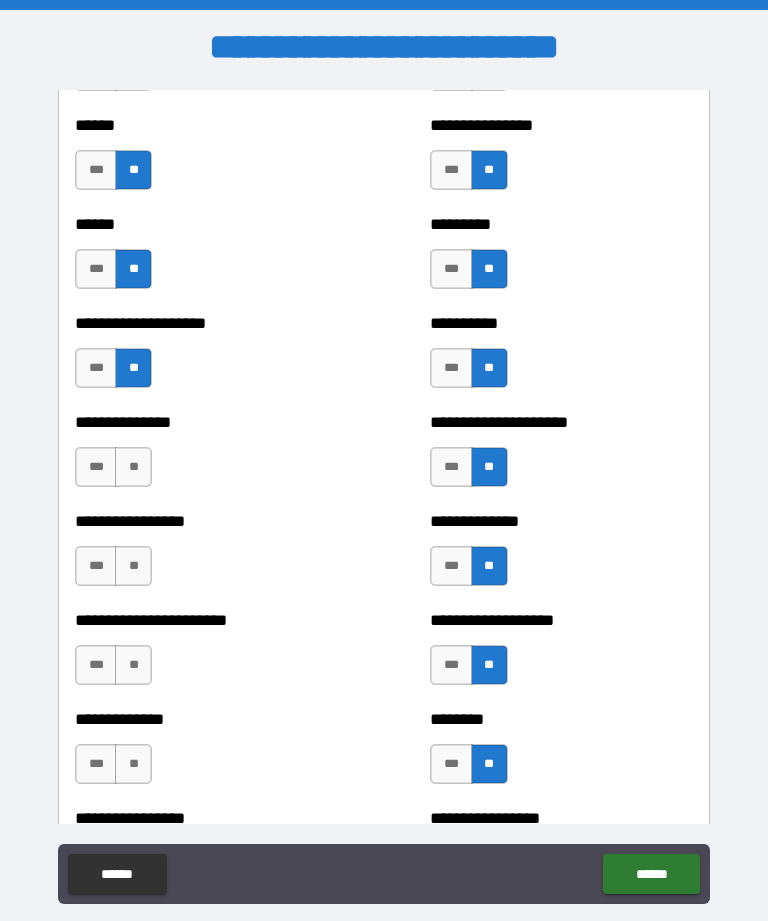 click on "**" at bounding box center (133, 467) 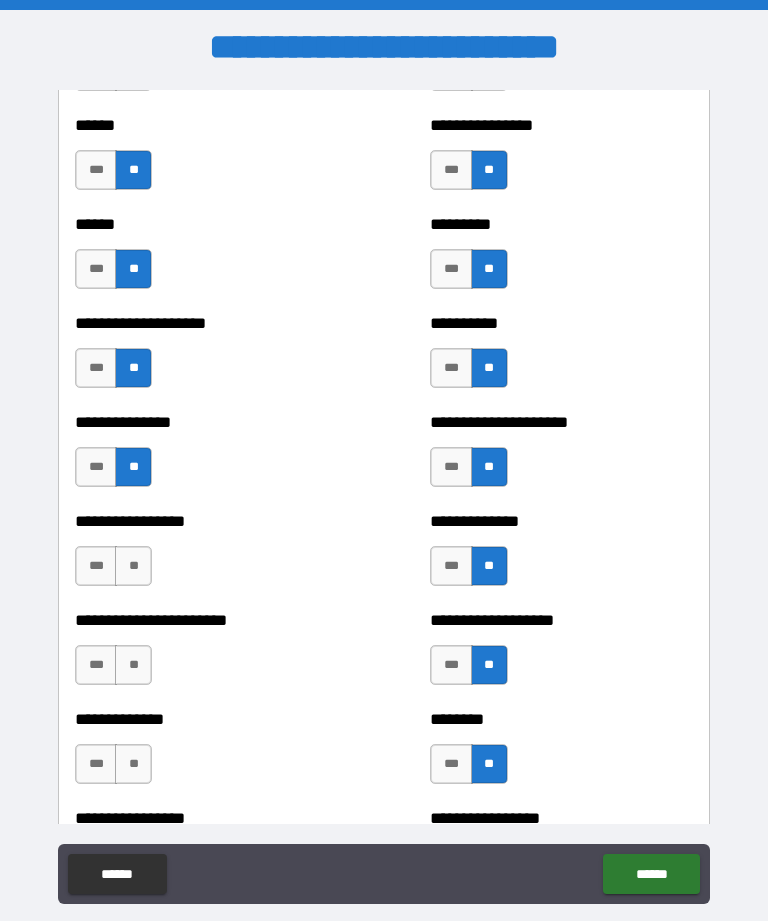 click on "**" at bounding box center (133, 566) 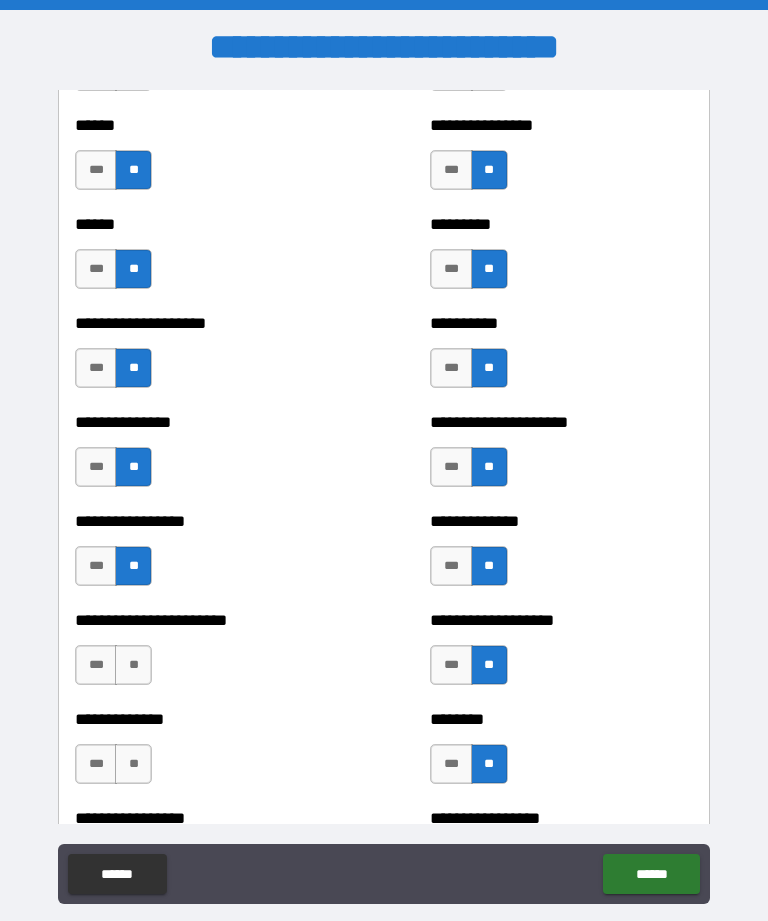 click on "**" at bounding box center (133, 665) 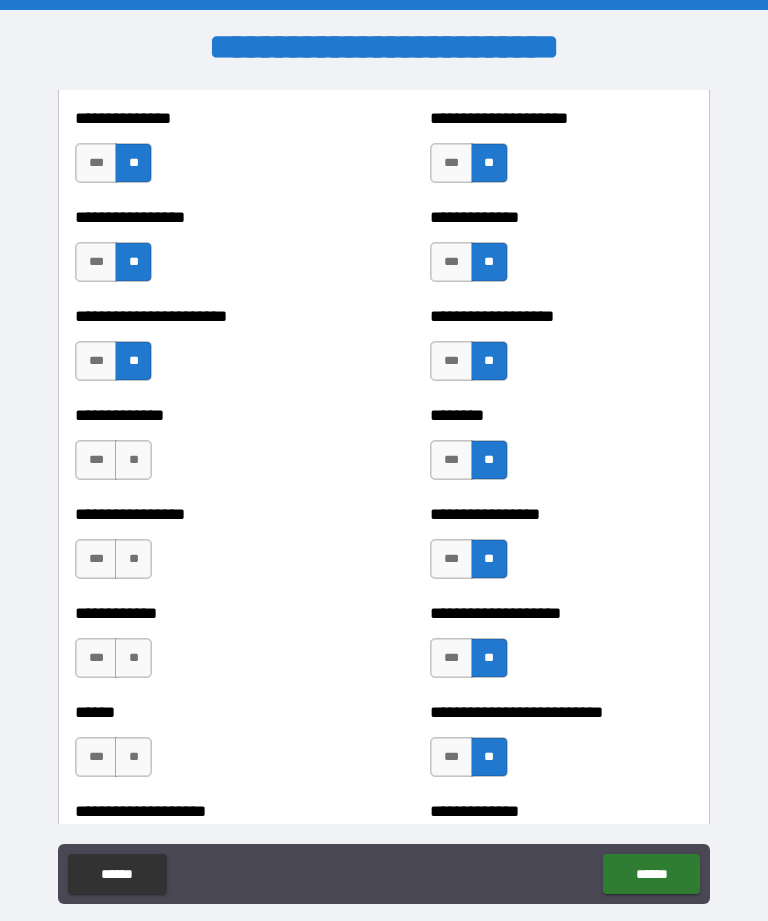 scroll, scrollTop: 3449, scrollLeft: 0, axis: vertical 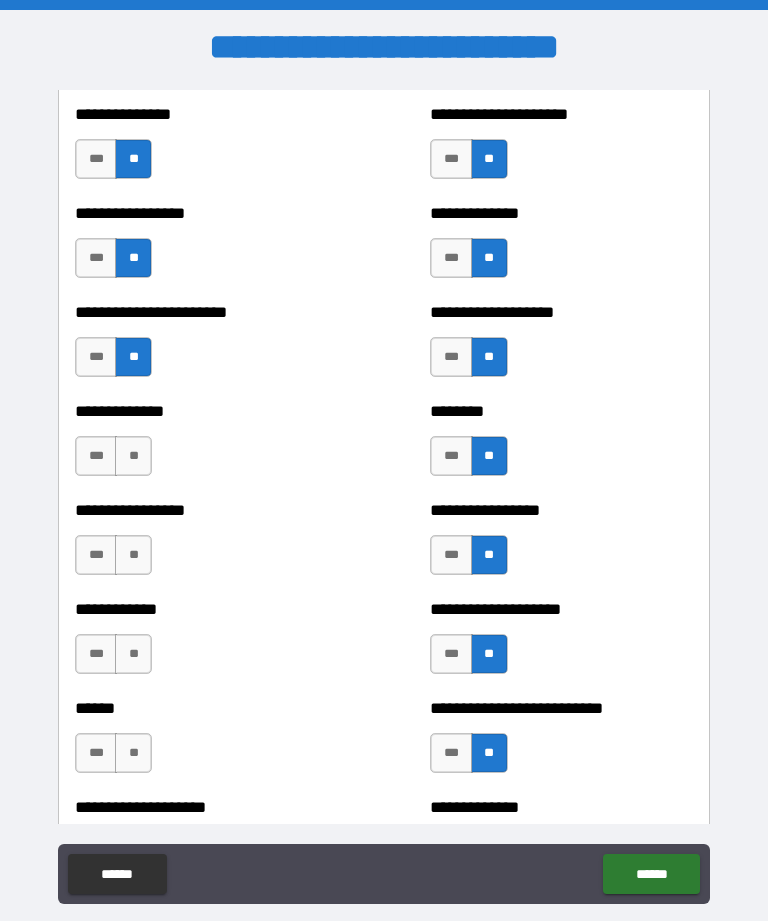 click on "**" at bounding box center [133, 456] 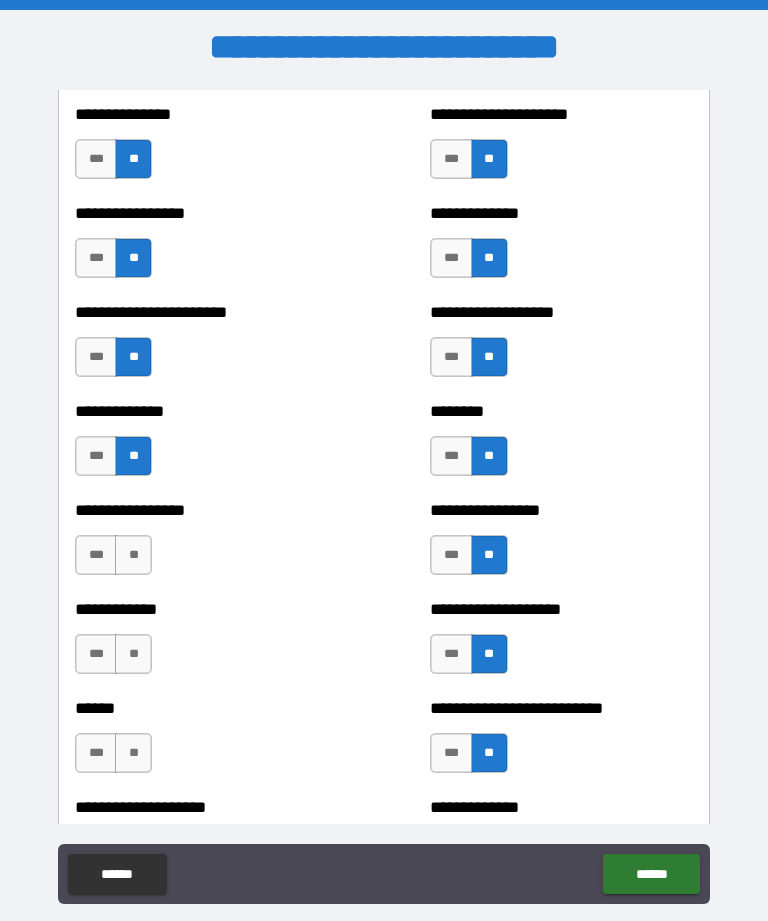 click on "**" at bounding box center (133, 555) 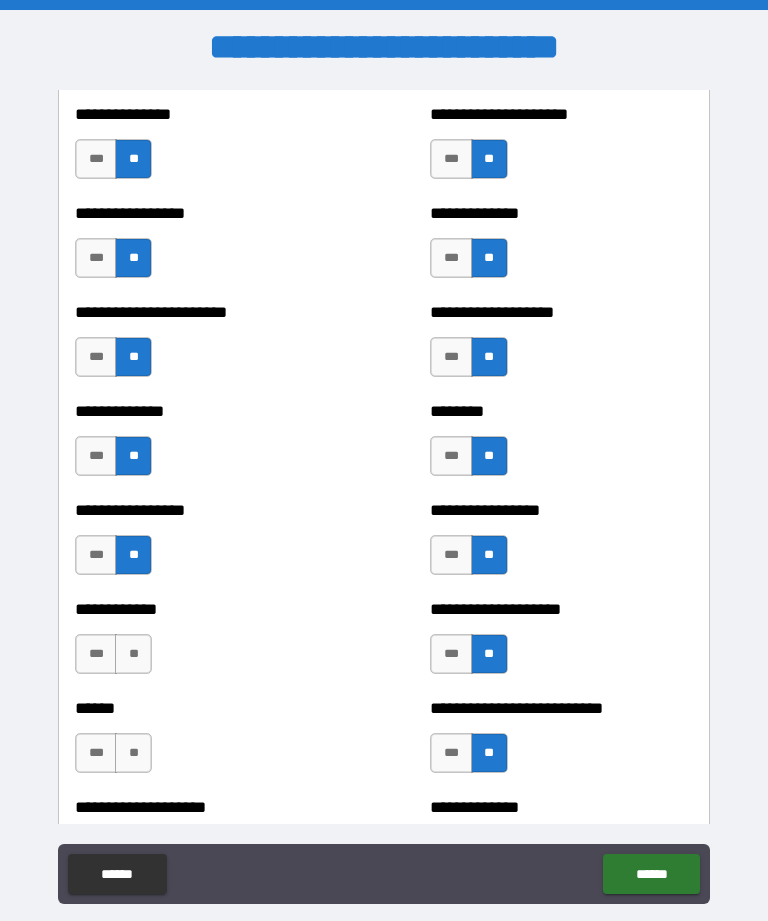 click on "**" at bounding box center (133, 654) 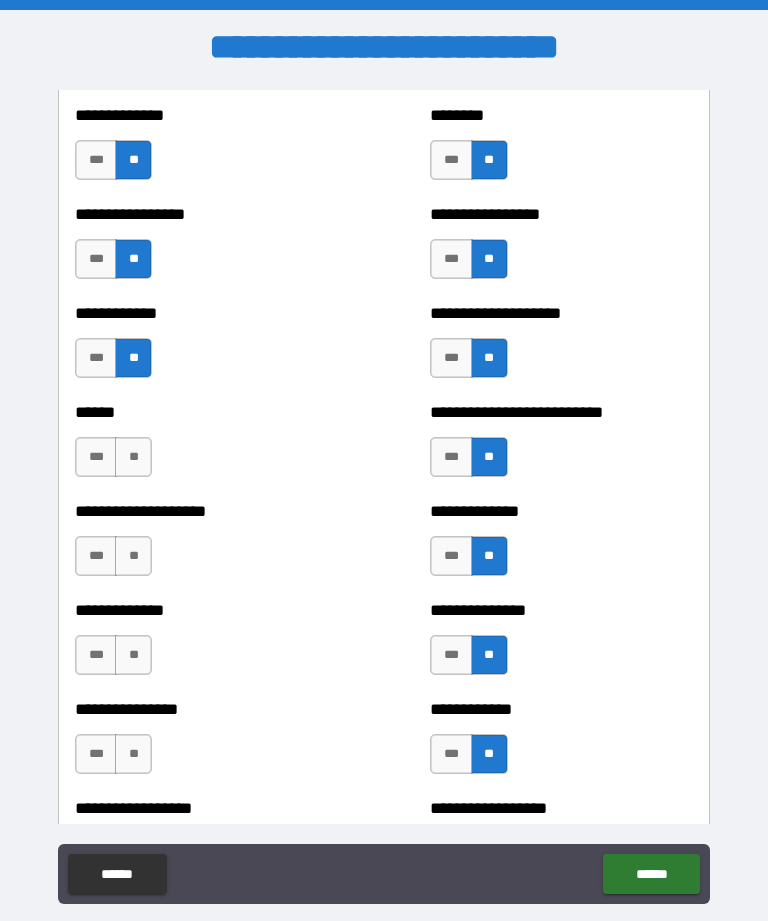 scroll, scrollTop: 3747, scrollLeft: 0, axis: vertical 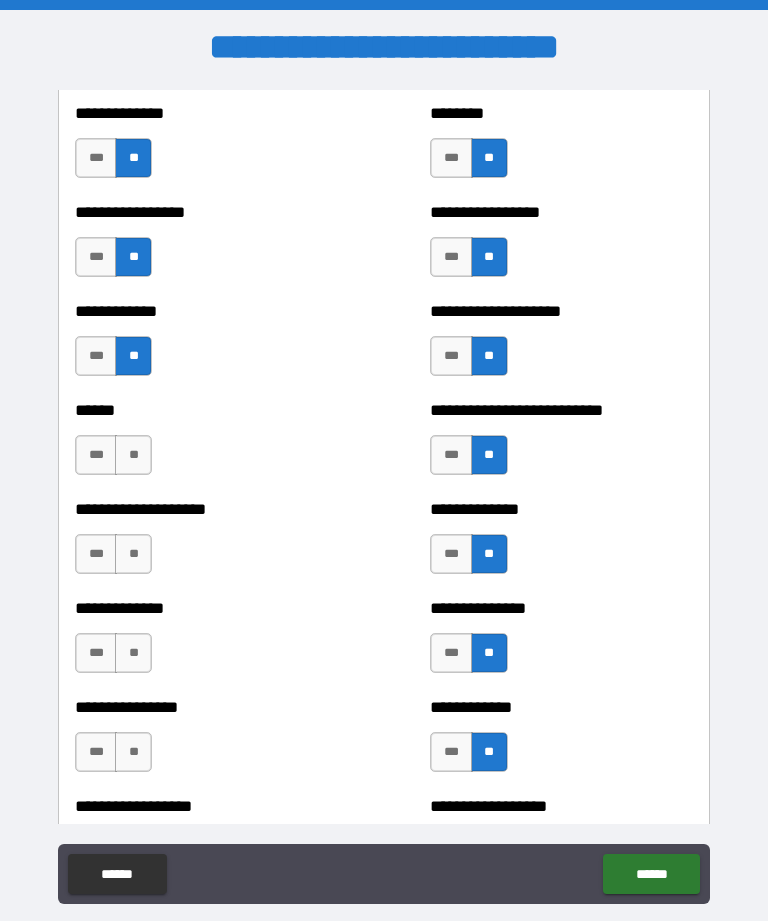 click on "**" at bounding box center (133, 455) 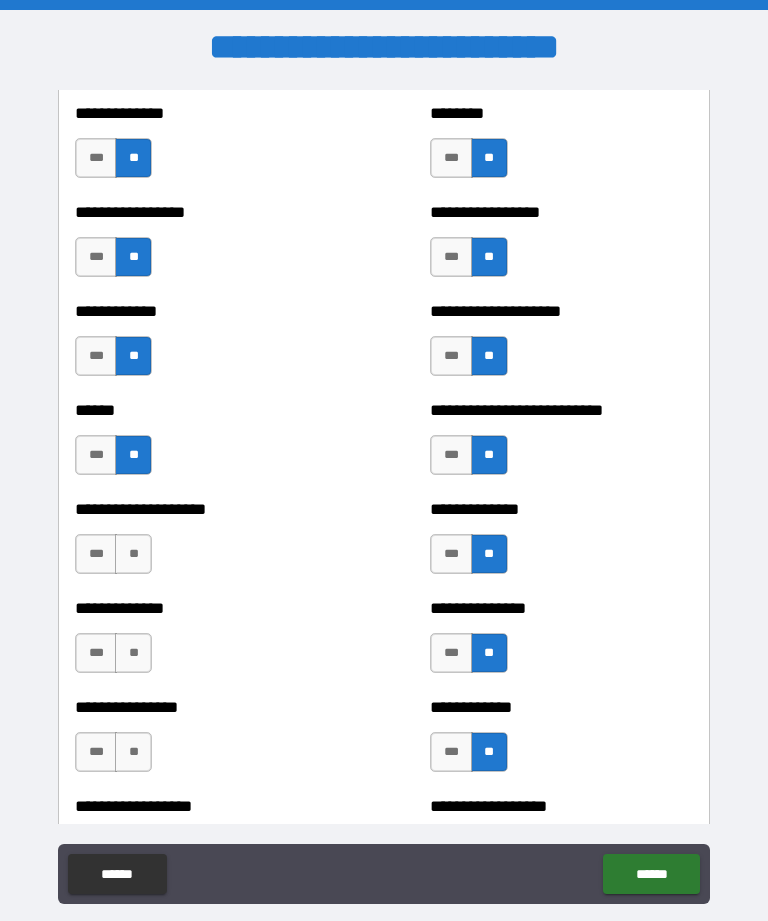 click on "**" at bounding box center (133, 554) 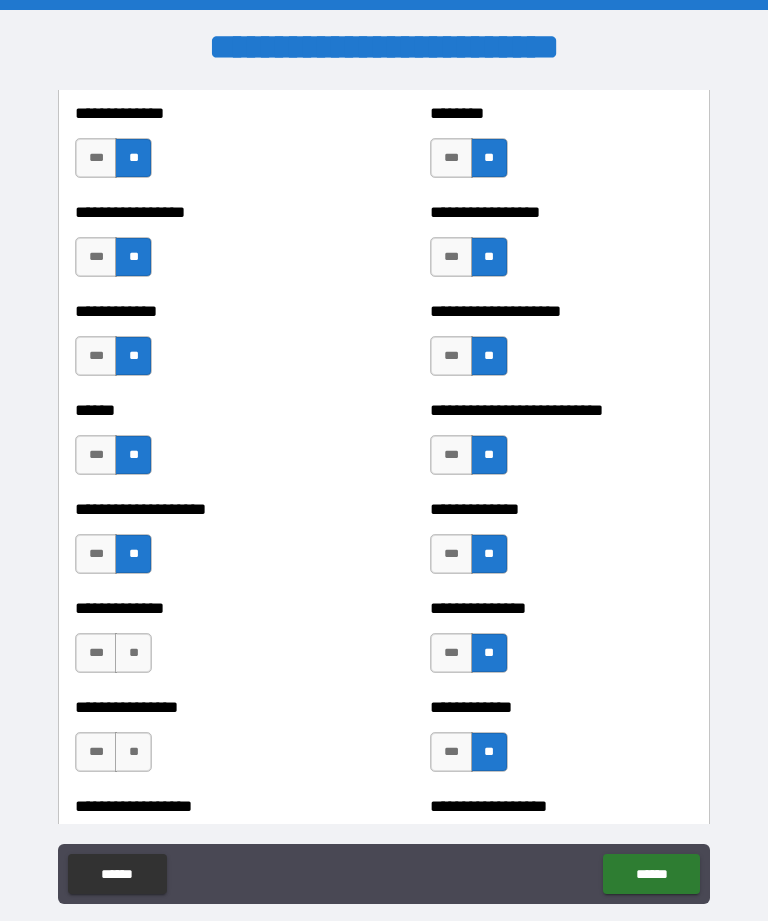 click on "**********" at bounding box center [206, 742] 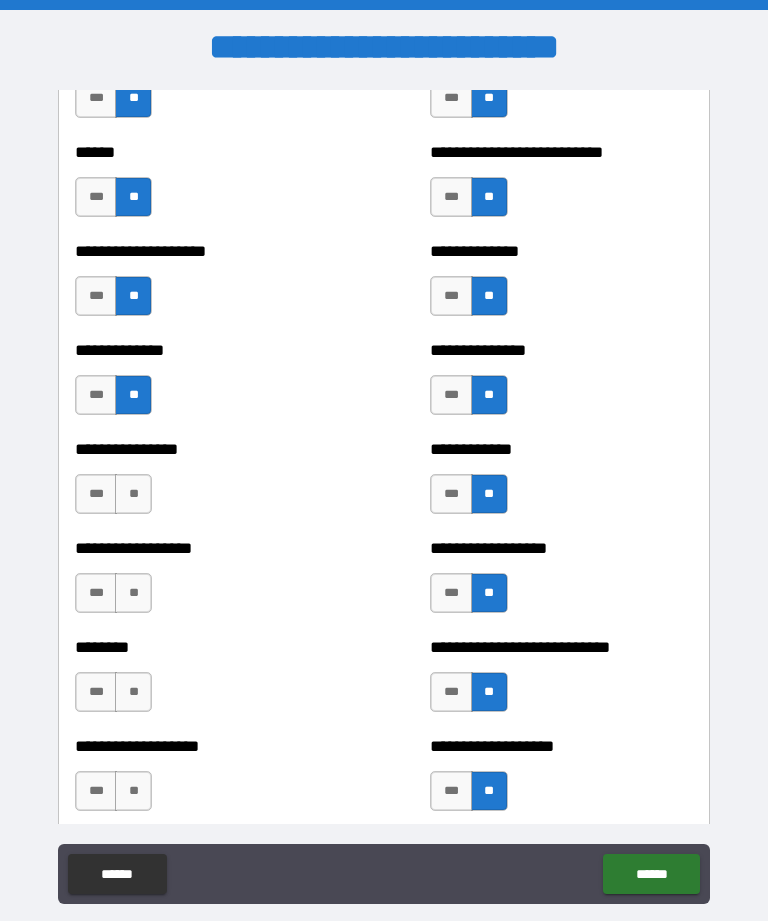 scroll, scrollTop: 4004, scrollLeft: 0, axis: vertical 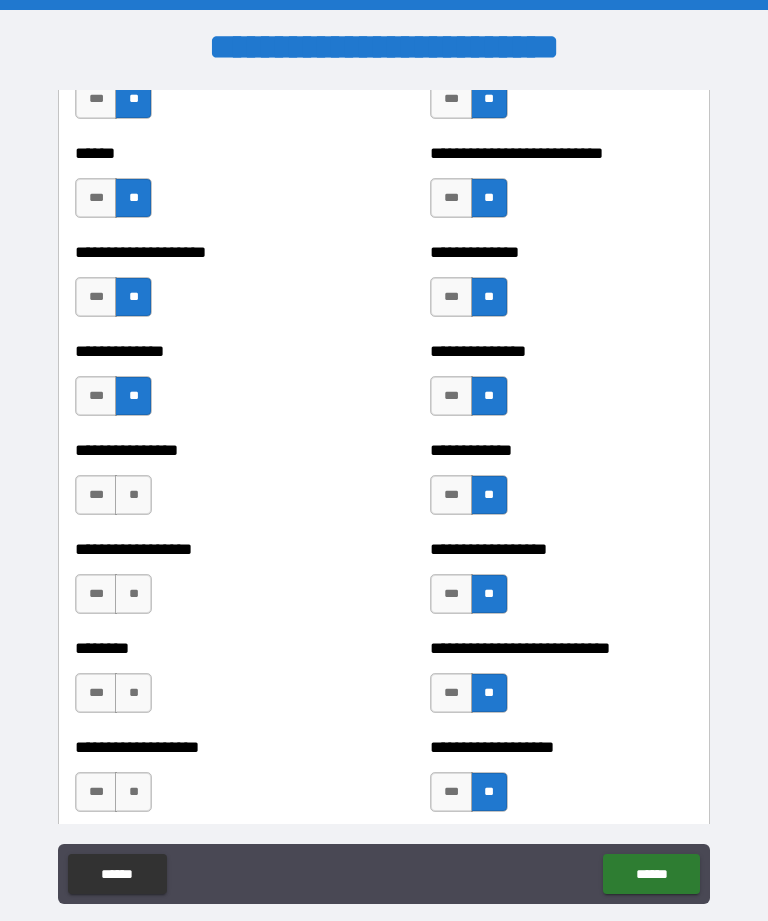click on "**" at bounding box center (133, 495) 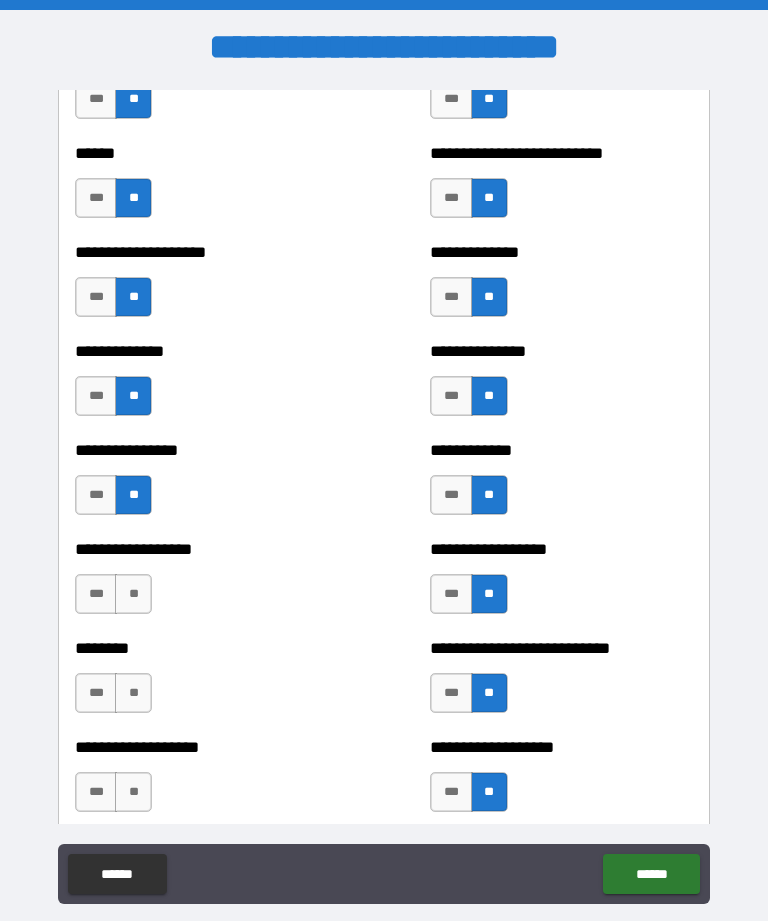 click on "**" at bounding box center (133, 594) 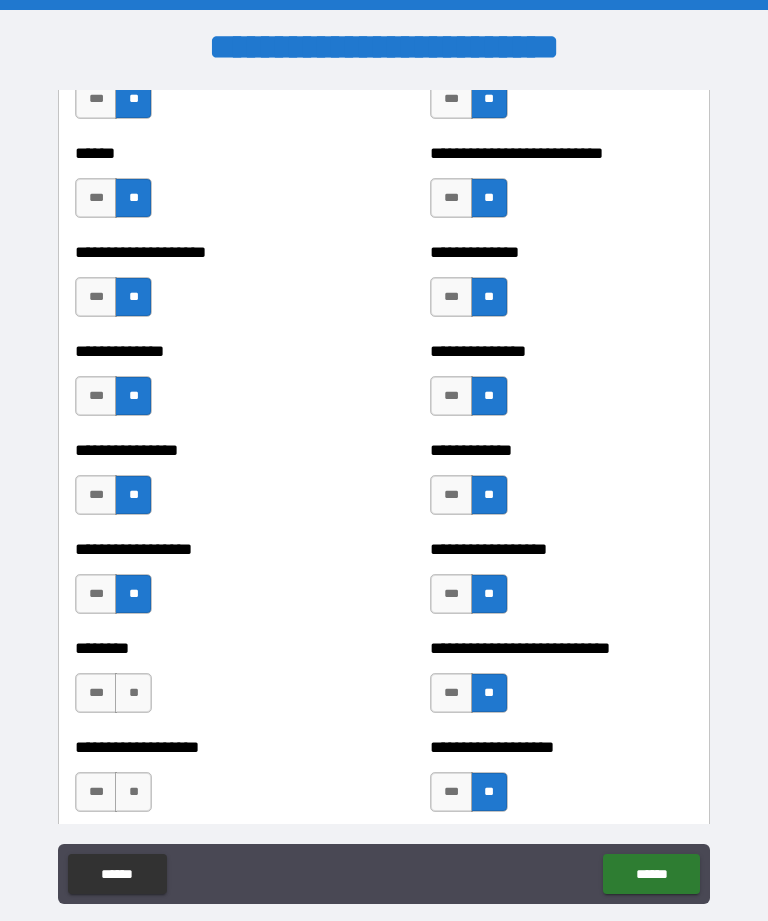 click on "**" at bounding box center (133, 693) 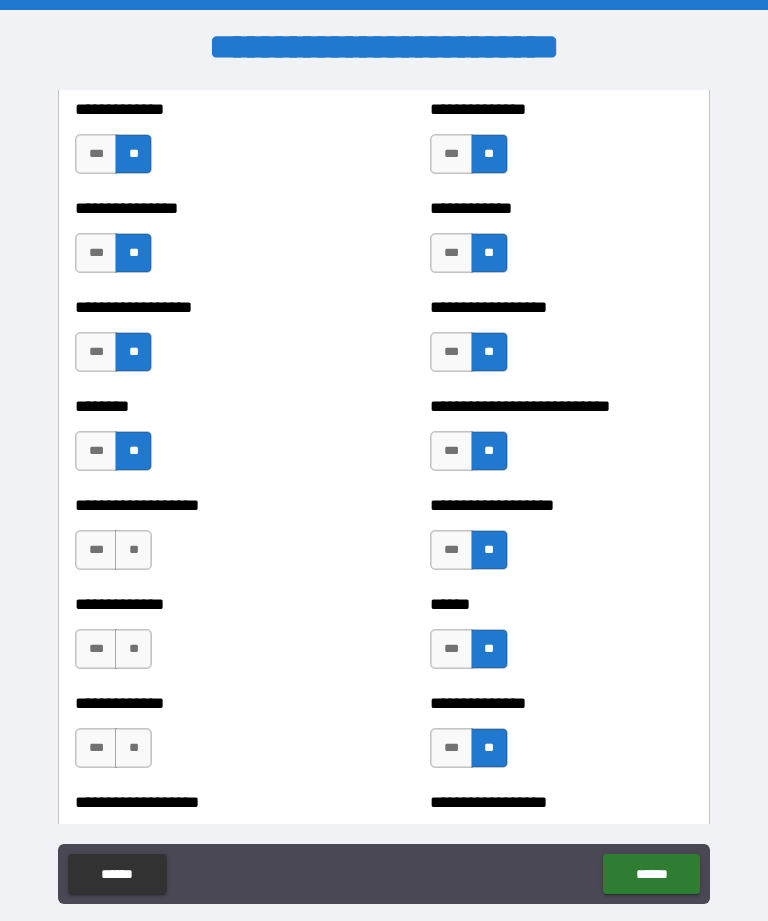 scroll, scrollTop: 4272, scrollLeft: 0, axis: vertical 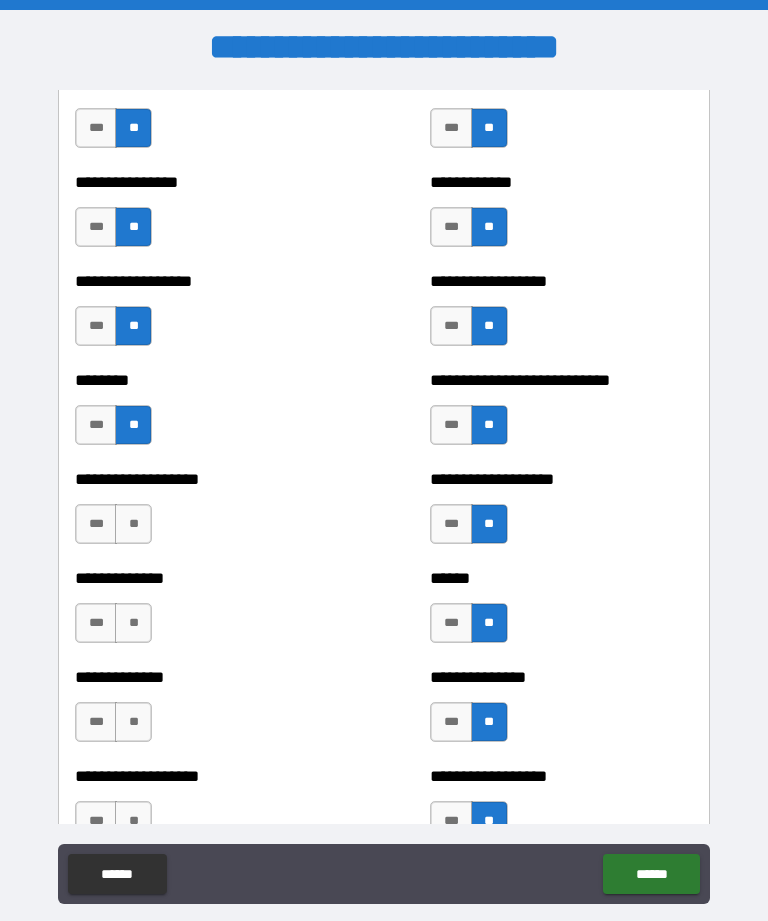 click on "**" at bounding box center [133, 524] 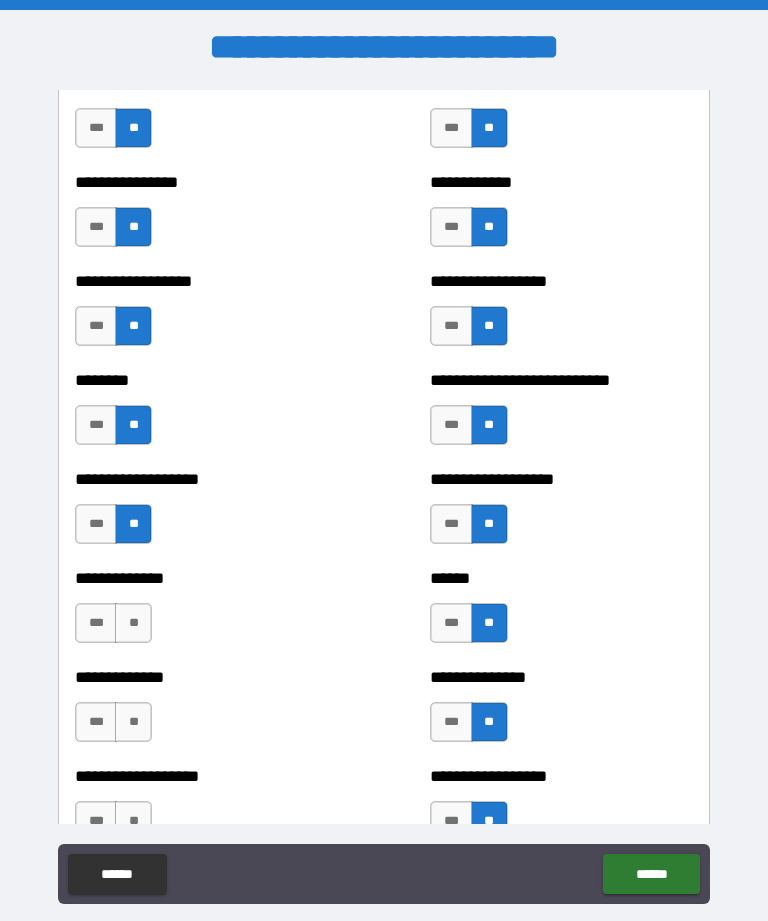 click on "**" at bounding box center [133, 623] 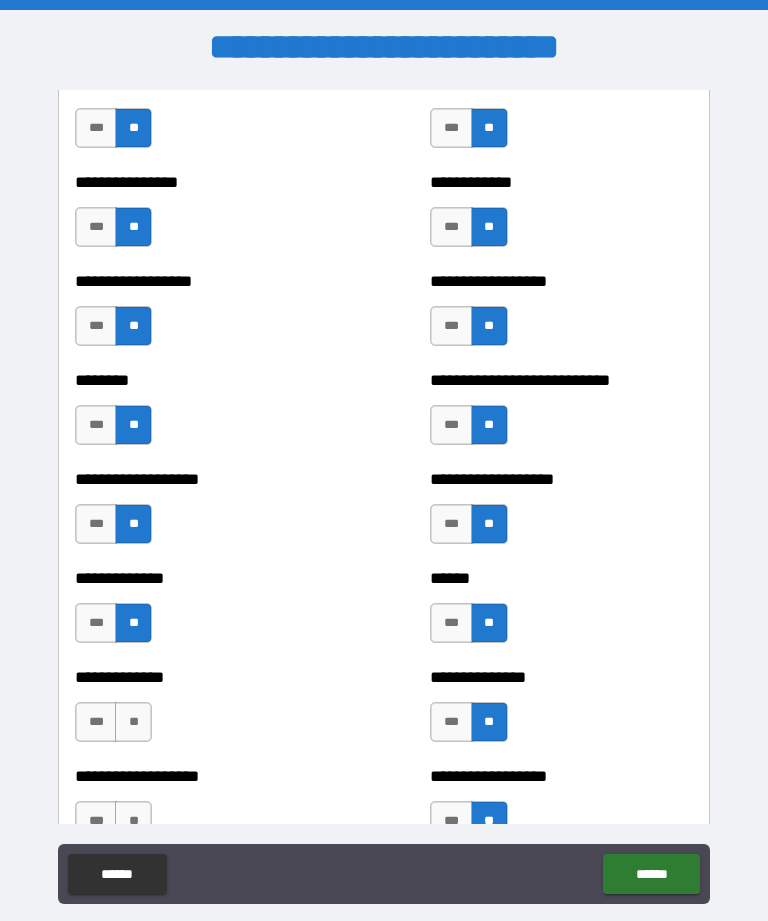 click on "**" at bounding box center (133, 722) 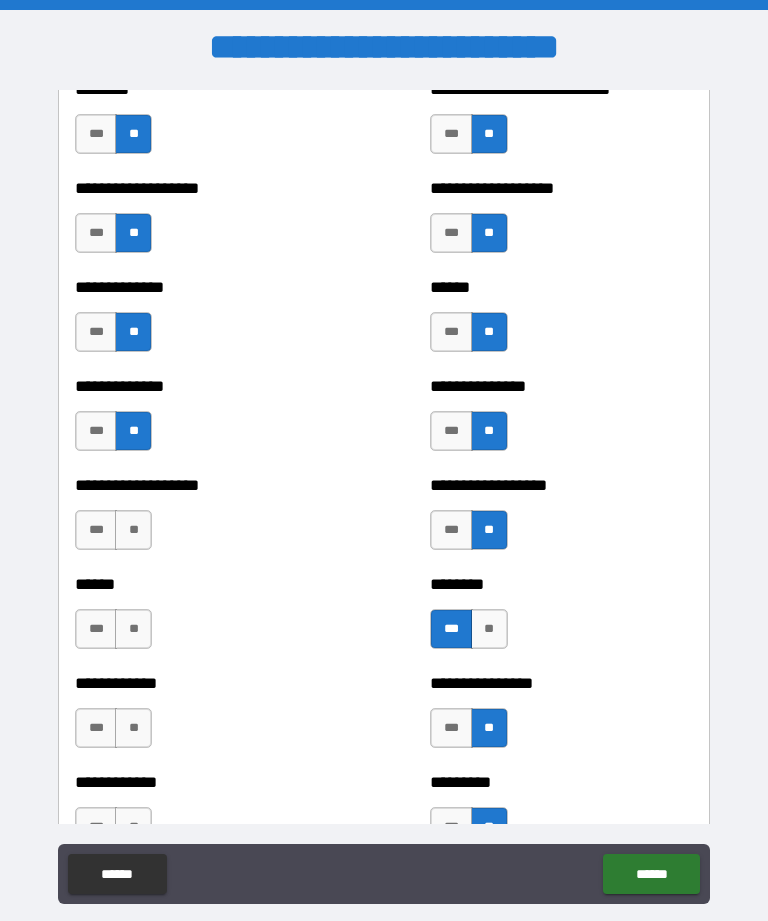 scroll, scrollTop: 4570, scrollLeft: 0, axis: vertical 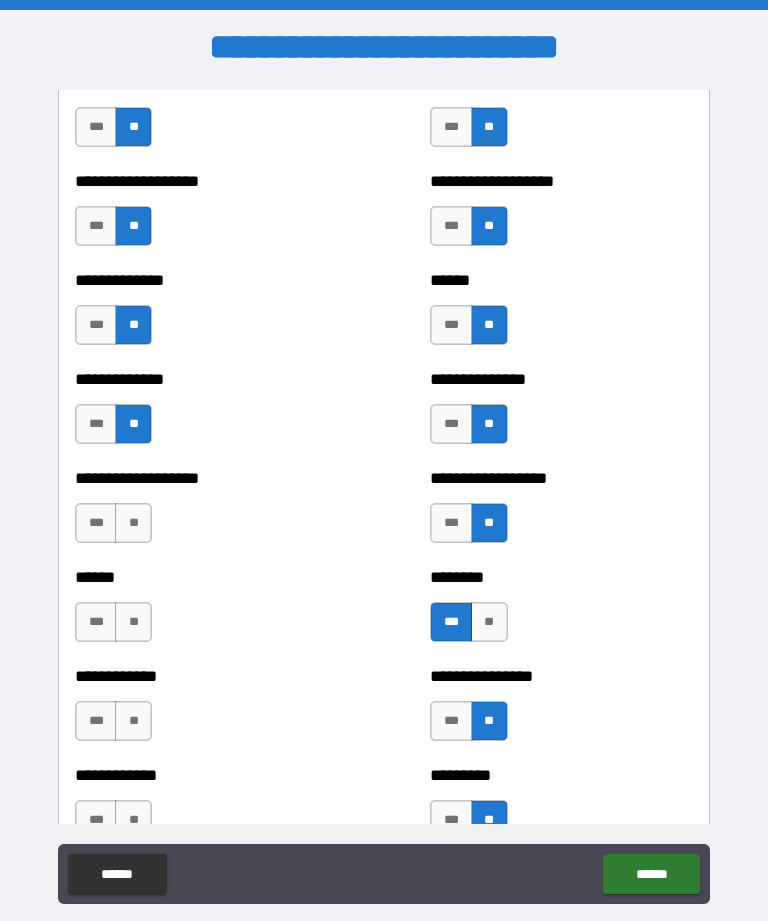click on "**" at bounding box center [133, 523] 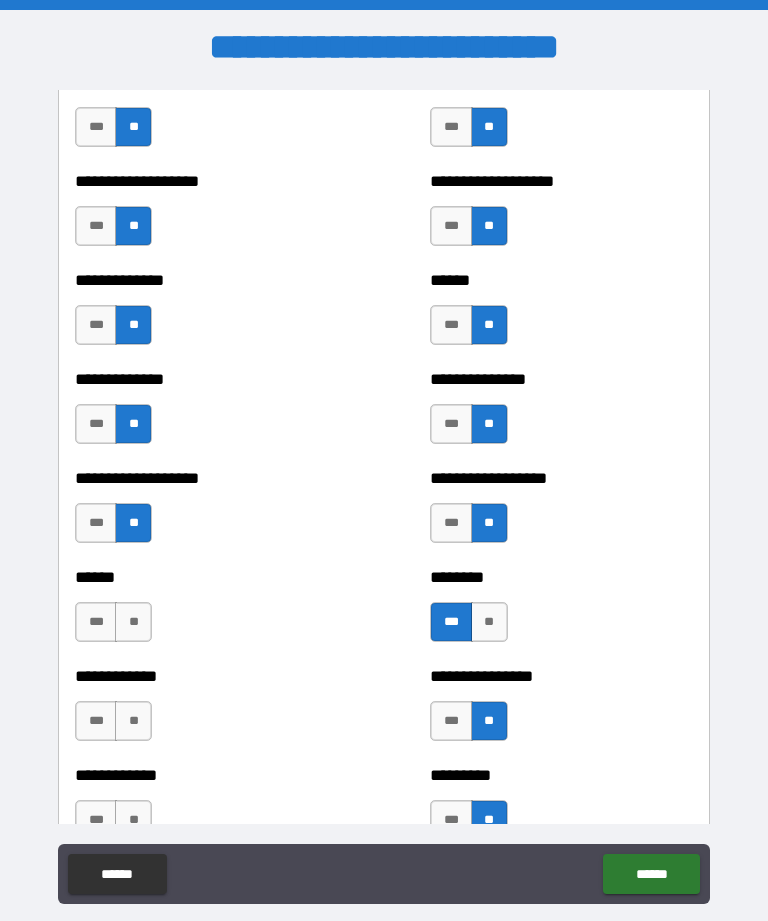 click on "**" at bounding box center [133, 622] 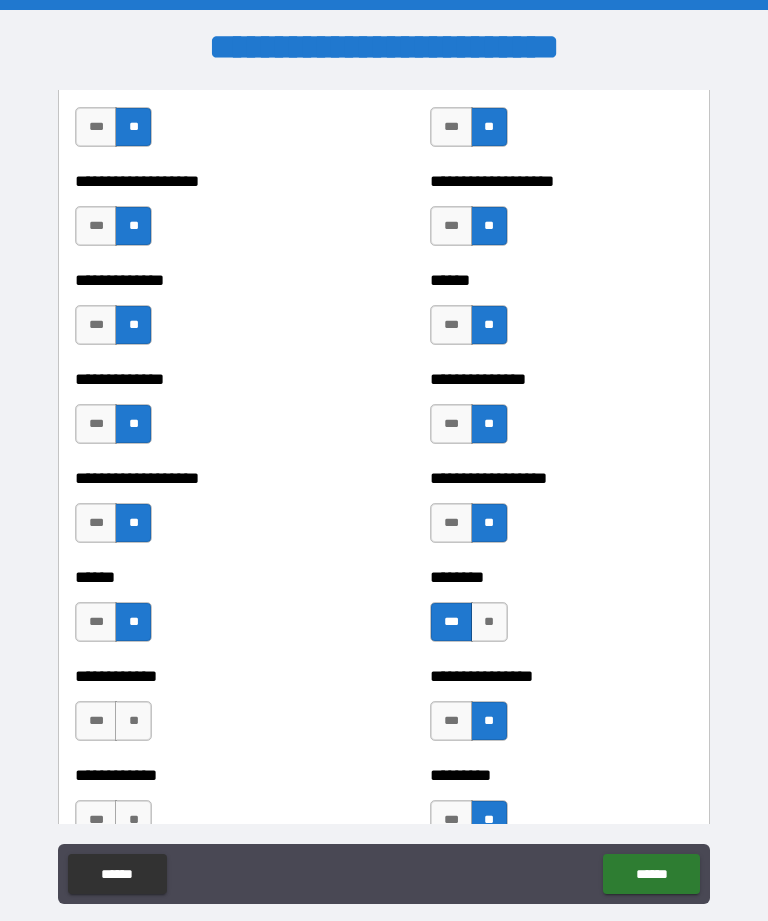 click on "**" at bounding box center (133, 721) 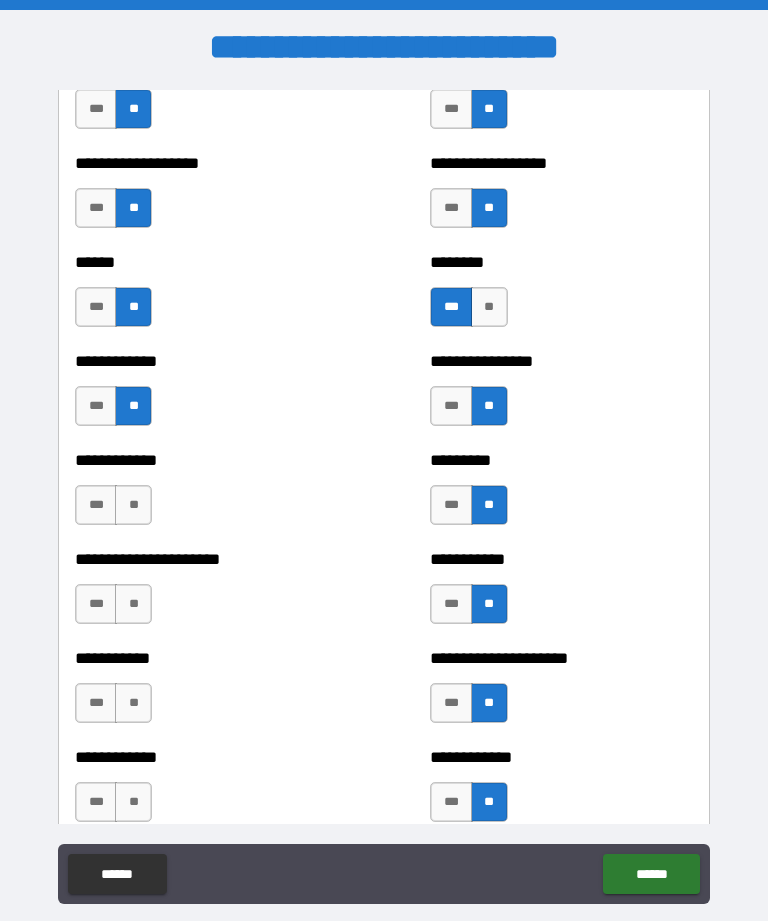 scroll, scrollTop: 4889, scrollLeft: 0, axis: vertical 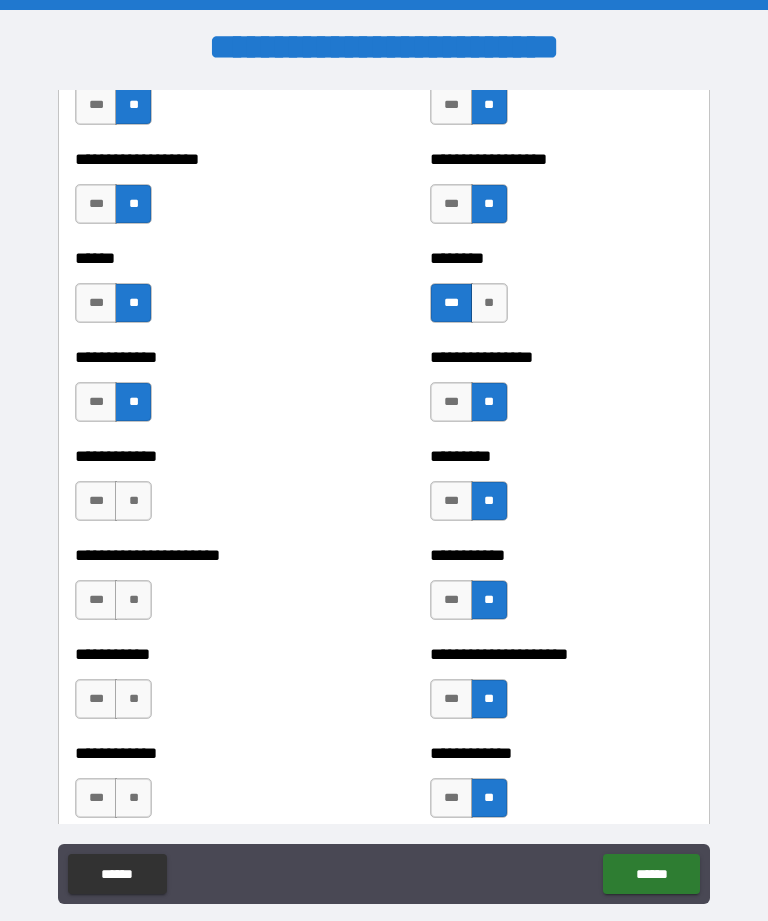 click on "**" at bounding box center (133, 501) 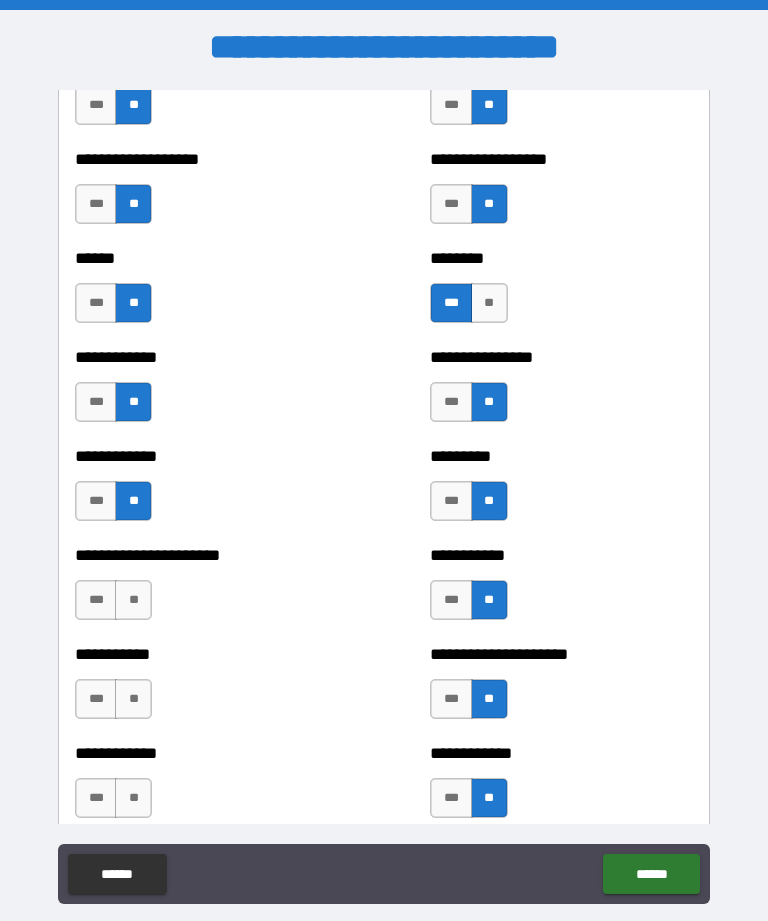 click on "**" at bounding box center [133, 600] 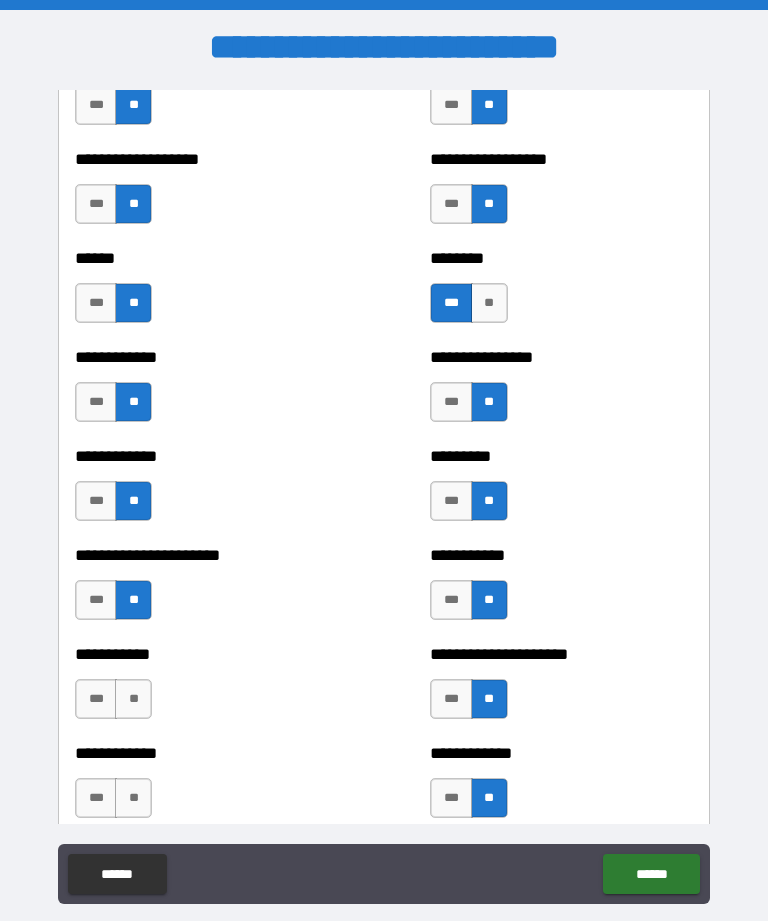 click on "**" at bounding box center [133, 699] 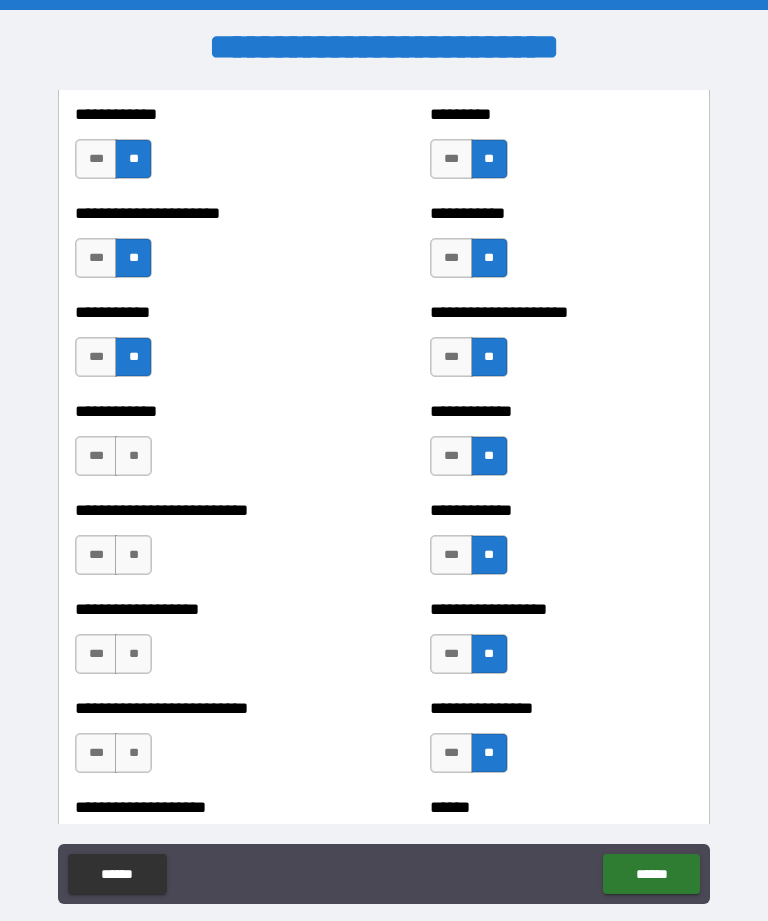 scroll, scrollTop: 5234, scrollLeft: 0, axis: vertical 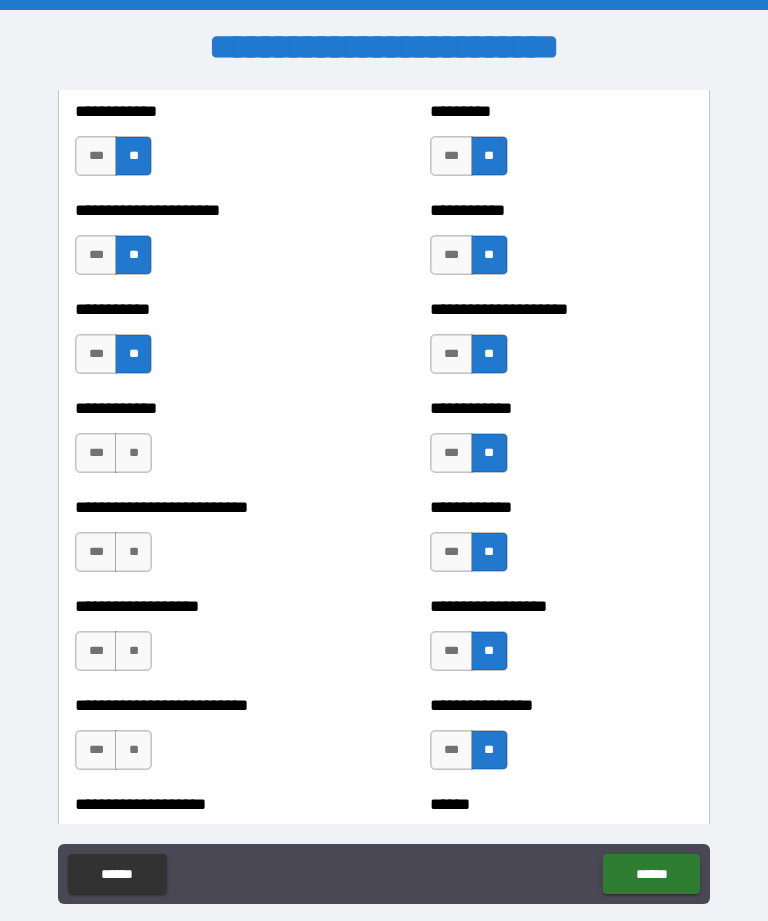click on "**" at bounding box center [133, 453] 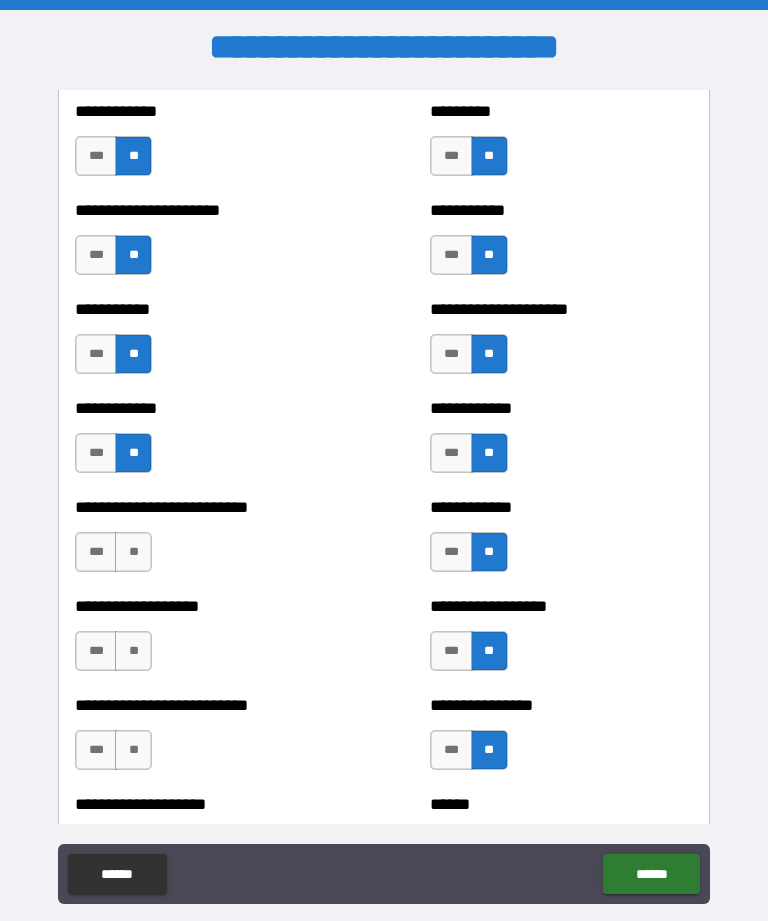 click on "**" at bounding box center [133, 552] 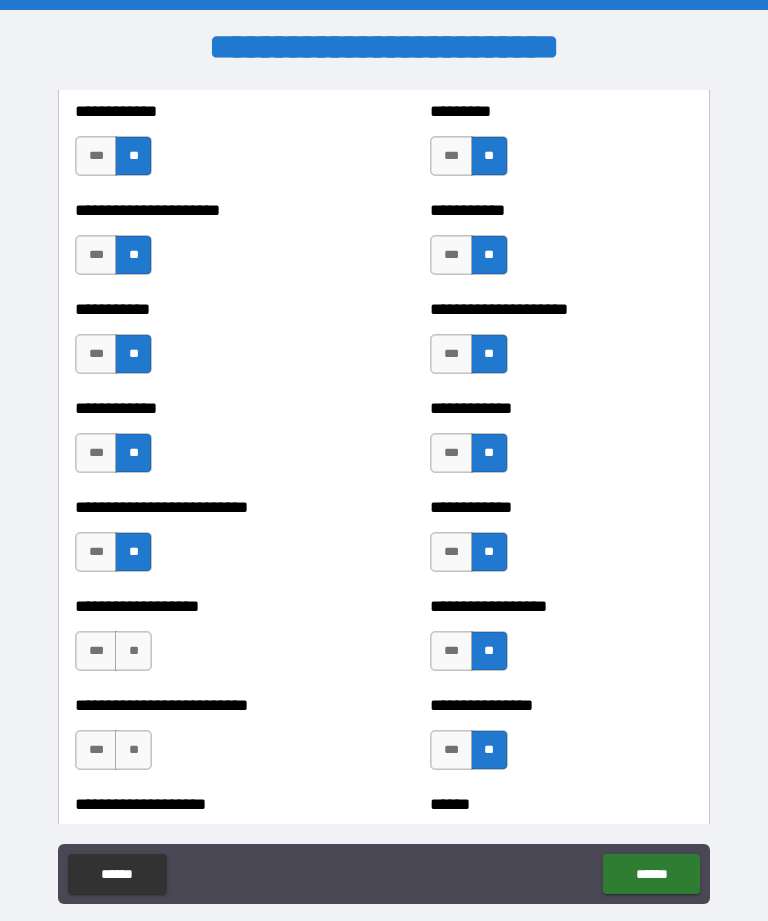 click on "**" at bounding box center [133, 651] 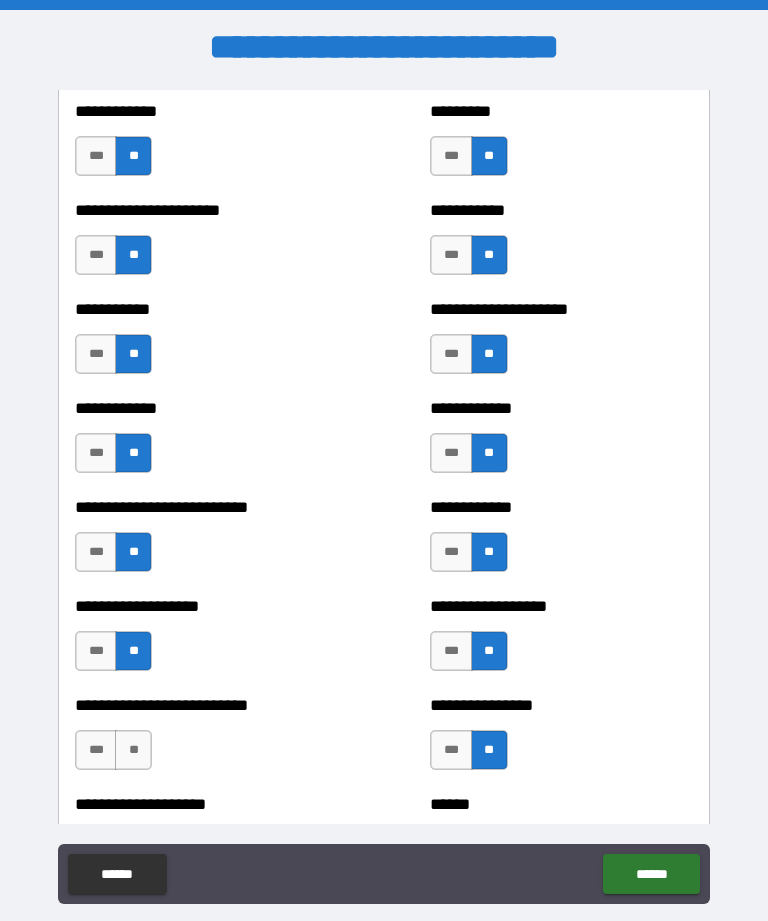 click on "**" at bounding box center (133, 750) 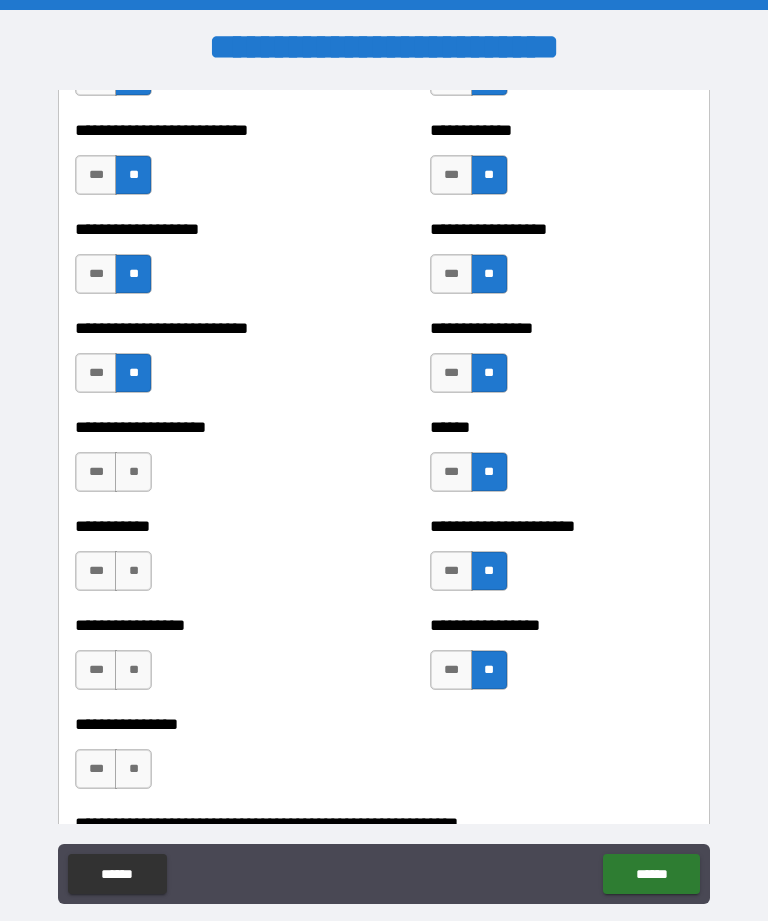 scroll, scrollTop: 5612, scrollLeft: 0, axis: vertical 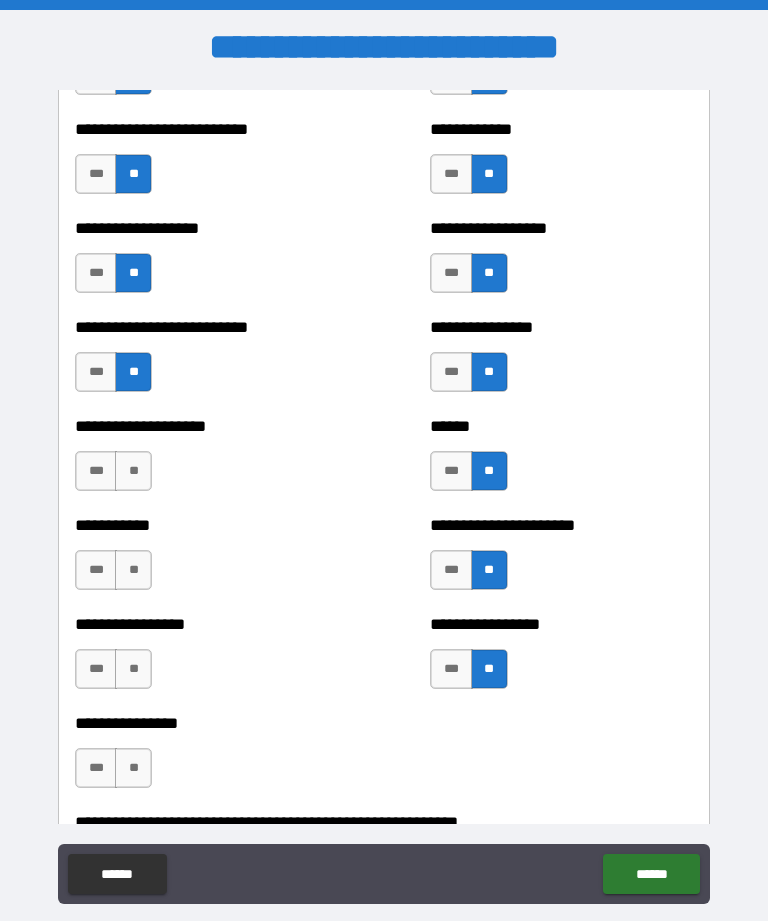 click on "**" at bounding box center [133, 471] 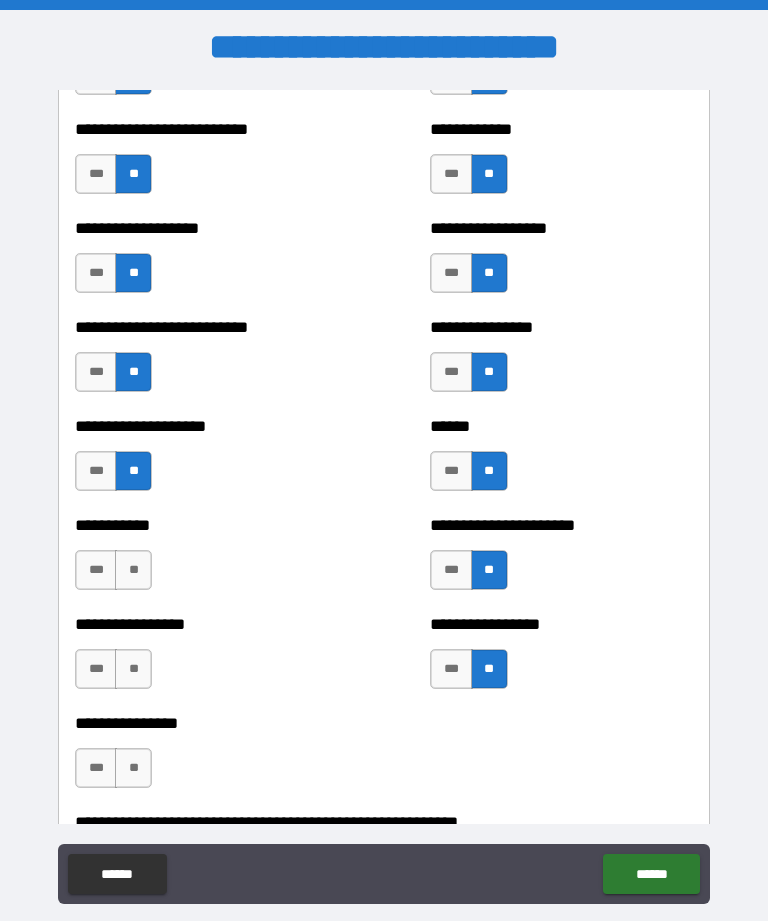 click on "**" at bounding box center [133, 570] 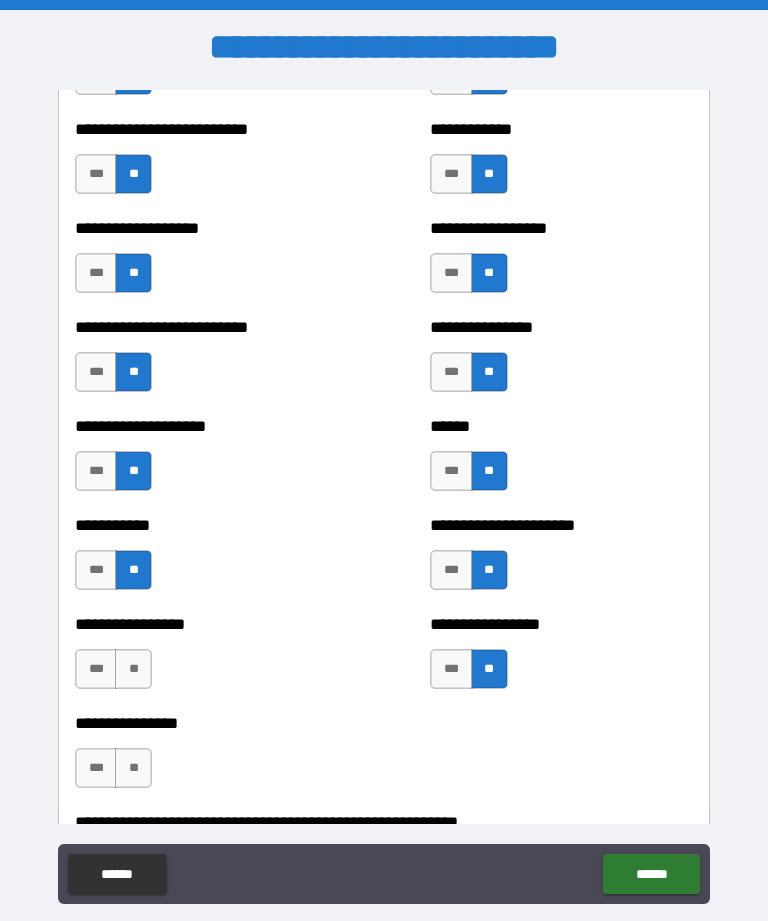 click on "**" at bounding box center [133, 669] 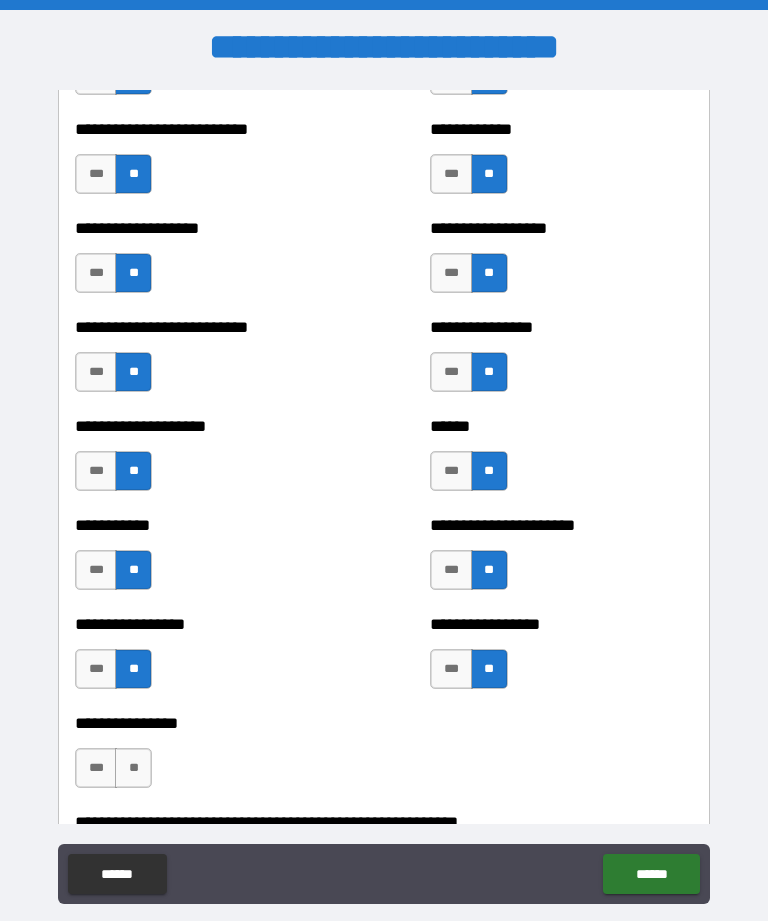 click on "**" at bounding box center [133, 768] 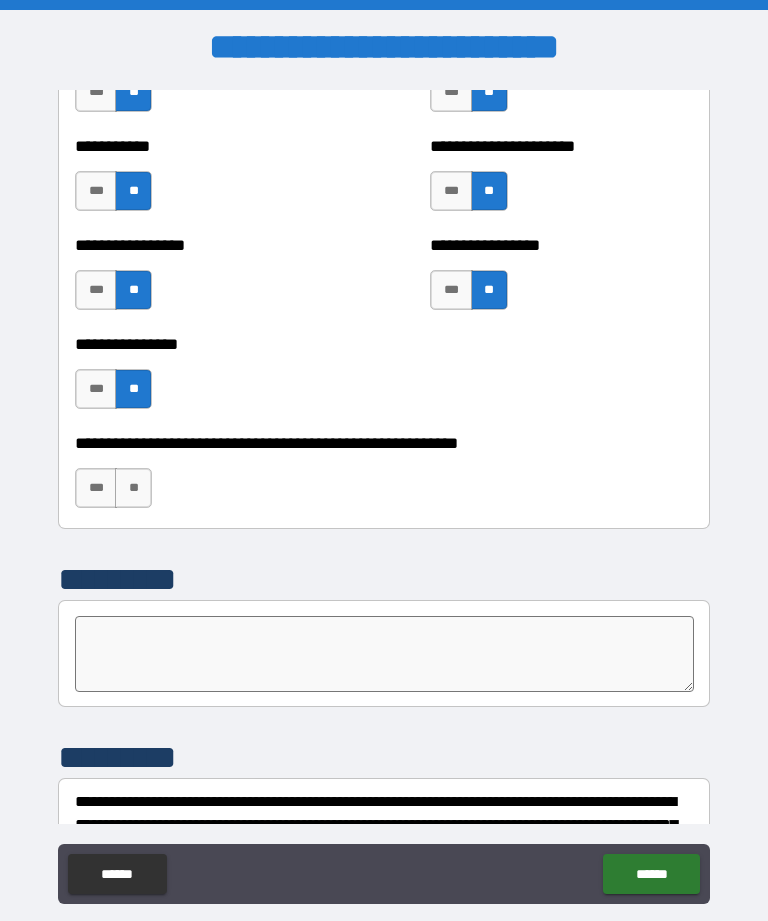 scroll, scrollTop: 5992, scrollLeft: 0, axis: vertical 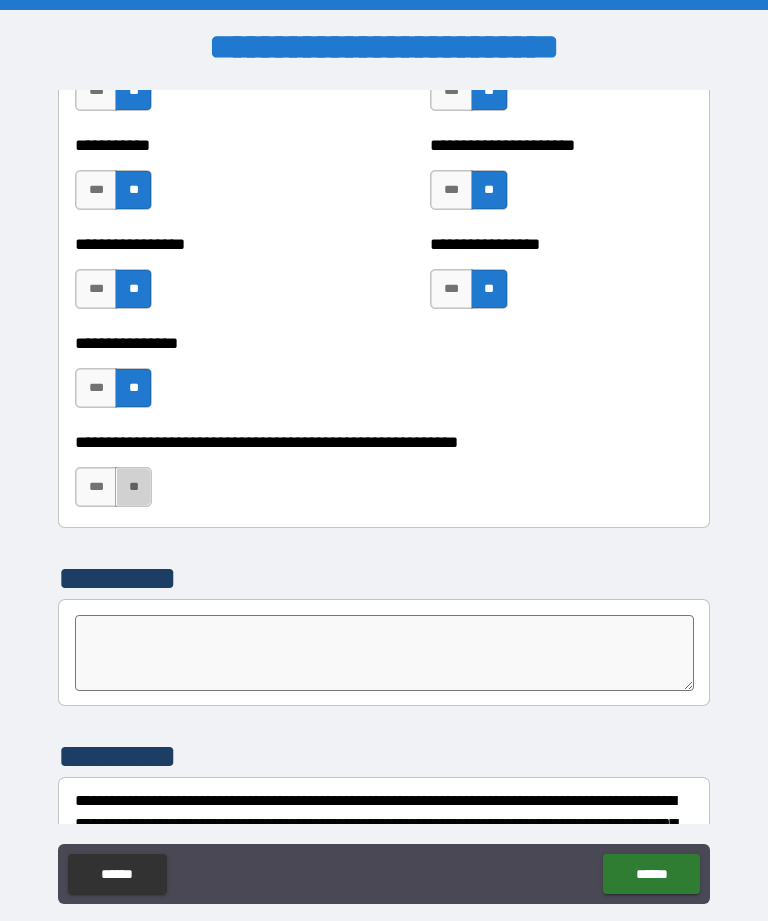 click on "**" at bounding box center [133, 487] 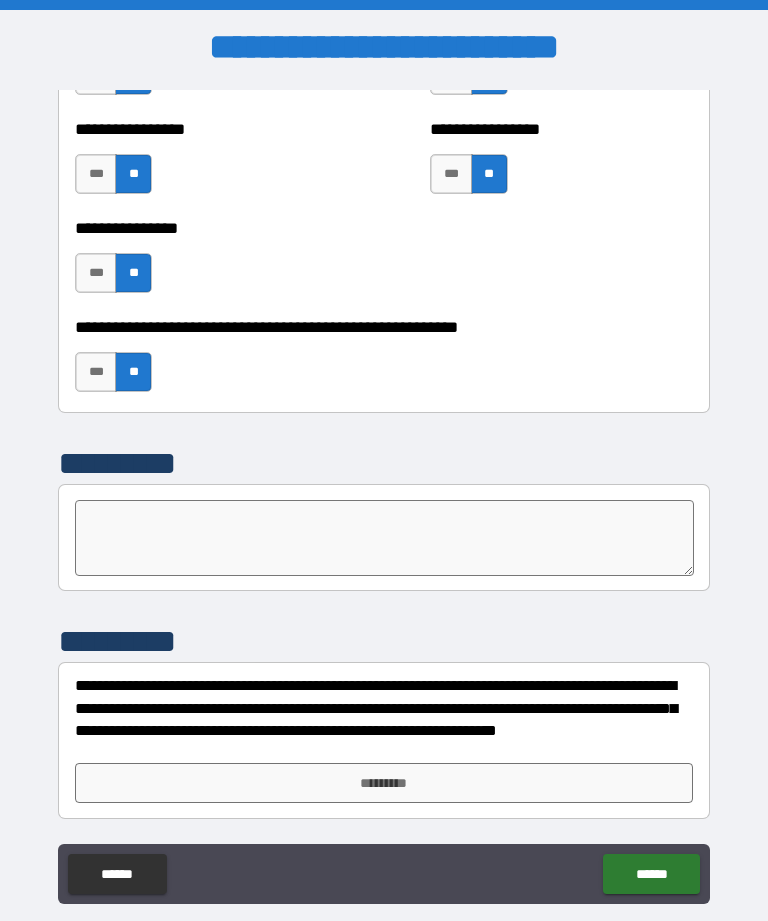 scroll, scrollTop: 6107, scrollLeft: 0, axis: vertical 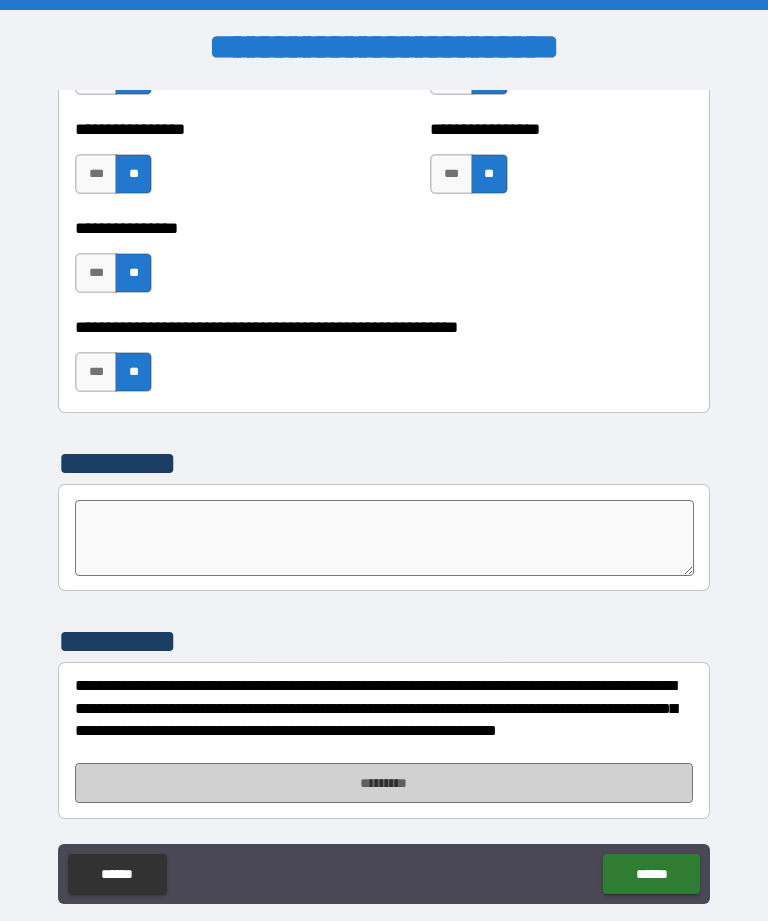 click on "*********" at bounding box center (384, 783) 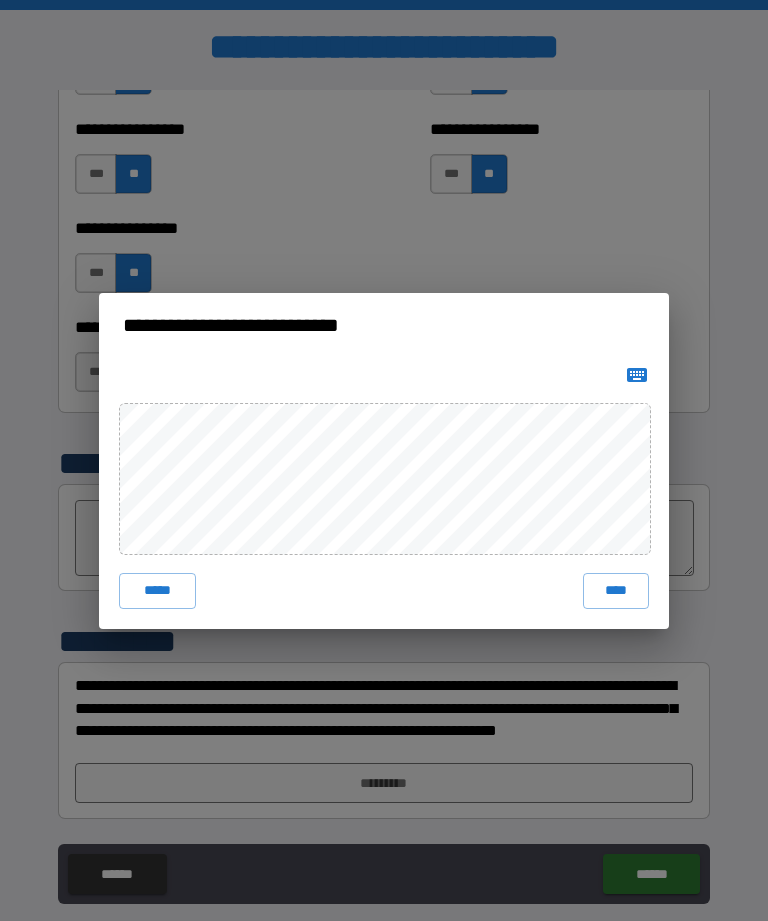 click on "****" at bounding box center [616, 591] 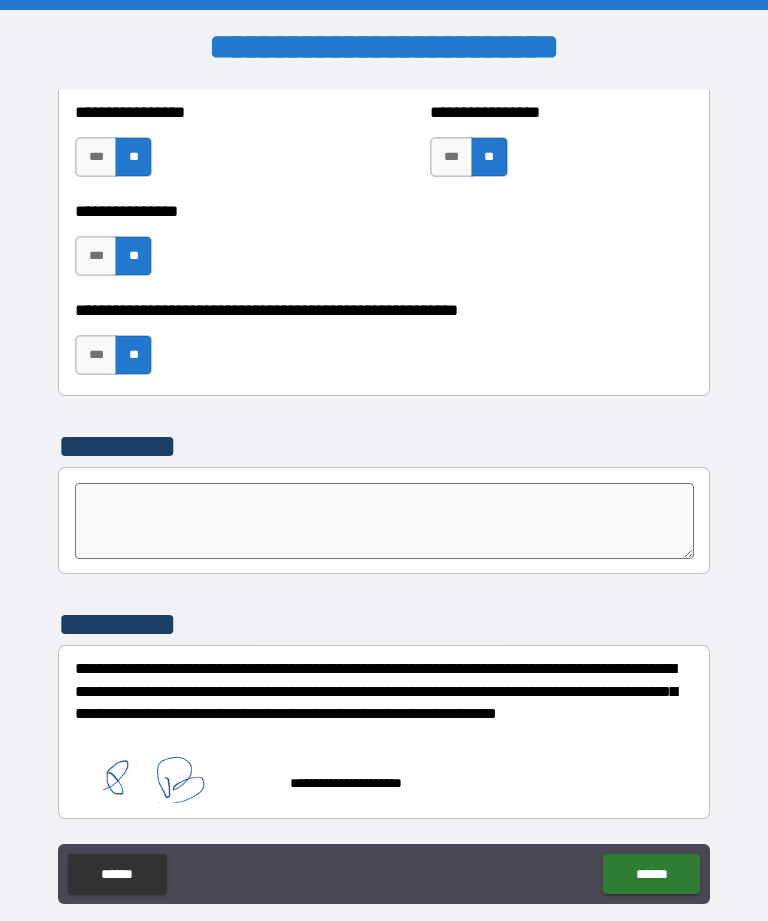scroll, scrollTop: 6124, scrollLeft: 0, axis: vertical 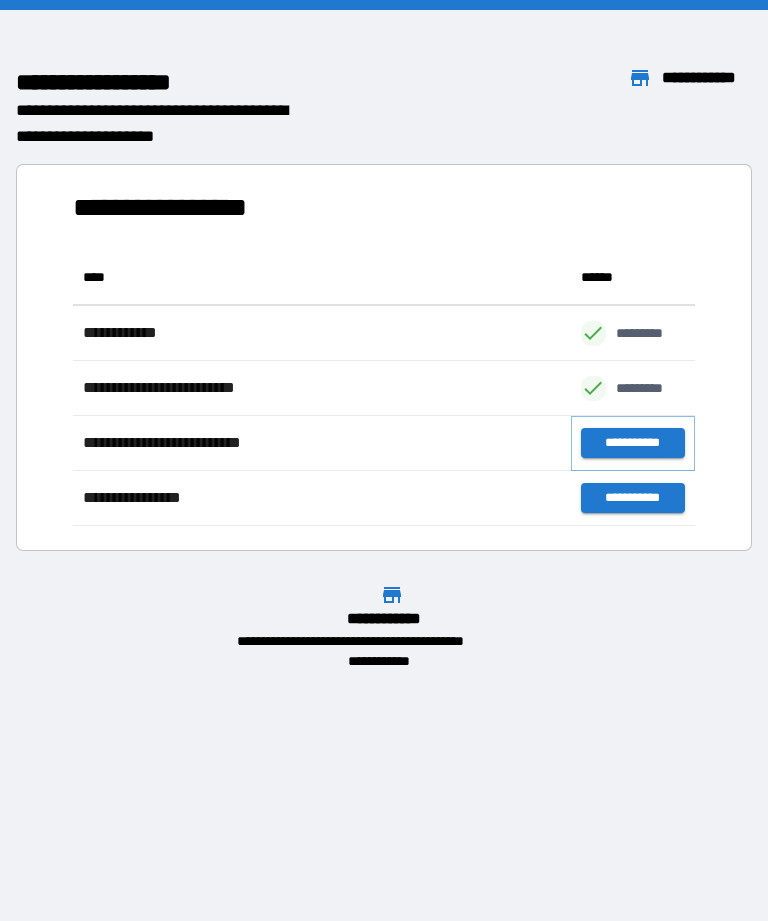 click on "**********" at bounding box center (633, 443) 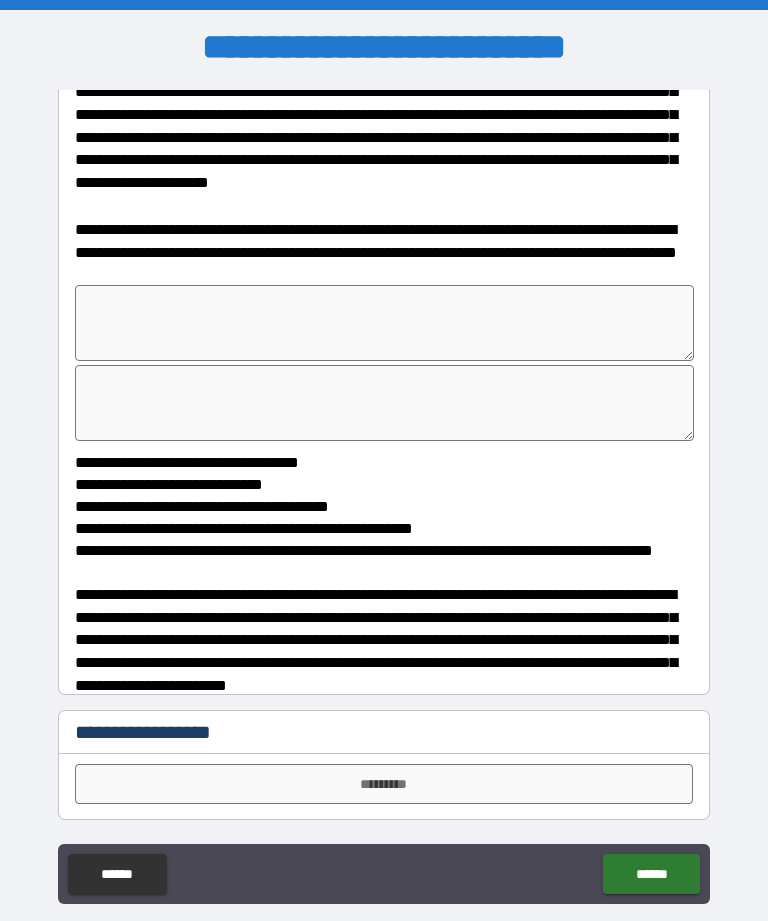 scroll, scrollTop: 1086, scrollLeft: 0, axis: vertical 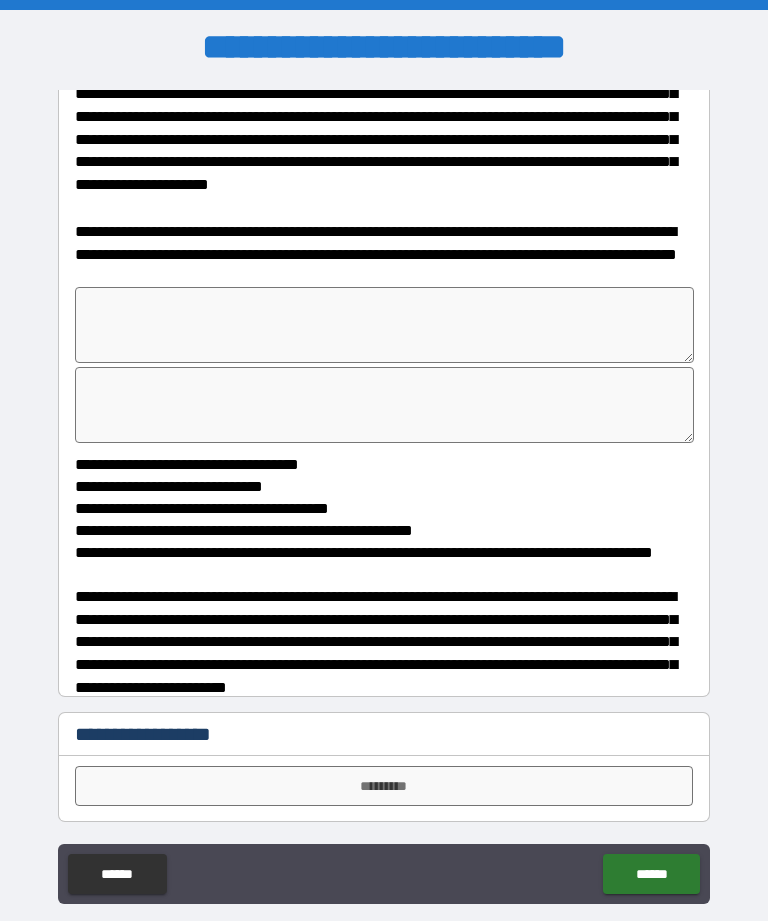 click on "*********" at bounding box center [384, 786] 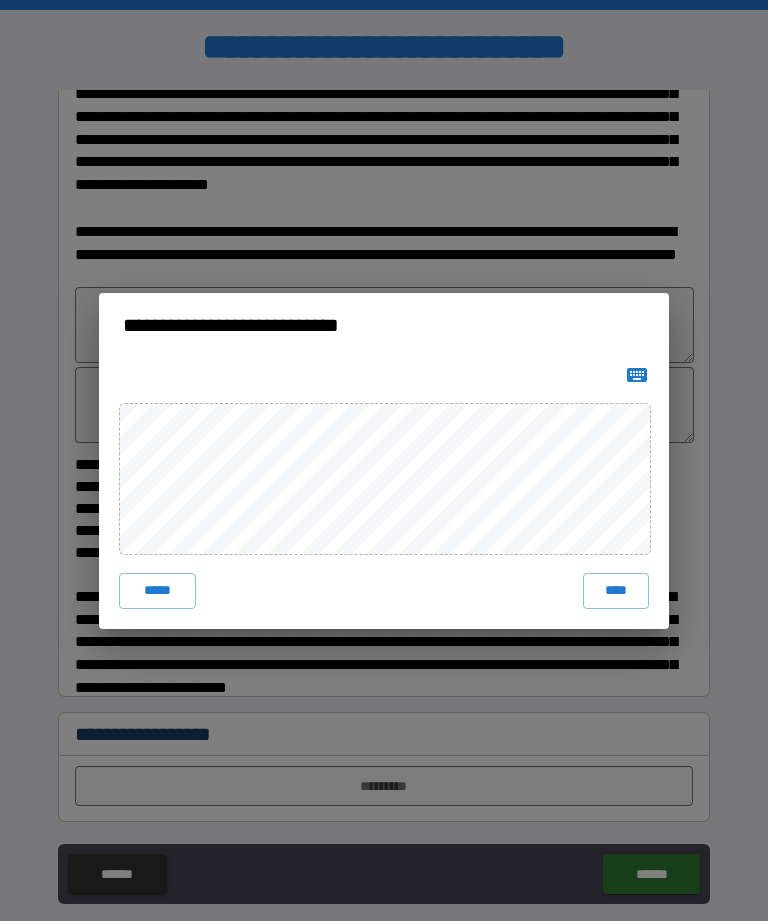 click on "**********" at bounding box center (384, 460) 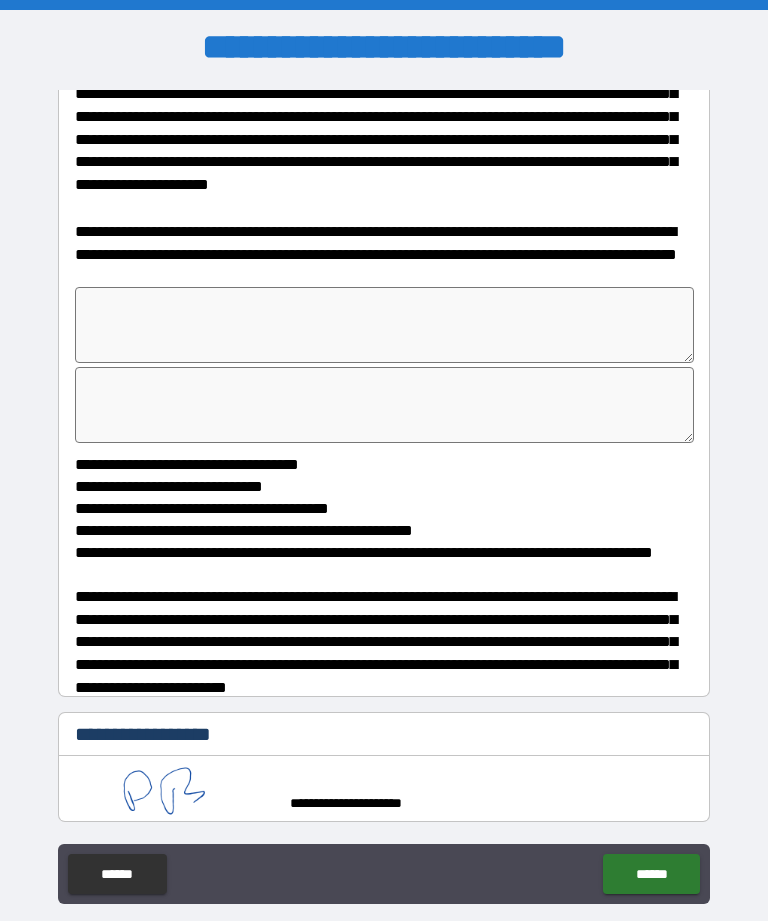 scroll, scrollTop: 1076, scrollLeft: 0, axis: vertical 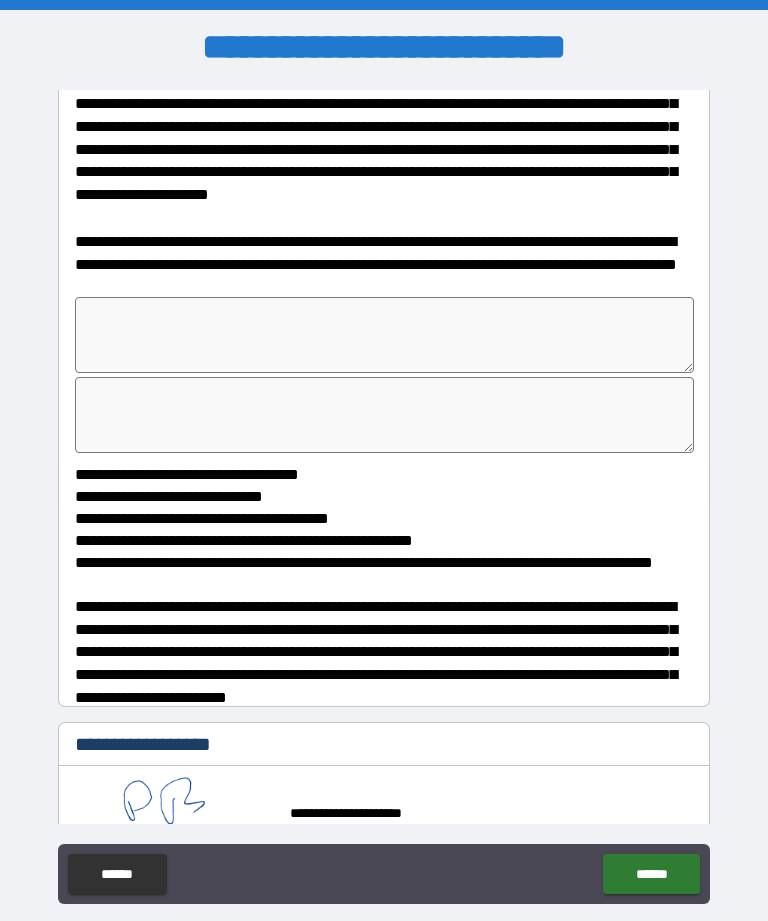 click on "******" at bounding box center (651, 874) 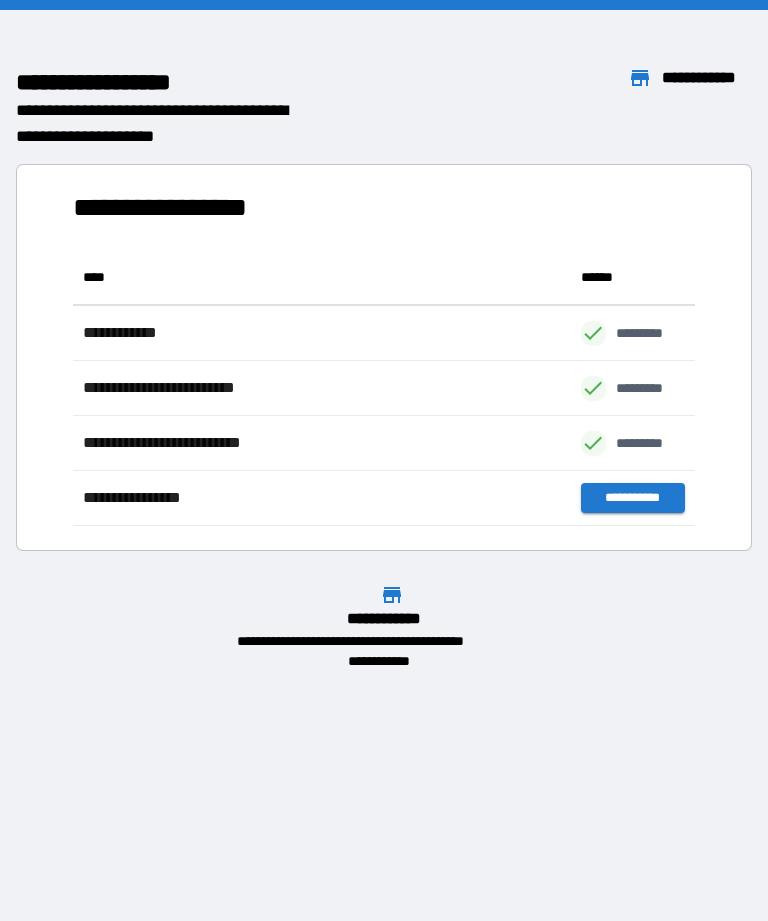 scroll, scrollTop: 1, scrollLeft: 1, axis: both 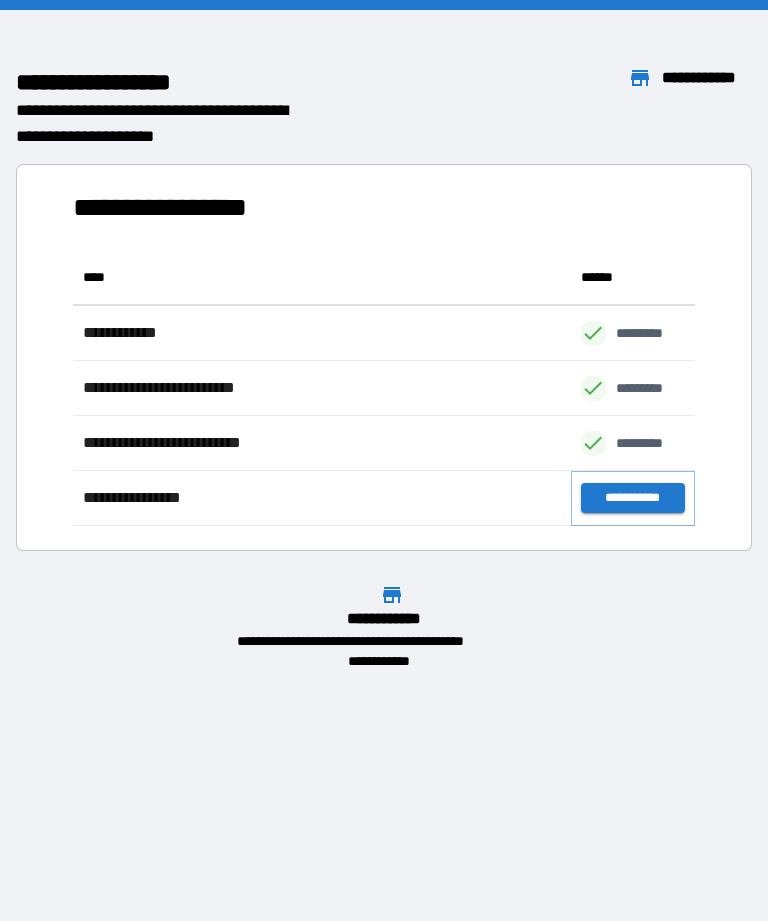 click on "**********" at bounding box center [633, 498] 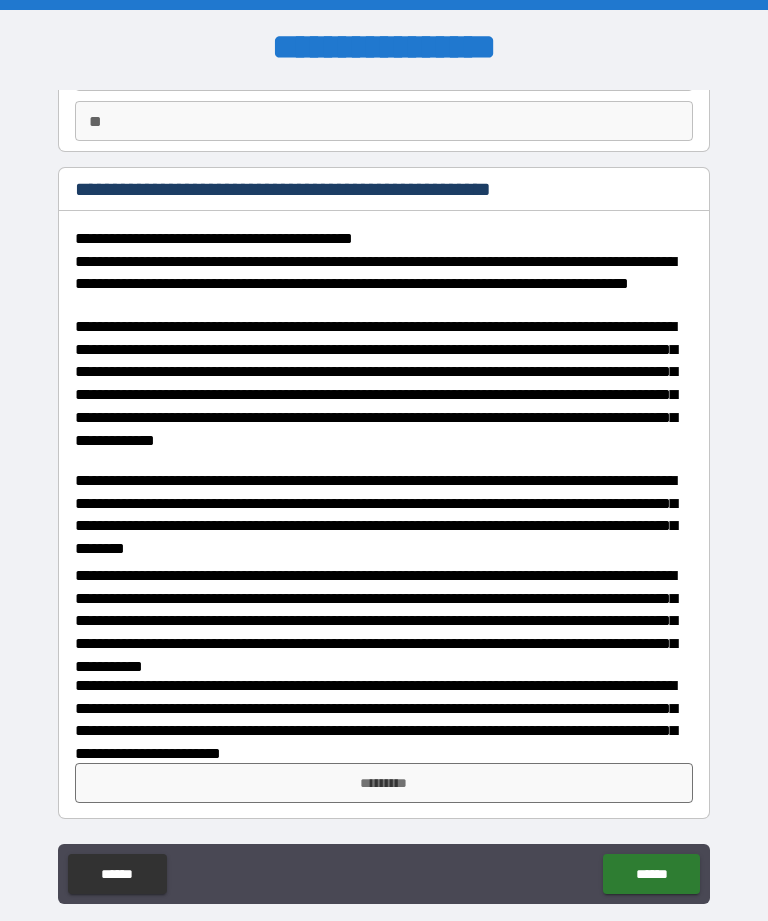 scroll, scrollTop: 182, scrollLeft: 0, axis: vertical 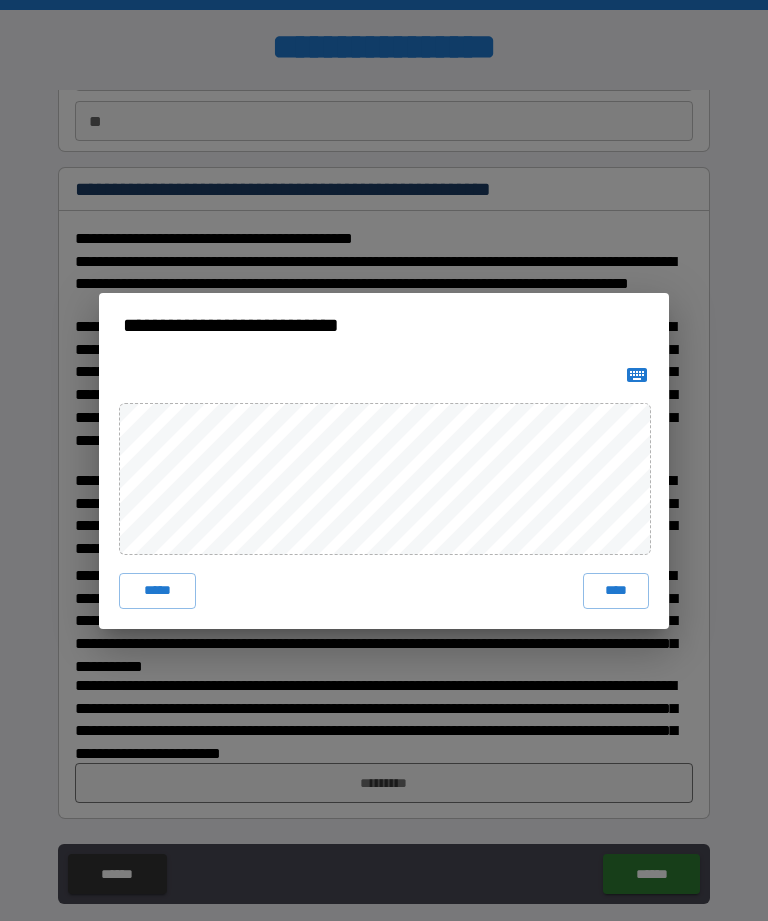 click on "**********" at bounding box center (384, 460) 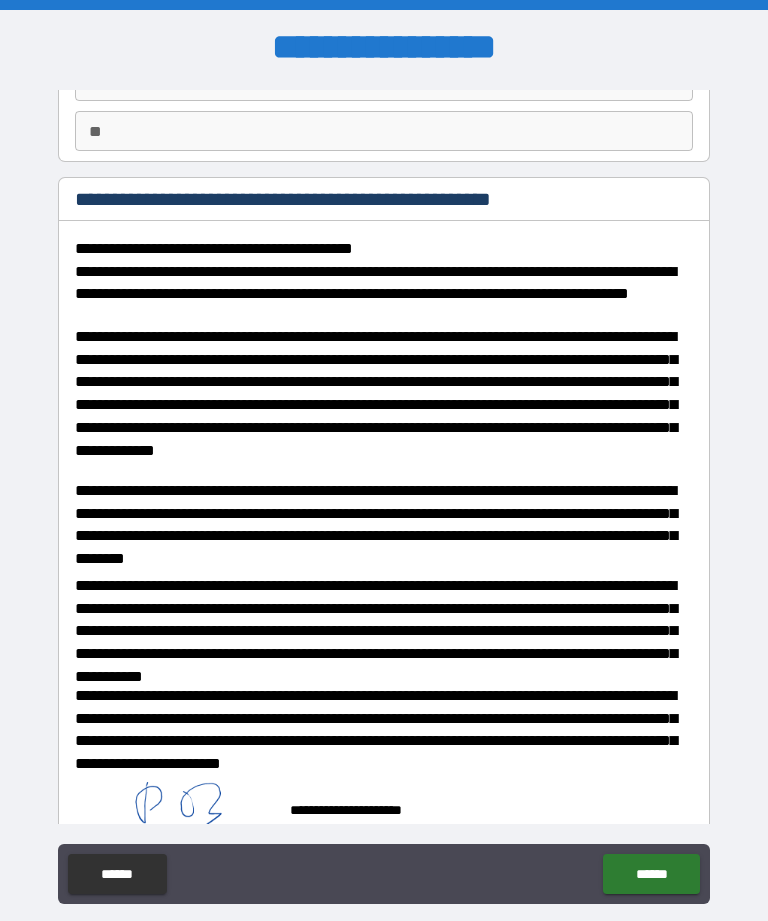 click on "******" at bounding box center (651, 874) 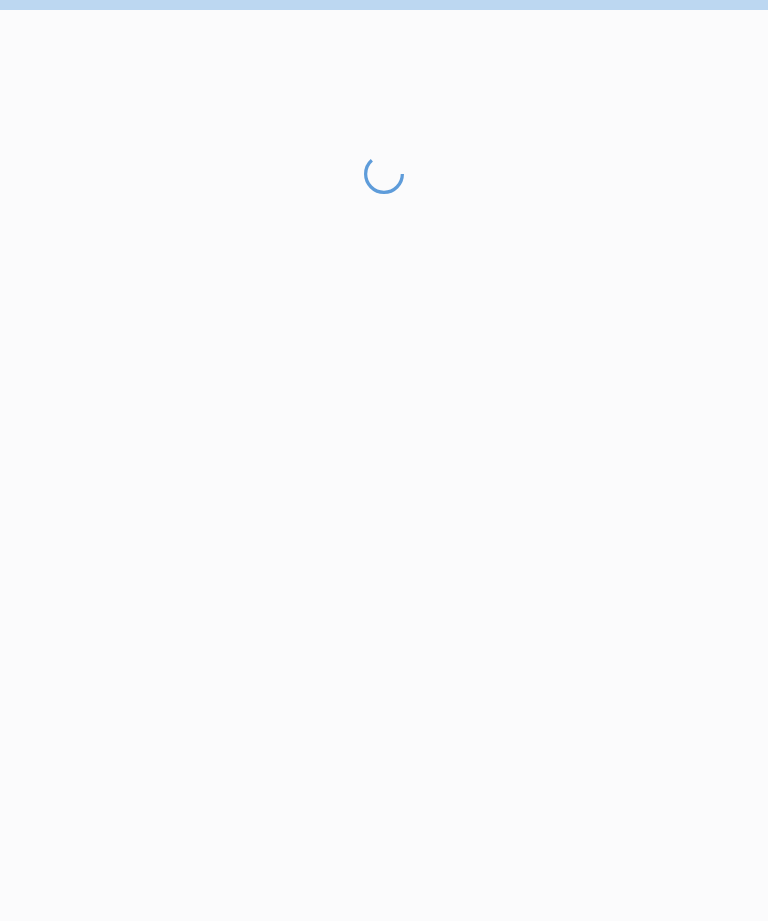 click at bounding box center (384, 537) 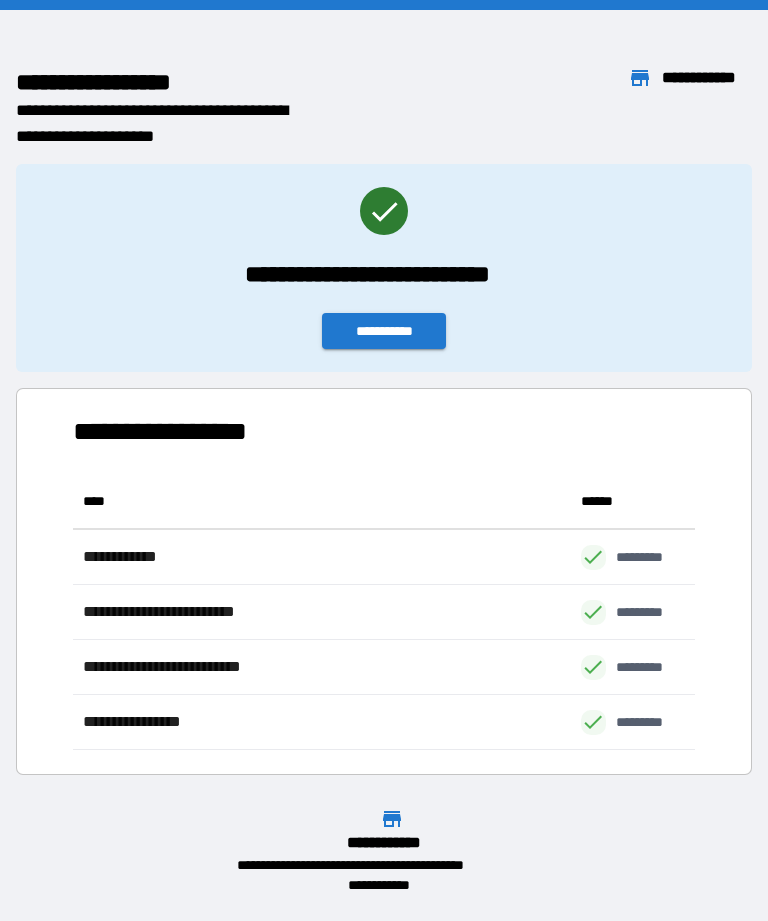 scroll, scrollTop: 1, scrollLeft: 1, axis: both 